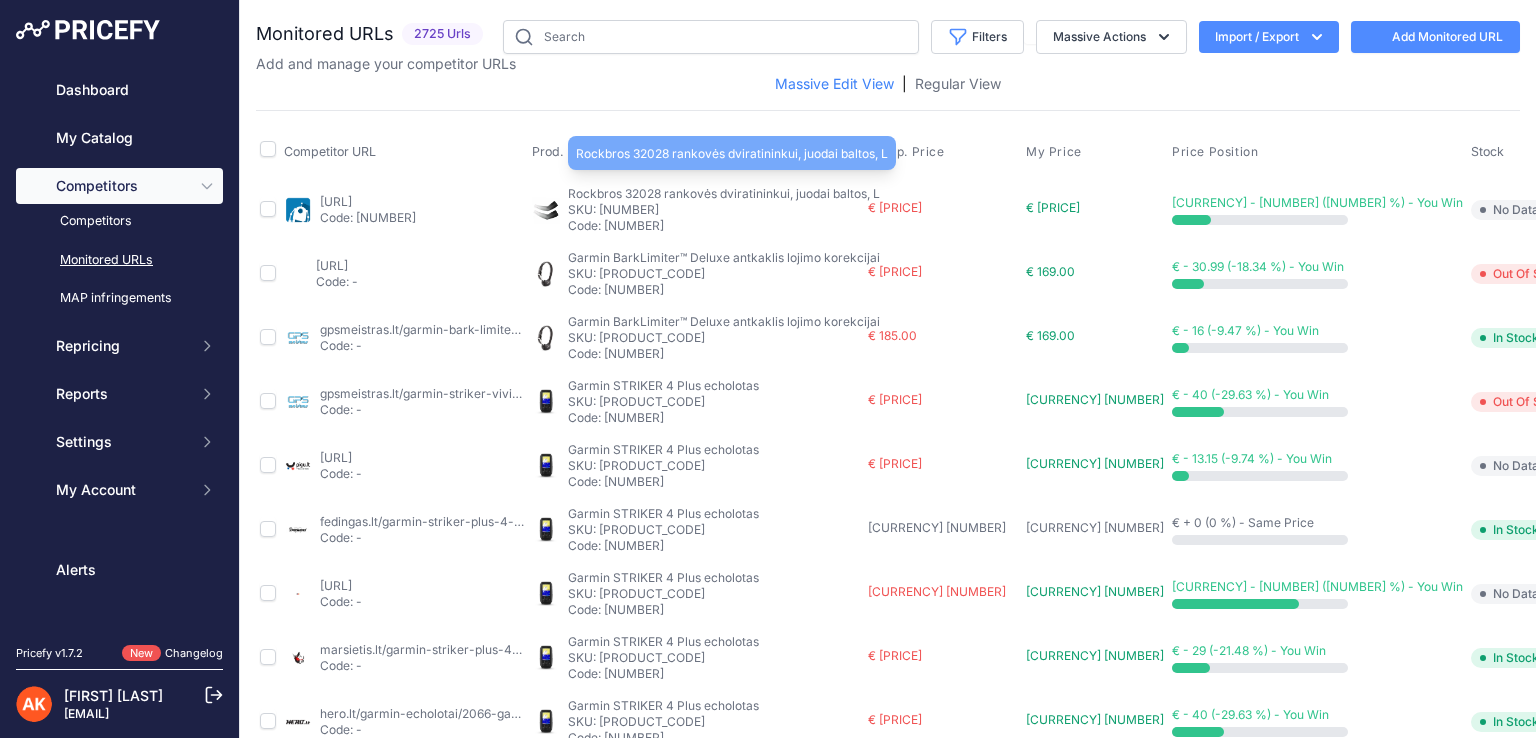 scroll, scrollTop: 0, scrollLeft: 0, axis: both 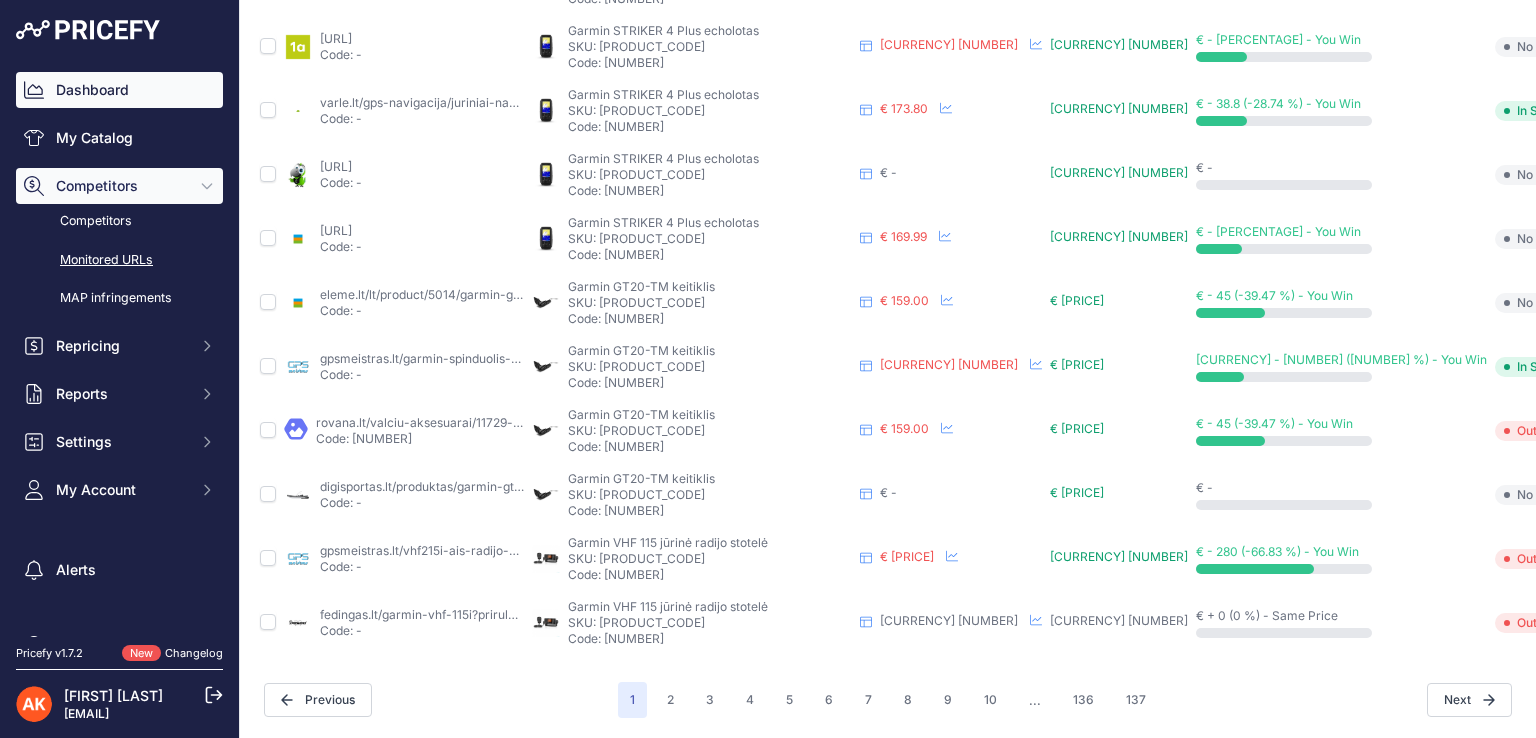click on "Dashboard" at bounding box center [119, 90] 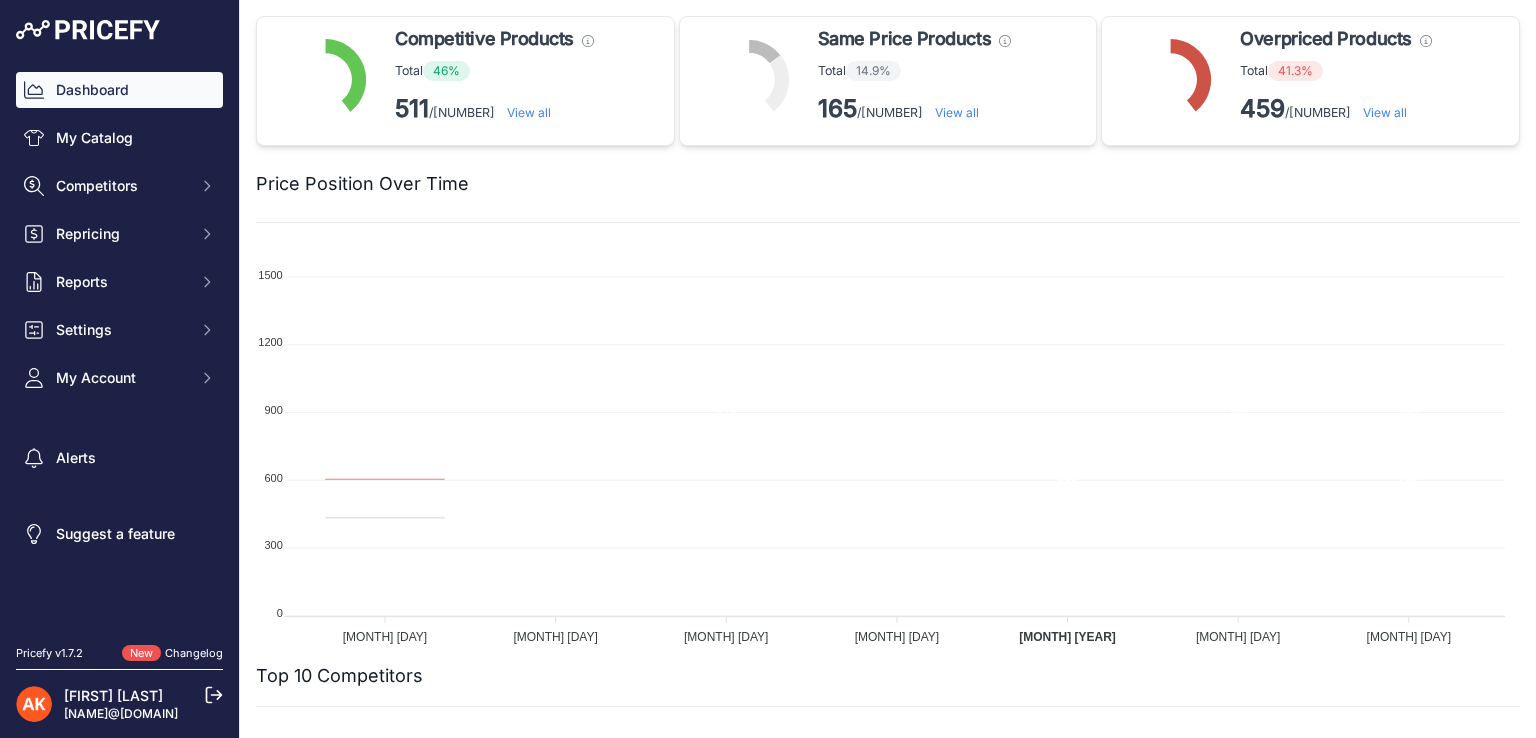 scroll, scrollTop: 0, scrollLeft: 0, axis: both 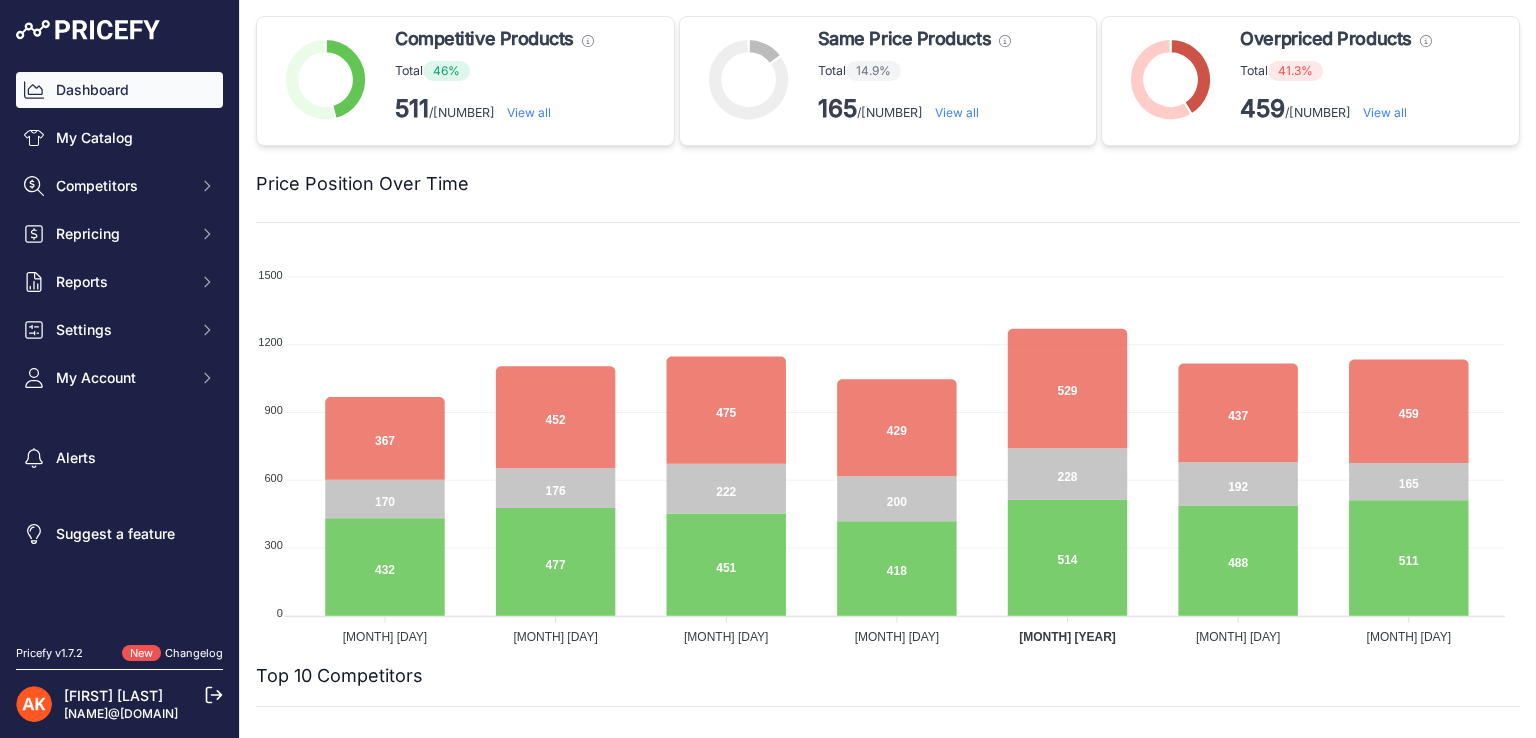 click on "View all" at bounding box center (1385, 112) 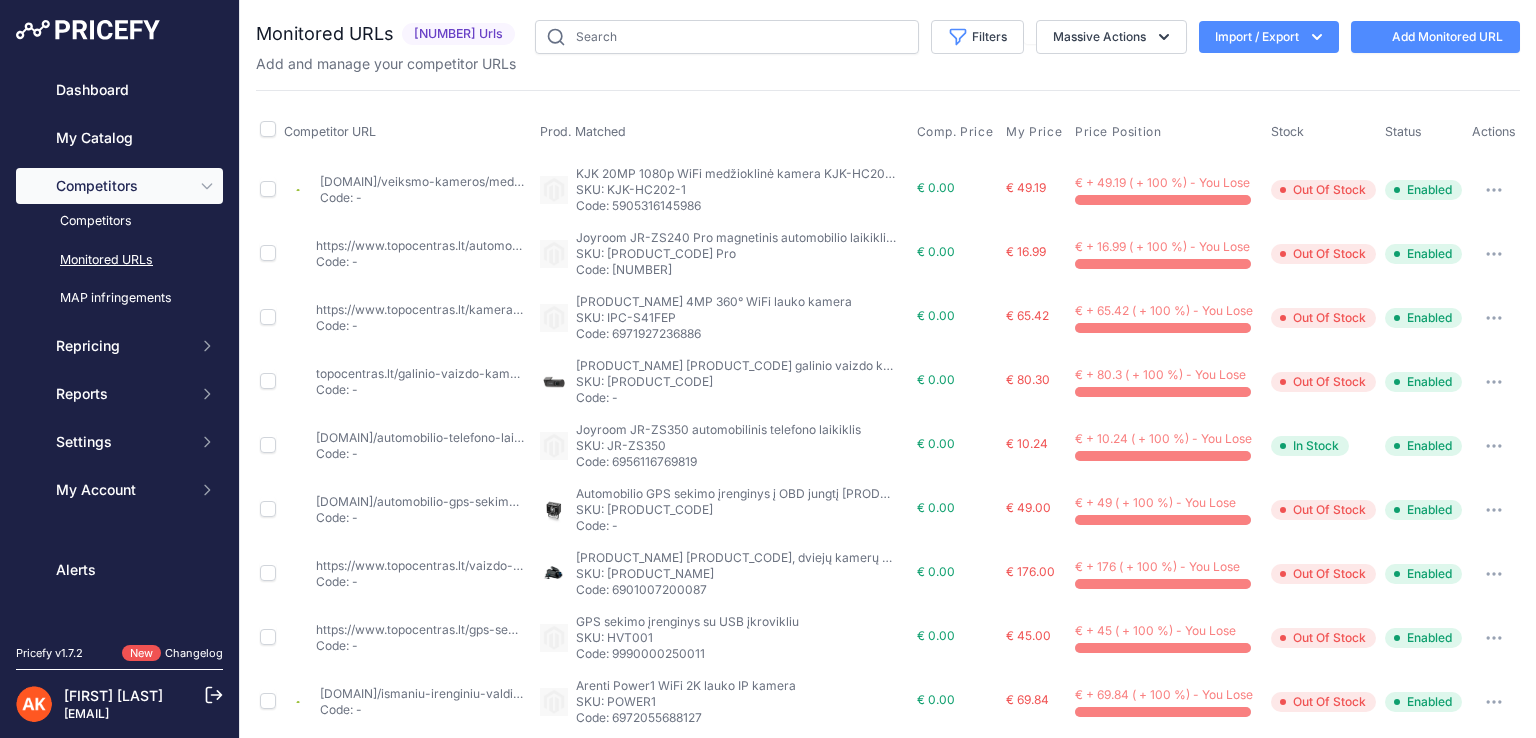scroll, scrollTop: 0, scrollLeft: 0, axis: both 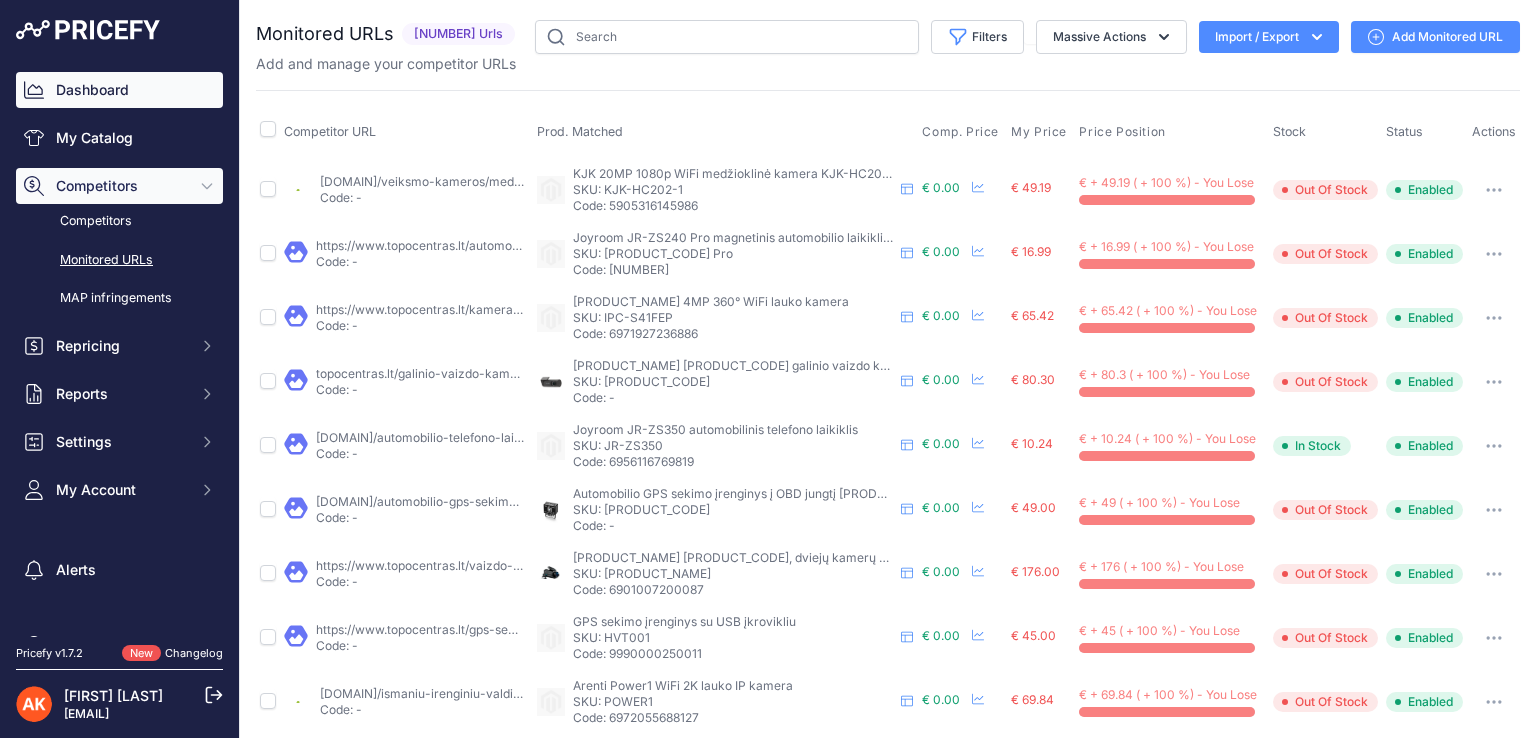 click on "Dashboard" at bounding box center [119, 90] 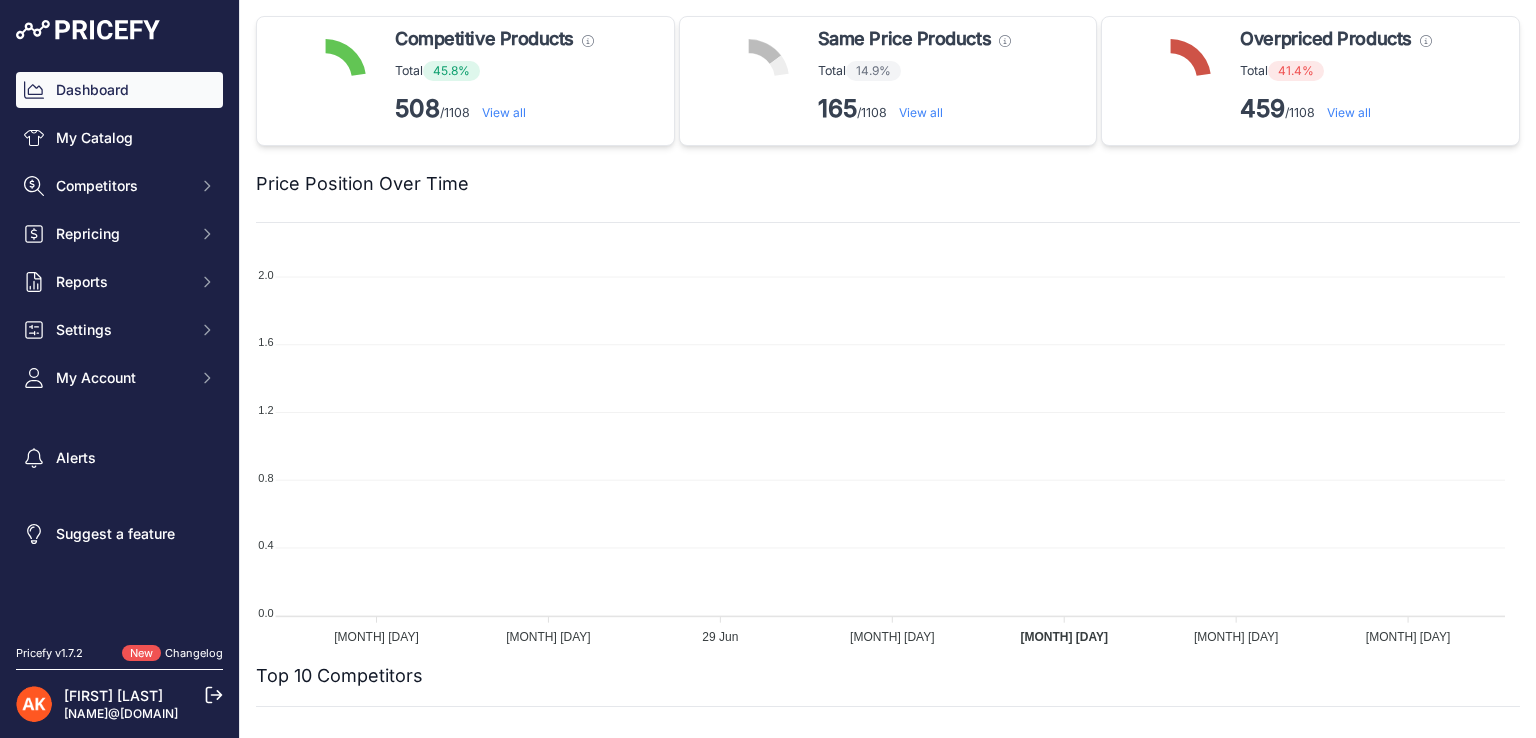 scroll, scrollTop: 0, scrollLeft: 0, axis: both 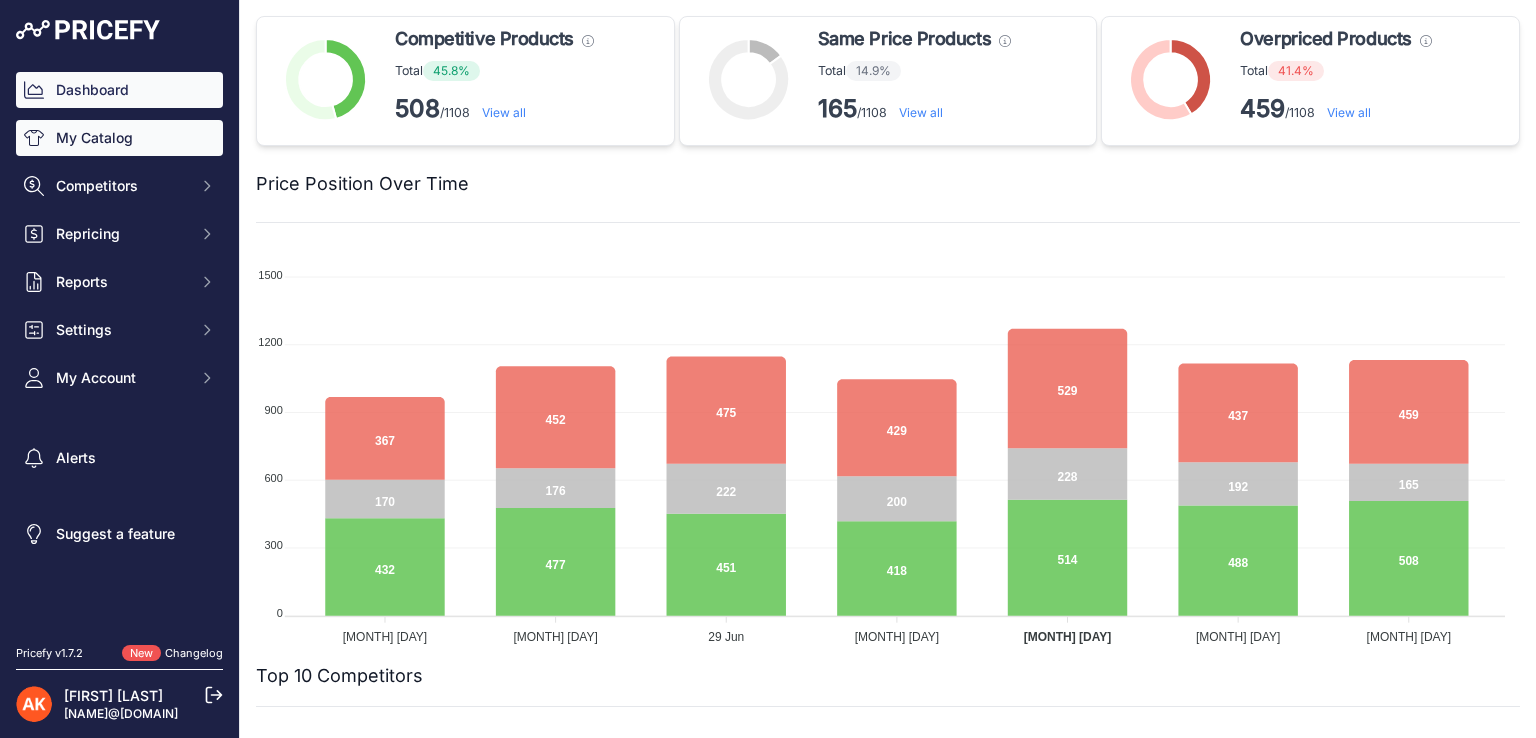 click on "My Catalog" at bounding box center (119, 138) 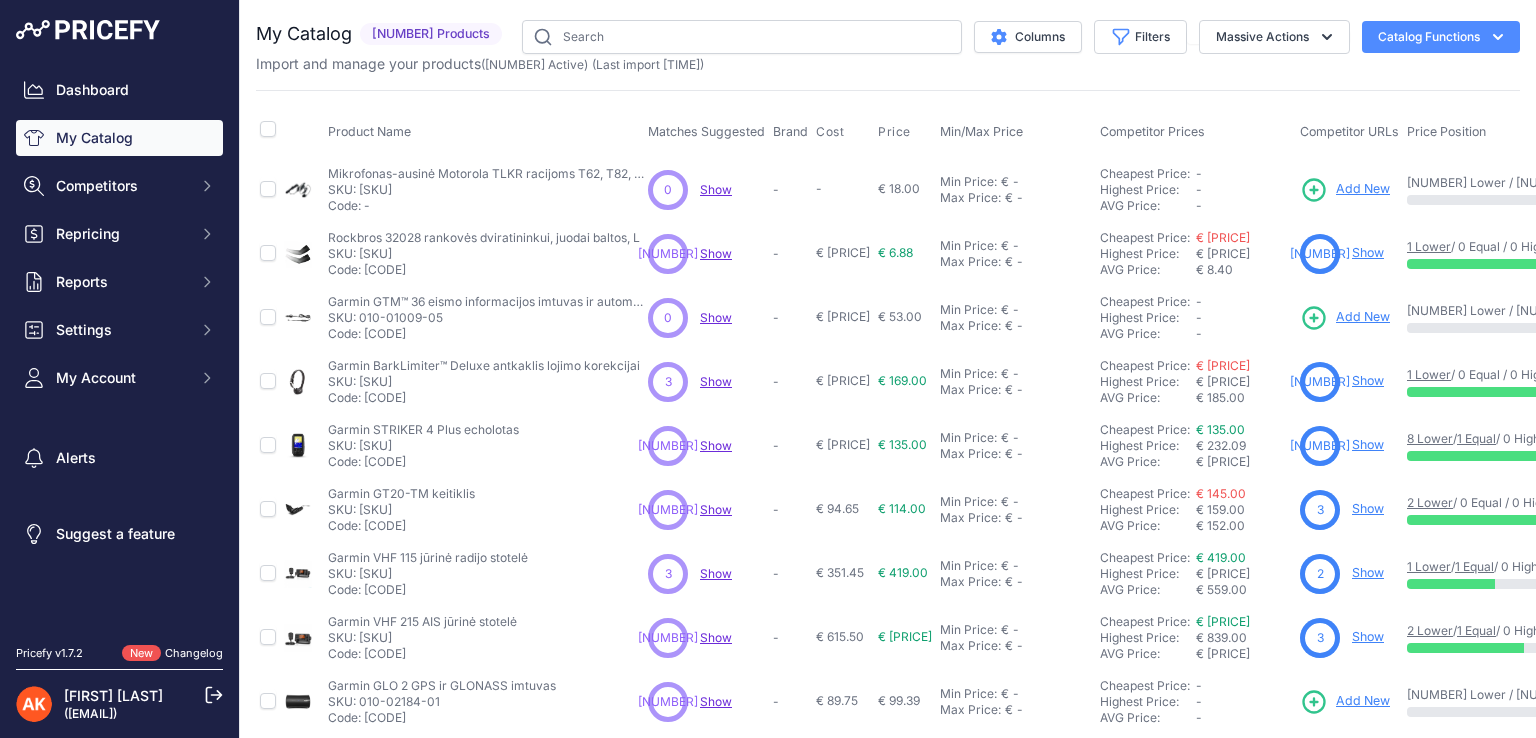 scroll, scrollTop: 0, scrollLeft: 0, axis: both 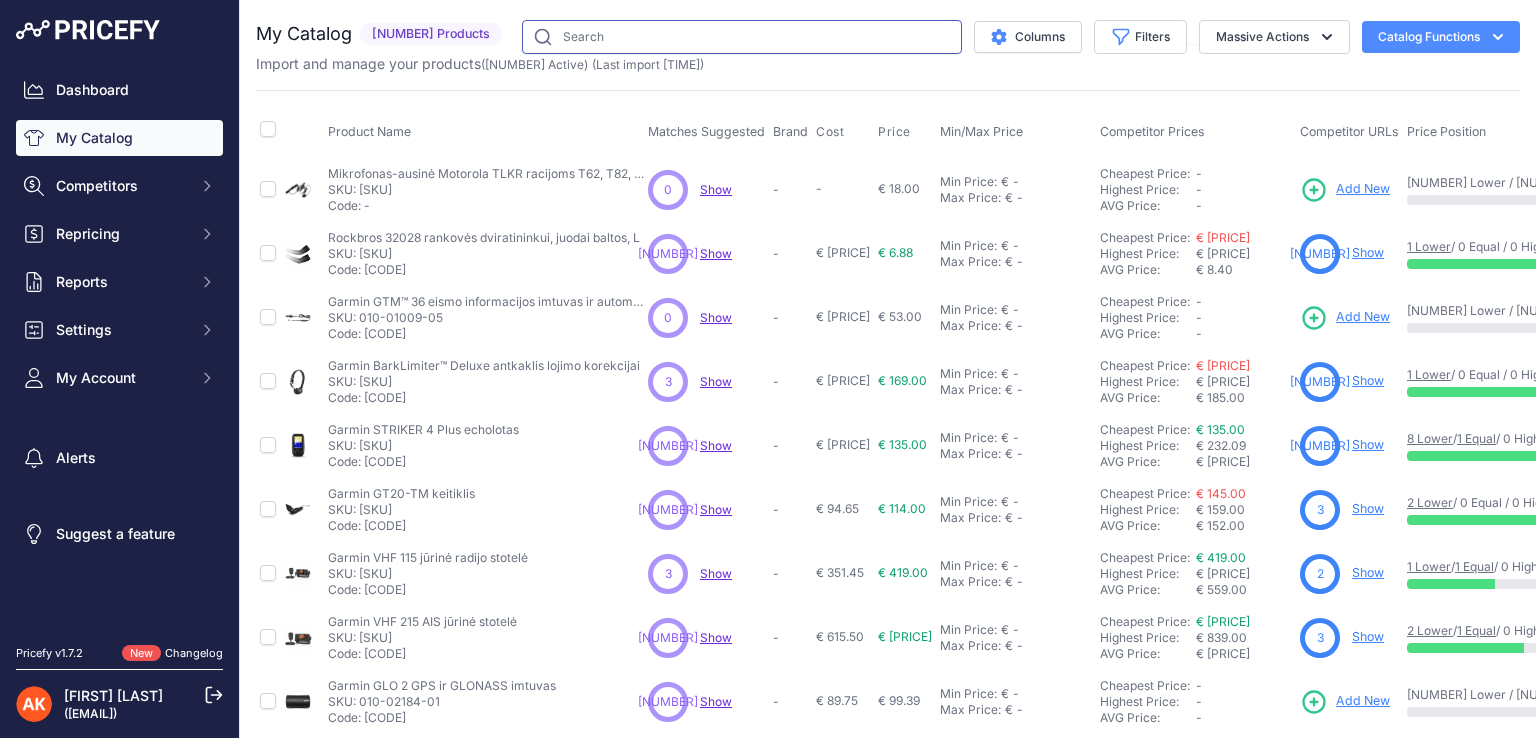 click at bounding box center [742, 37] 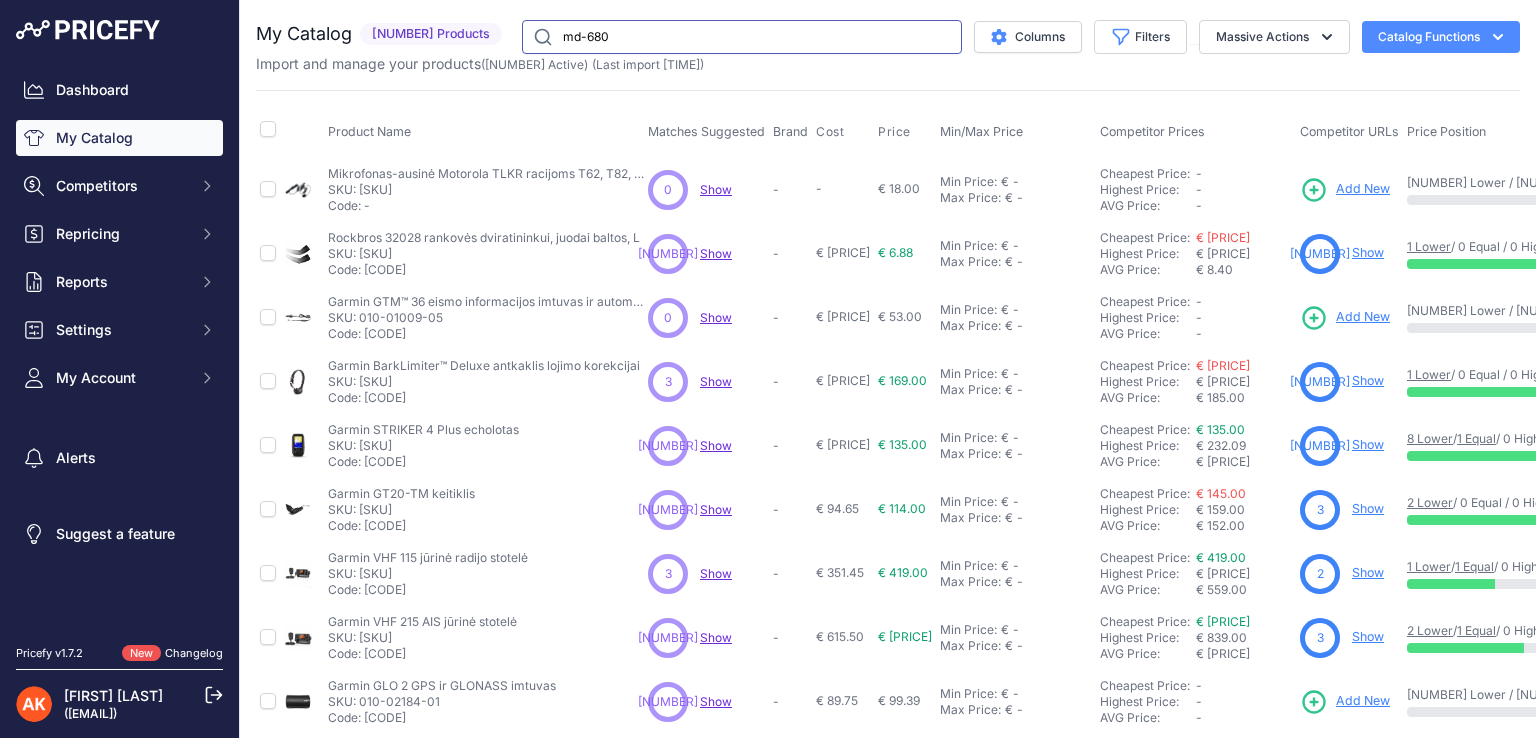 type on "md-680" 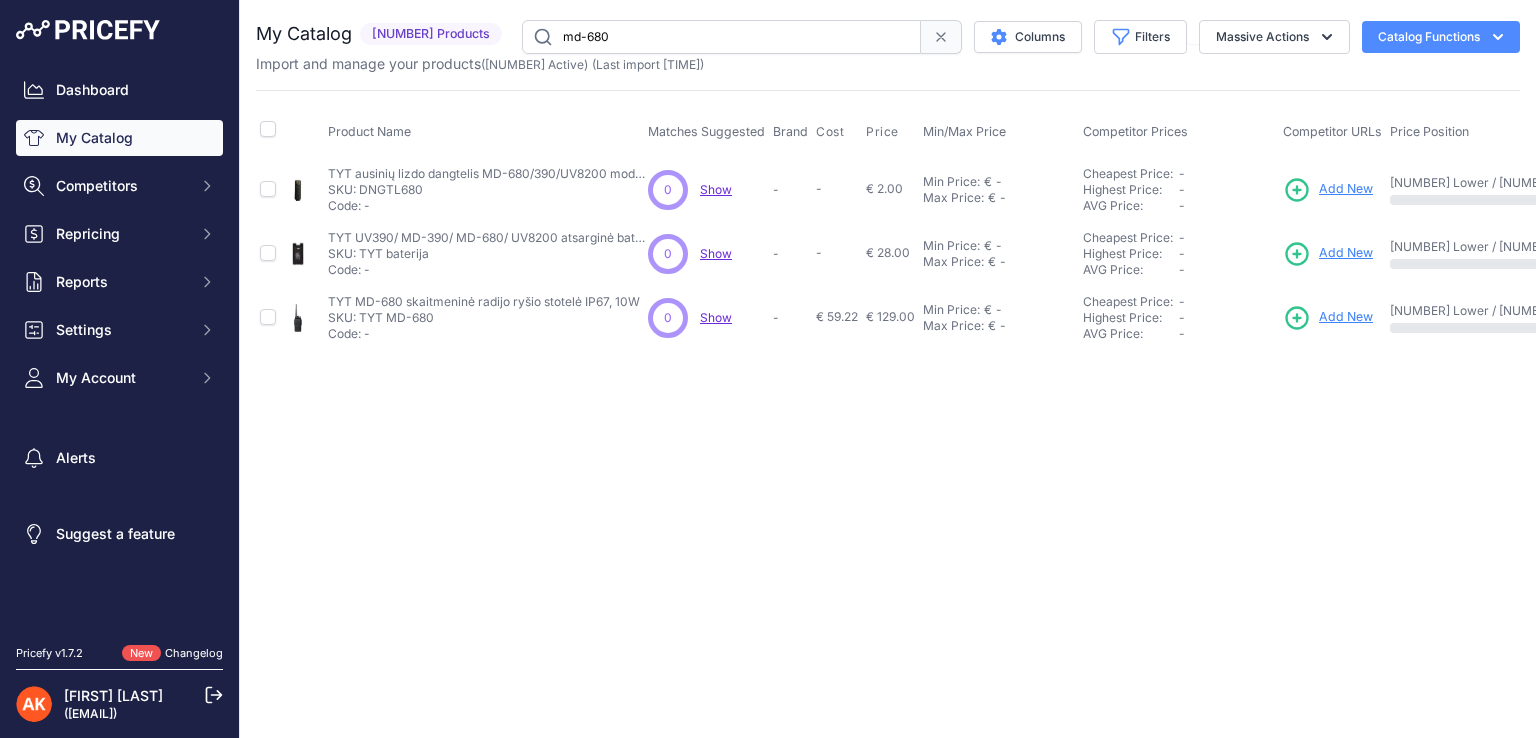 click on "Add New" at bounding box center (1346, 317) 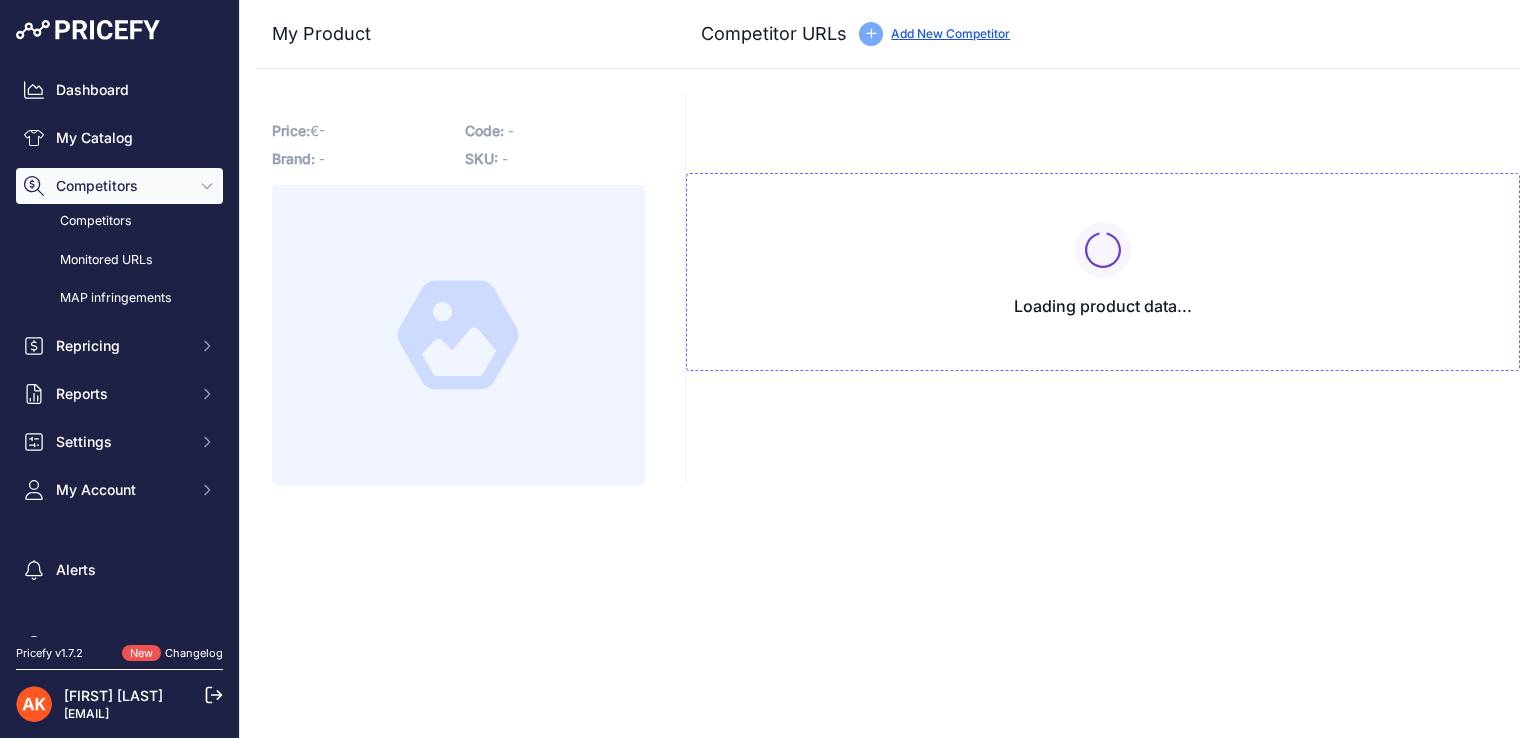scroll, scrollTop: 0, scrollLeft: 0, axis: both 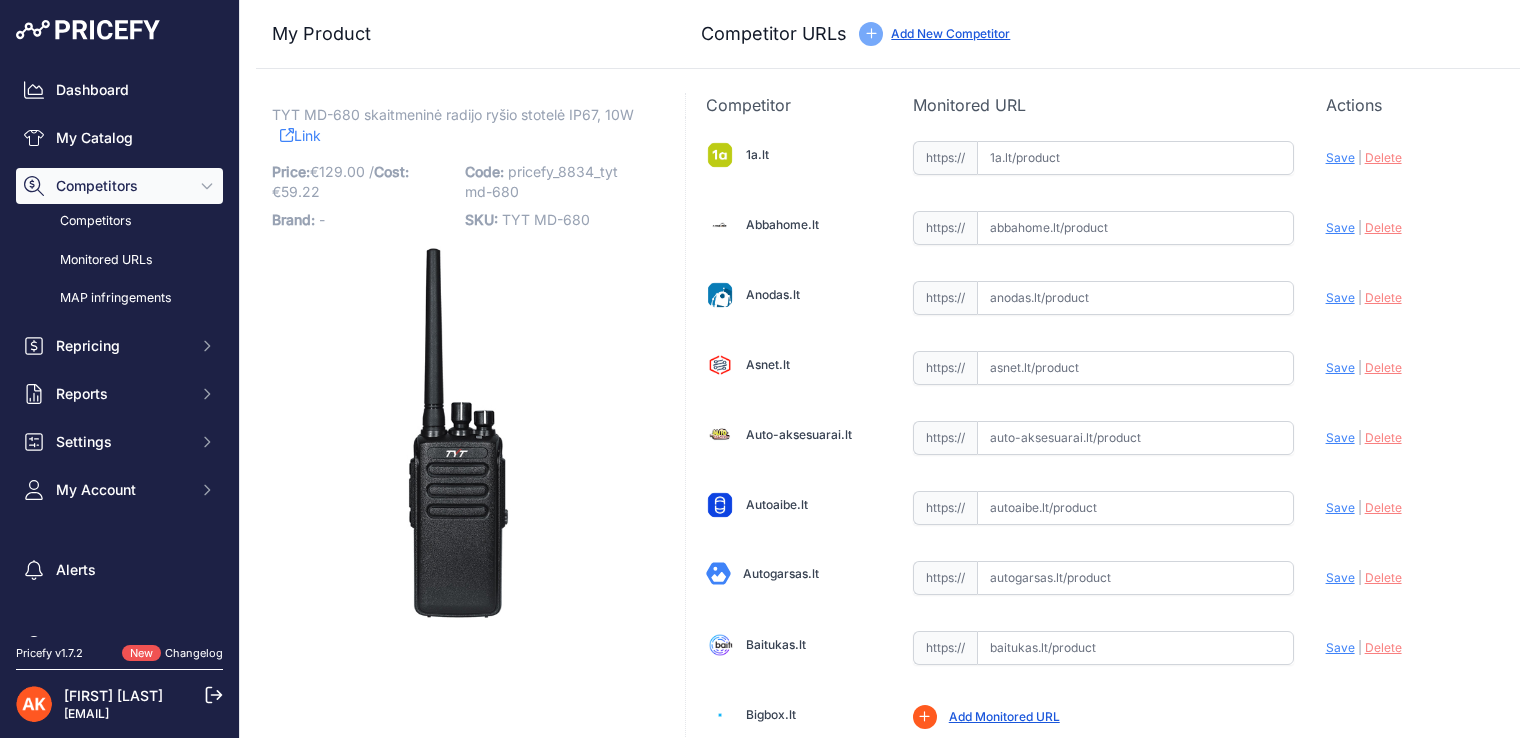 click on "Add New Competitor" at bounding box center [950, 33] 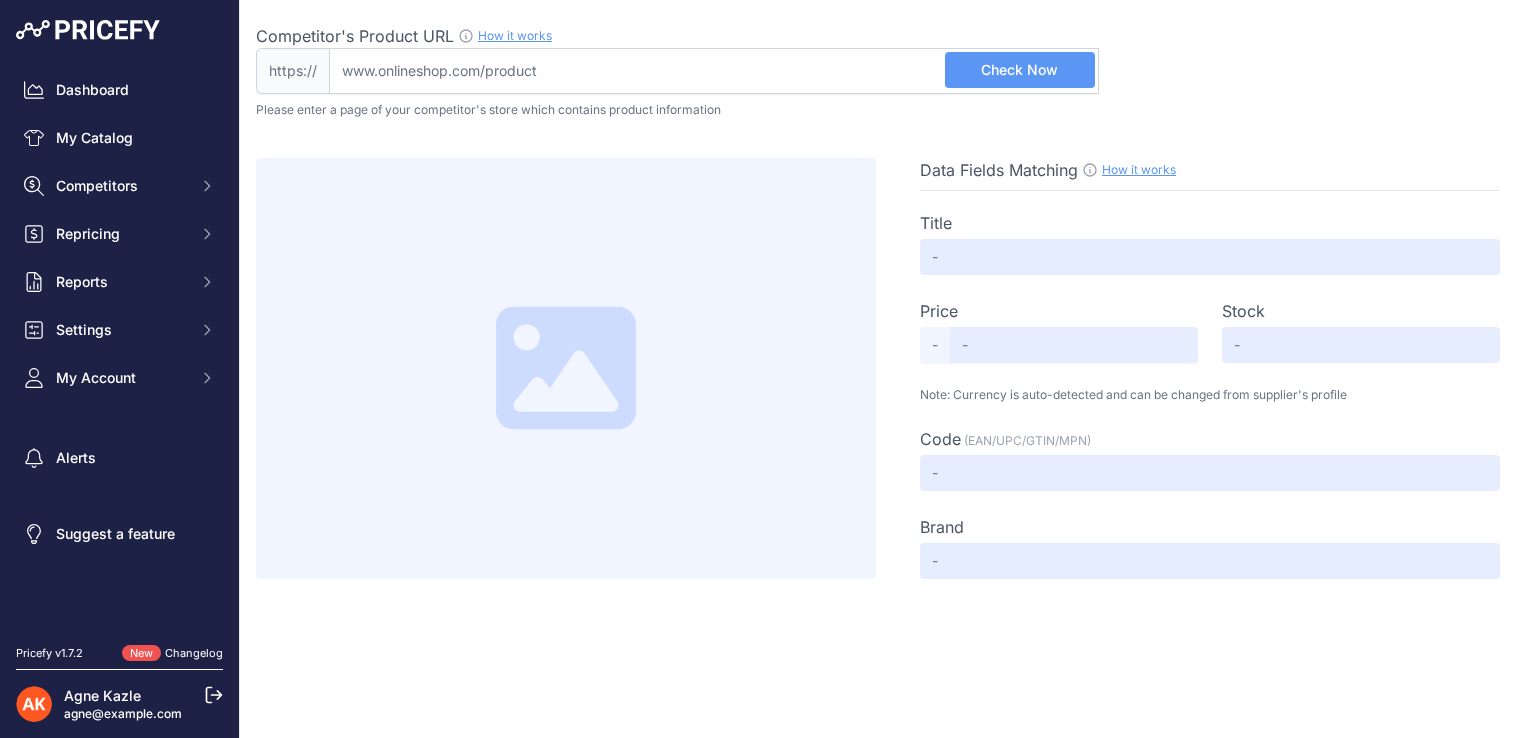 scroll, scrollTop: 0, scrollLeft: 0, axis: both 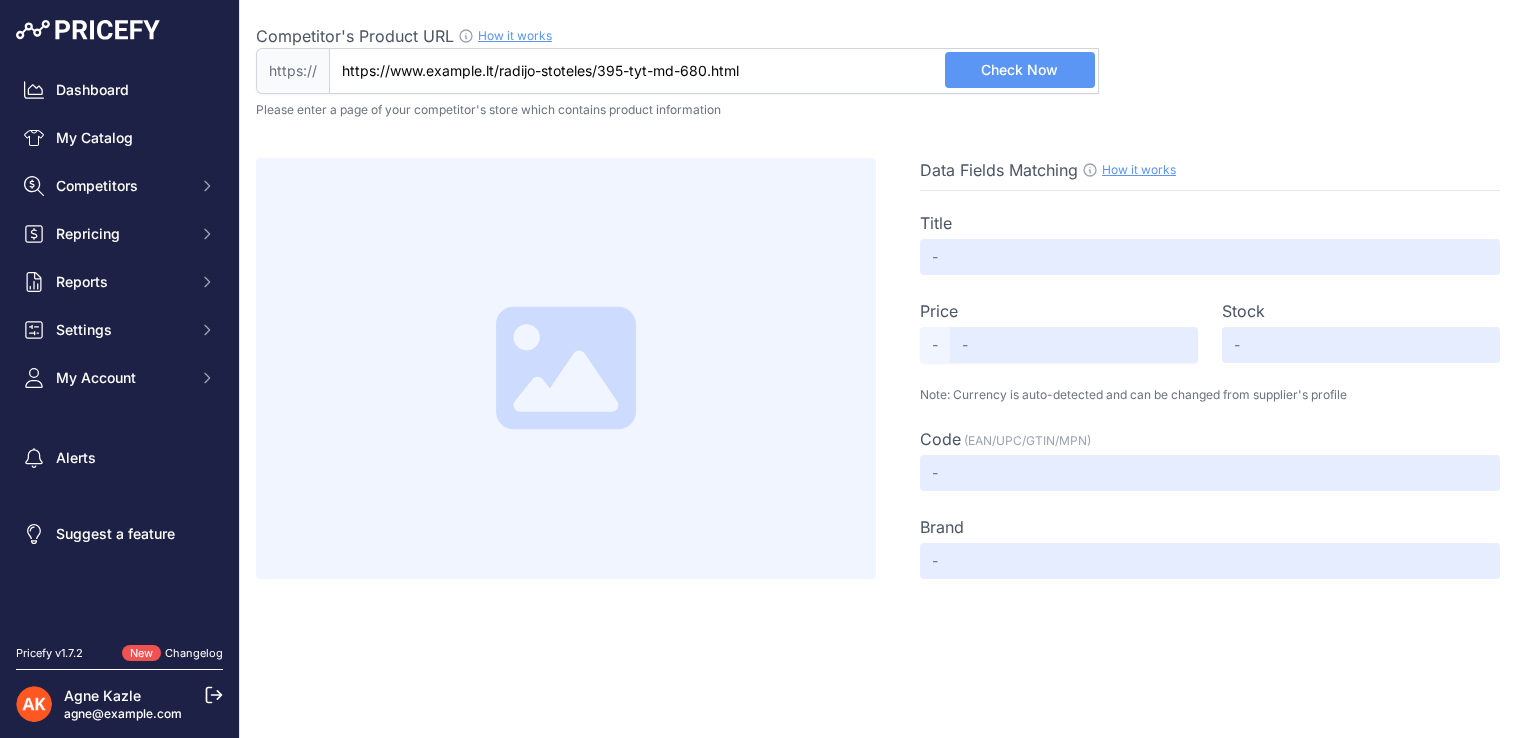 type on "https://www.getsafe.lt/radijo-stoteles/395-tyt-md-680.html" 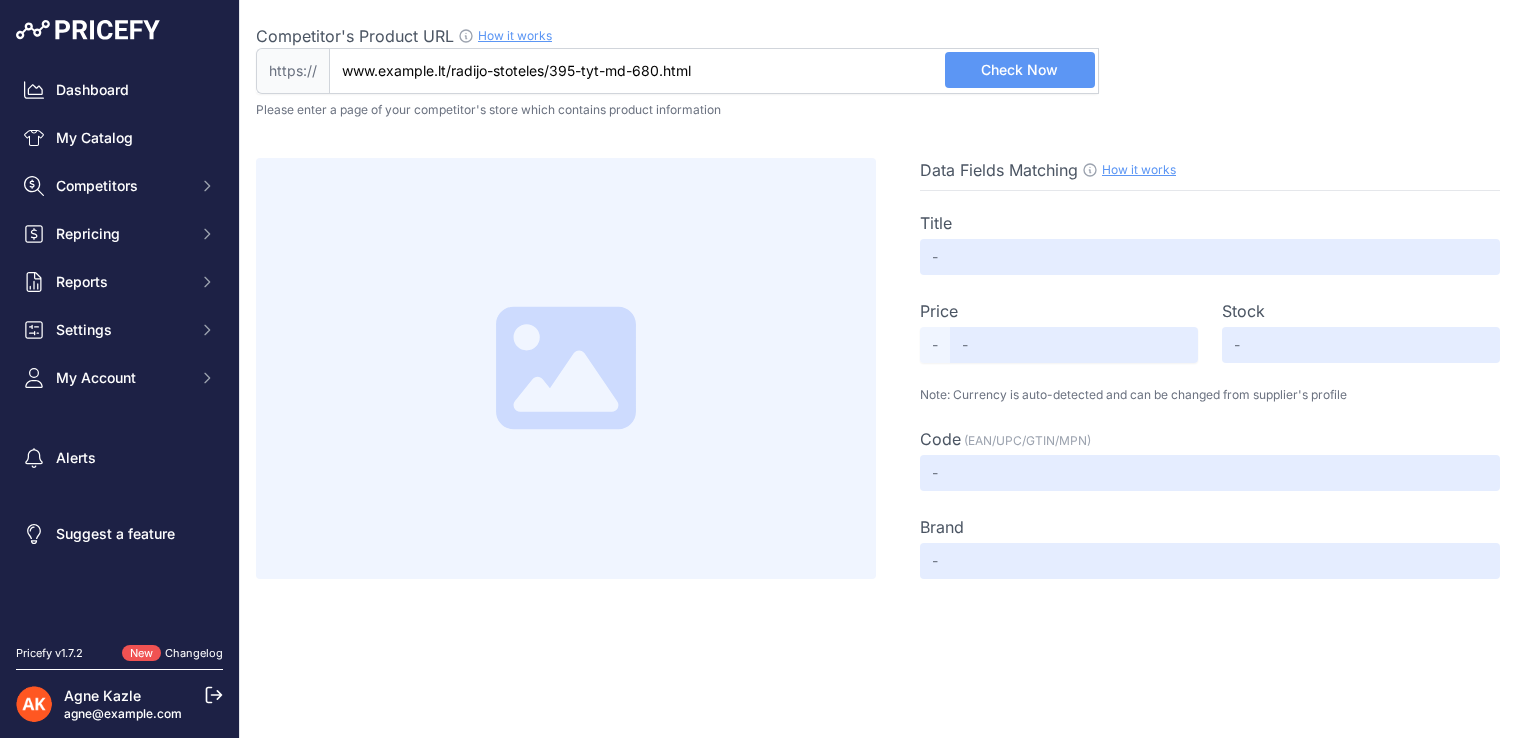 click on "Check Now" at bounding box center (1019, 70) 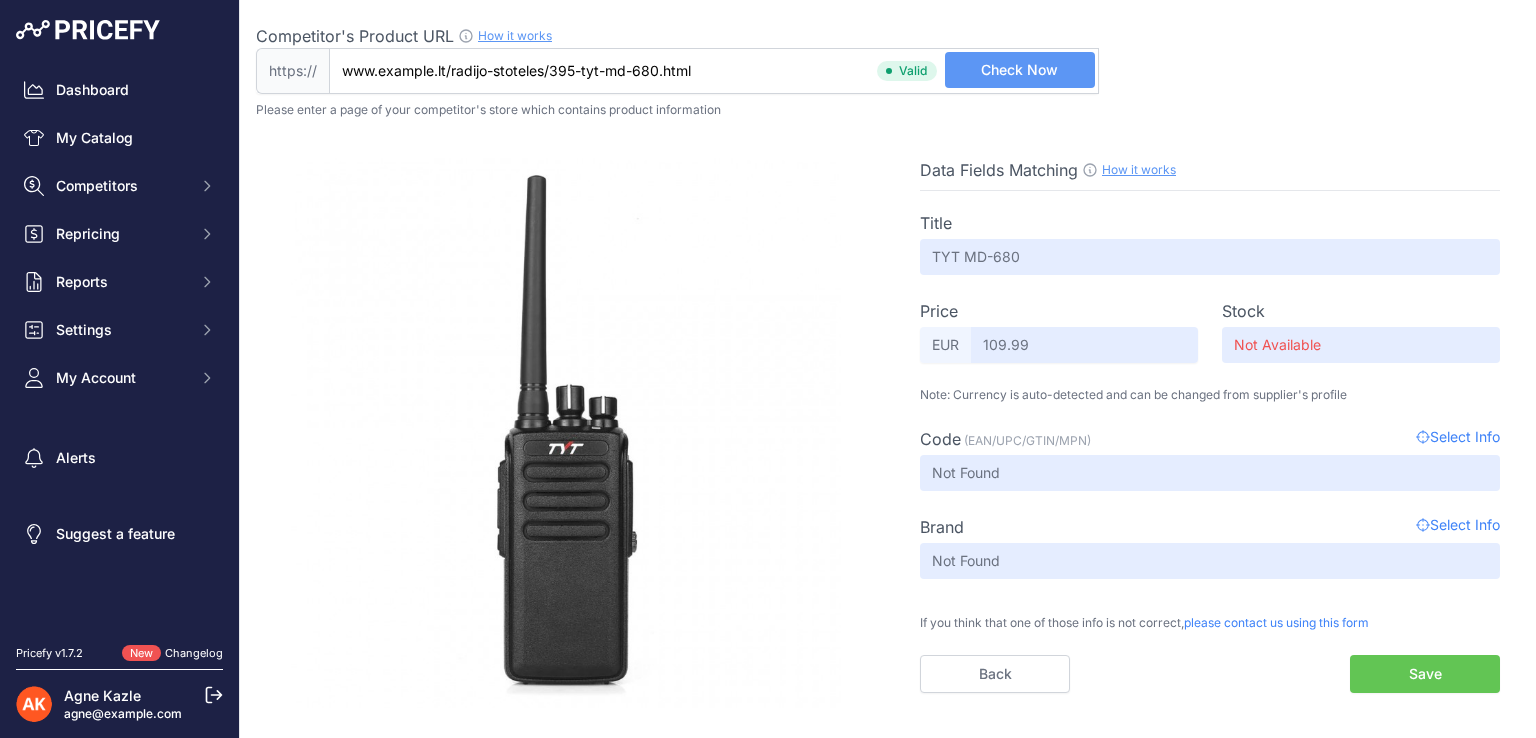 click on "Save" at bounding box center (1425, 674) 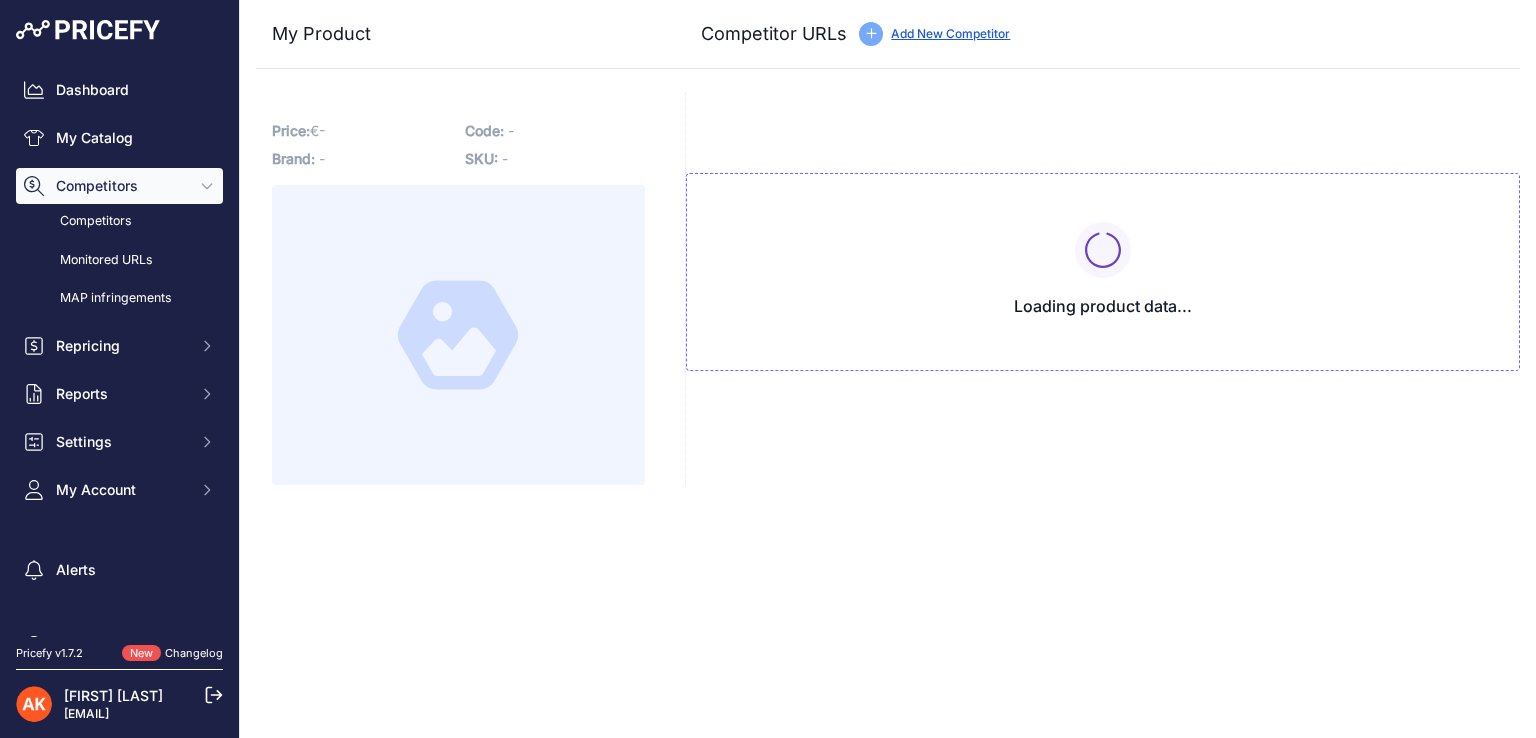 scroll, scrollTop: 0, scrollLeft: 0, axis: both 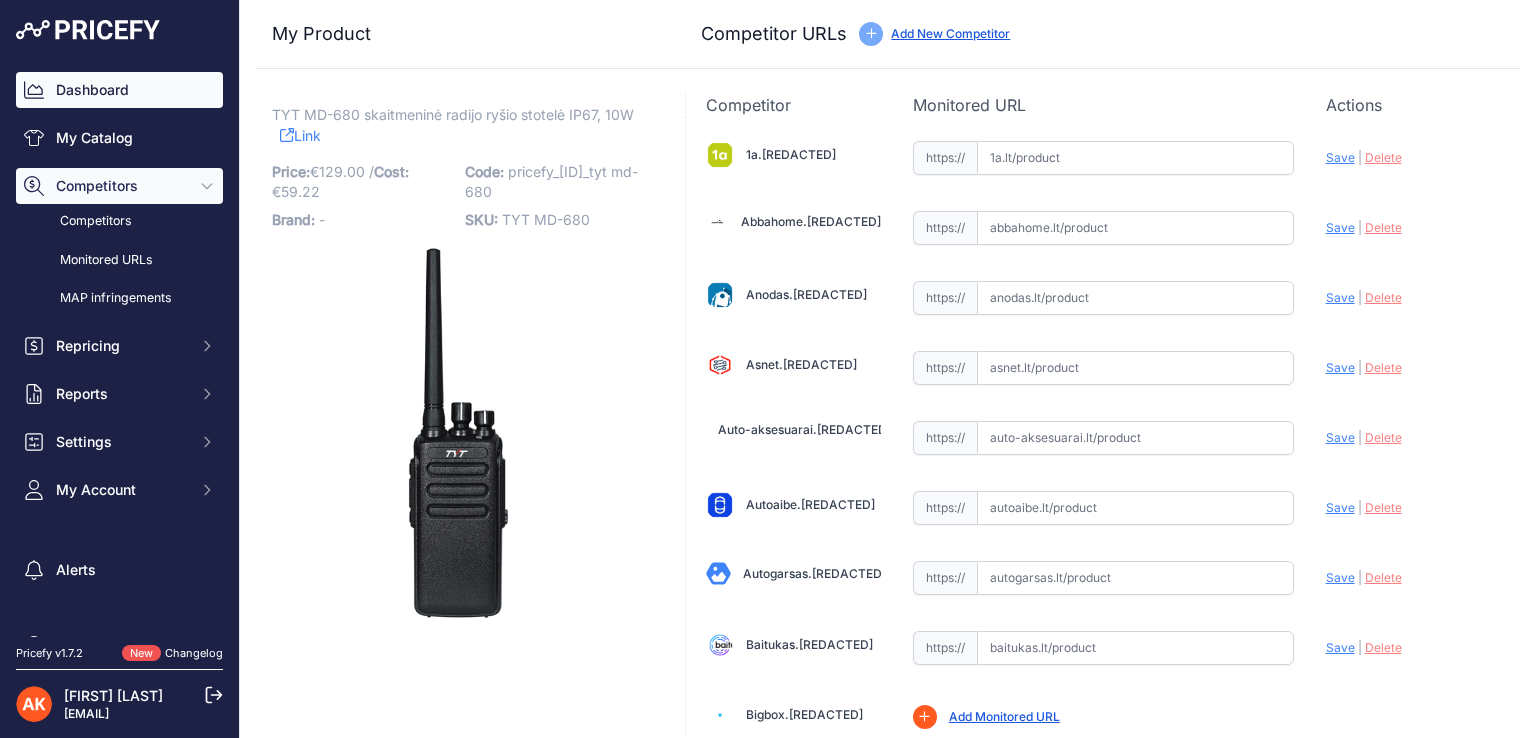 click on "Dashboard" at bounding box center (119, 90) 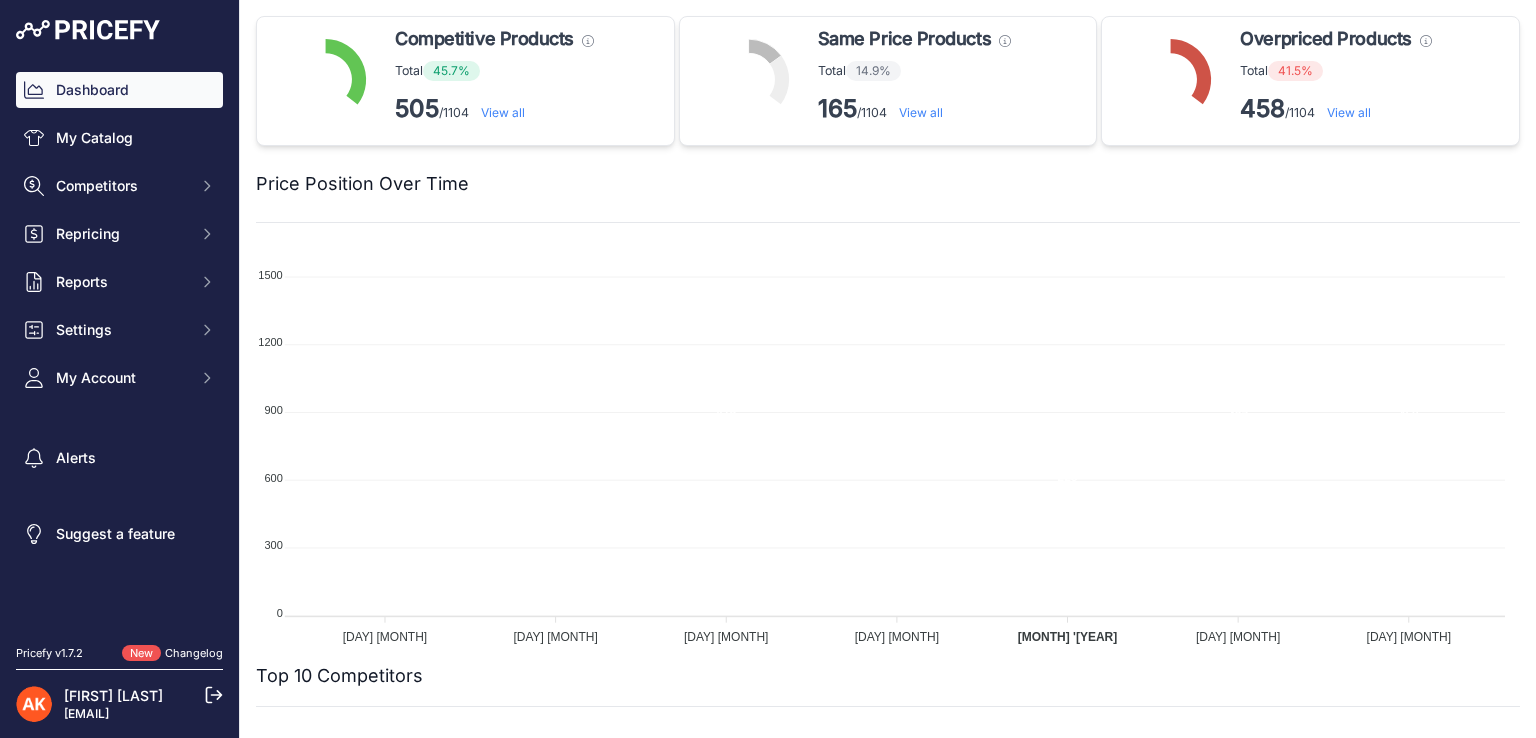 scroll, scrollTop: 0, scrollLeft: 0, axis: both 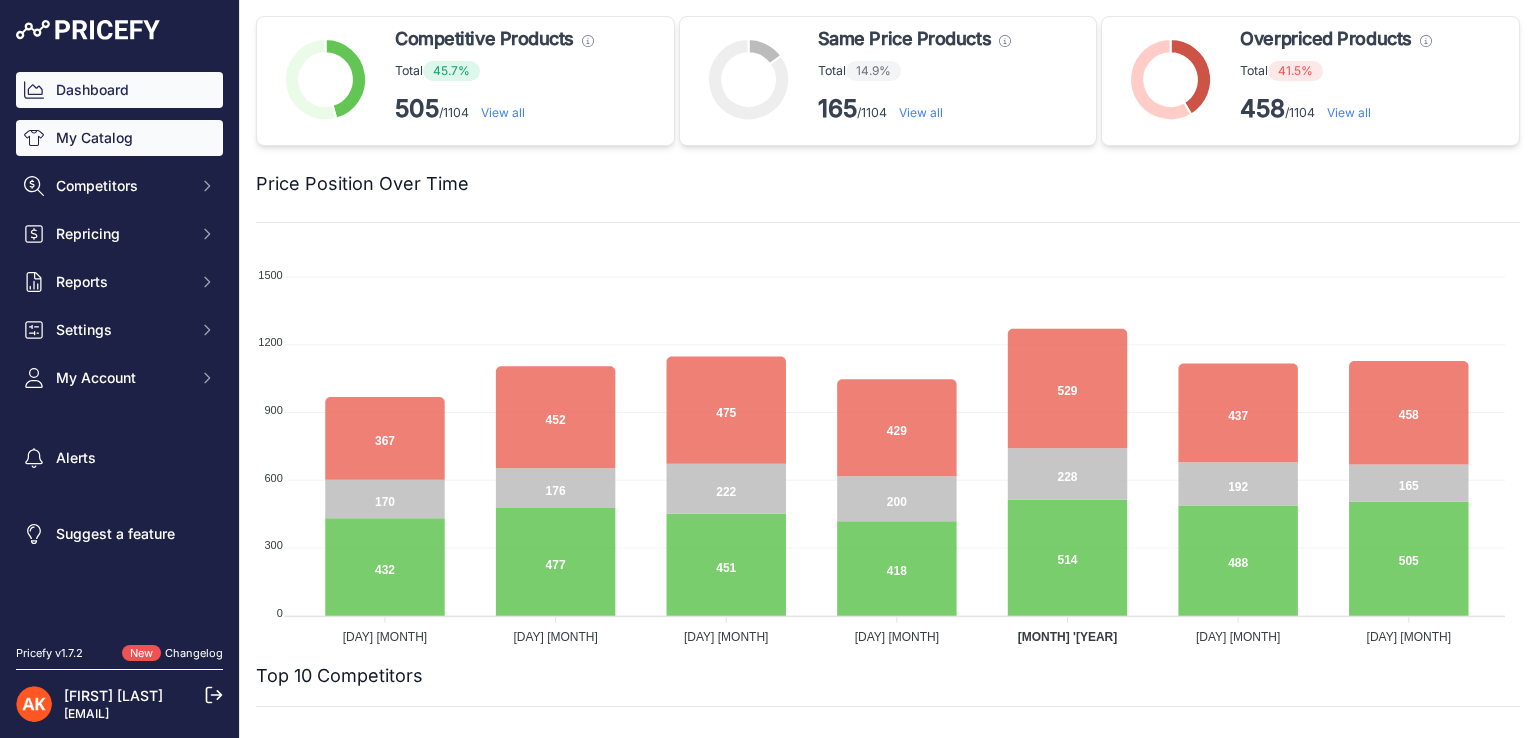 click on "My Catalog" at bounding box center [119, 138] 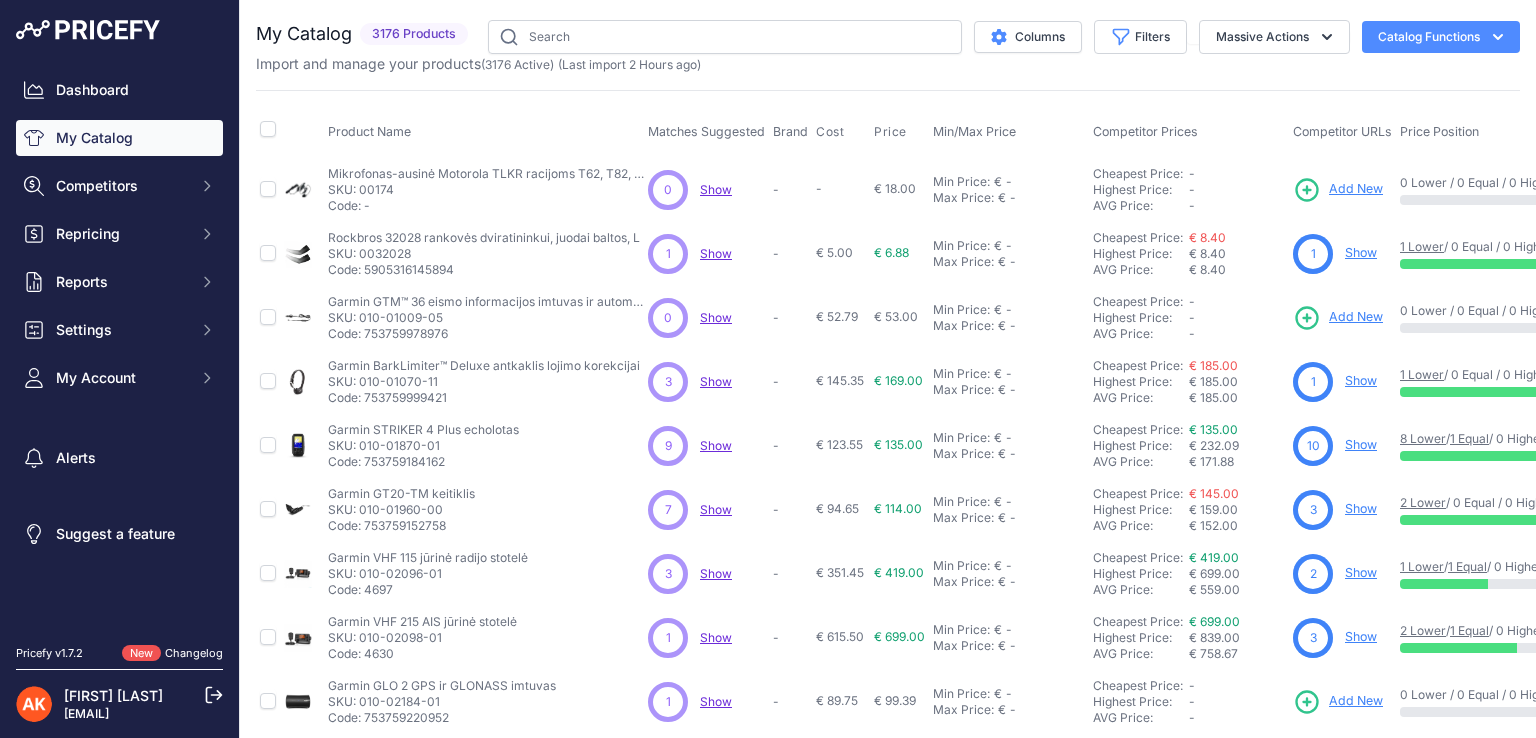 scroll, scrollTop: 0, scrollLeft: 0, axis: both 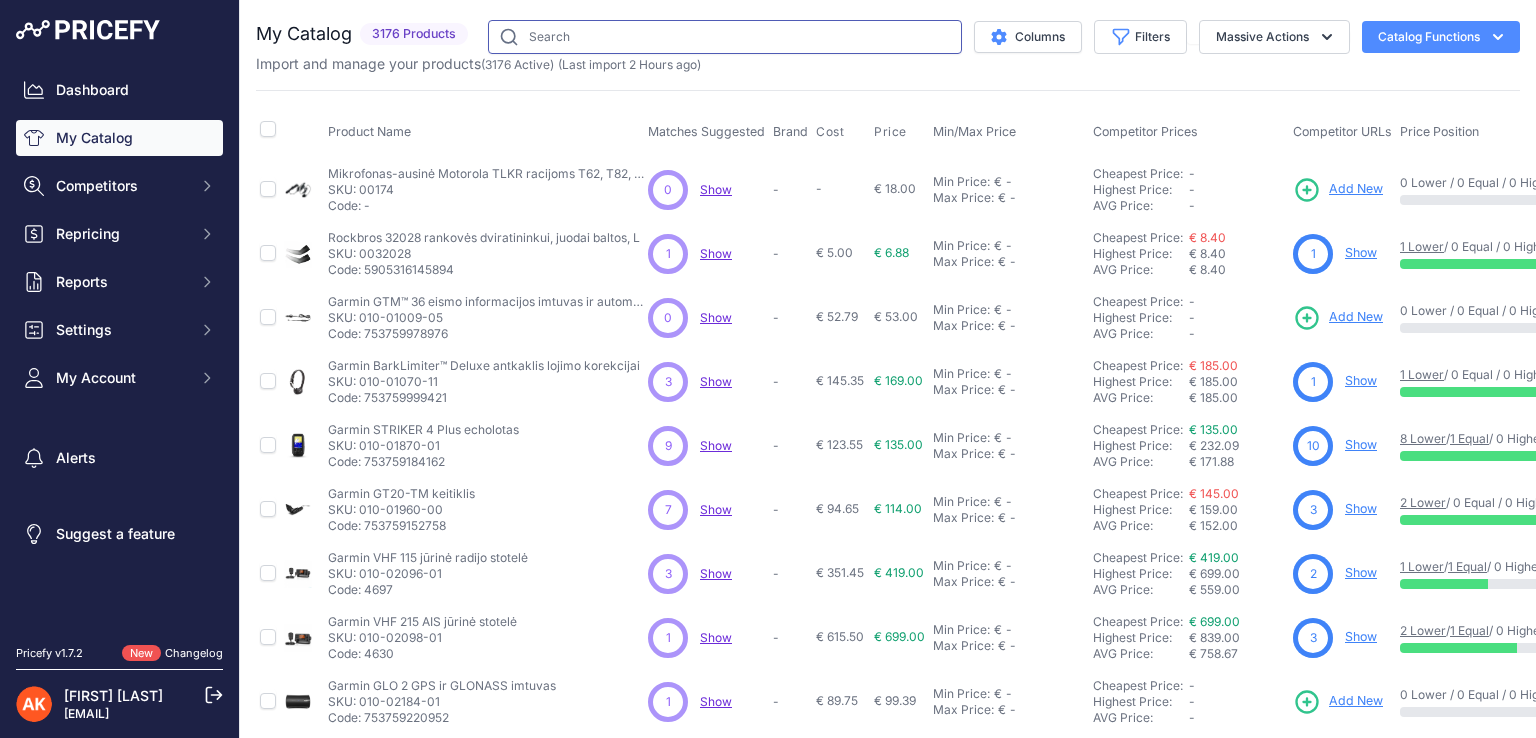 click at bounding box center [725, 37] 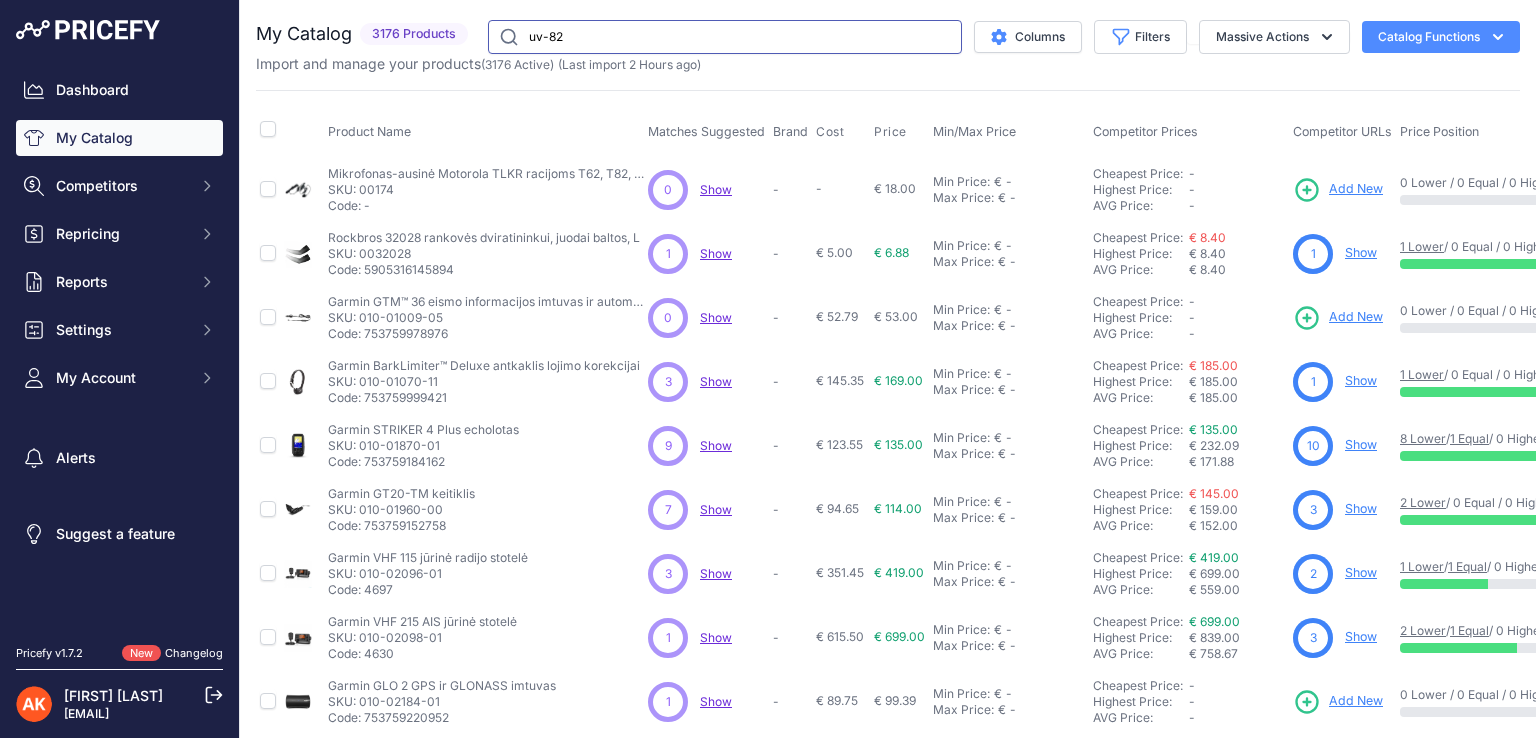 type on "uv-82" 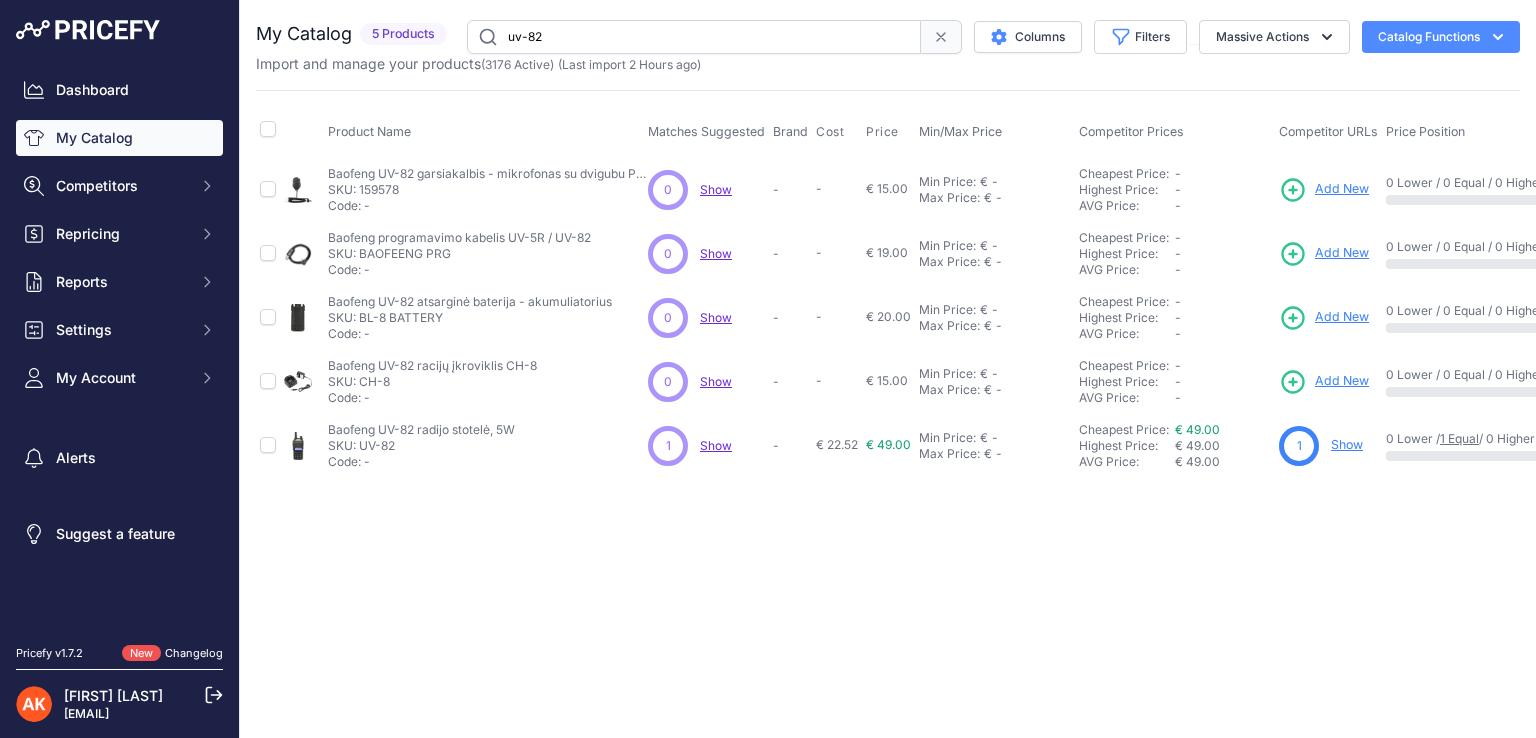 click on "Show" at bounding box center (1347, 444) 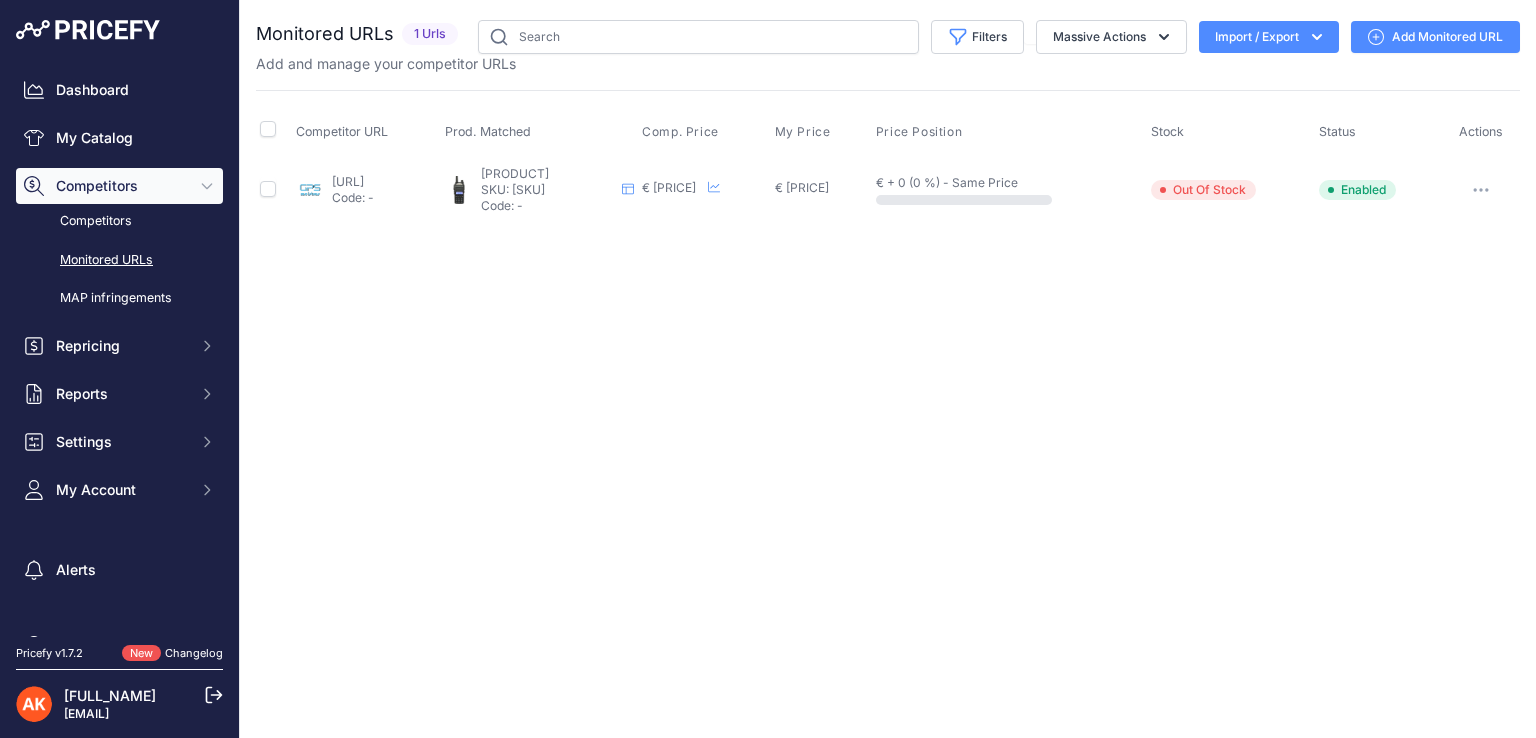 scroll, scrollTop: 0, scrollLeft: 0, axis: both 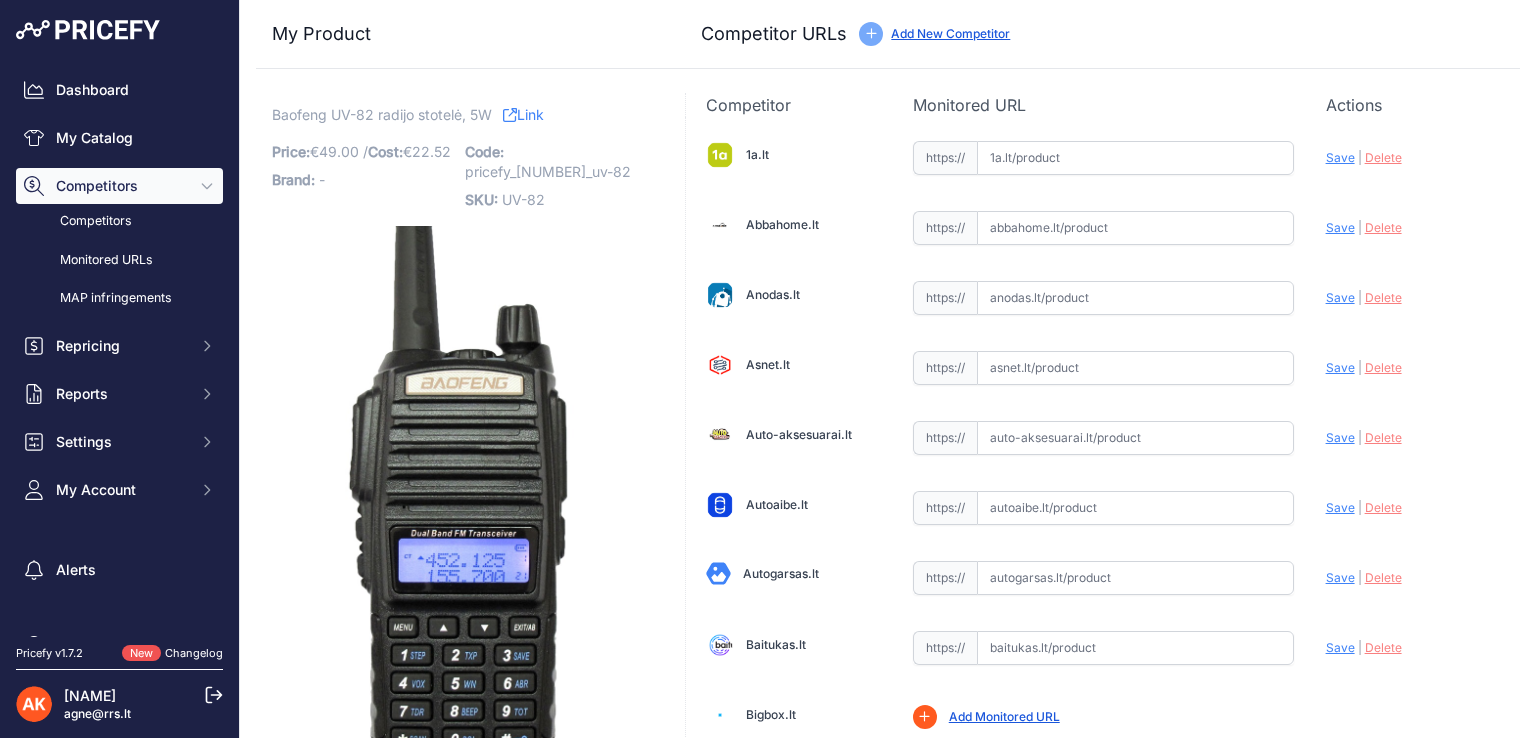 click on "My Product
Competitor URLs
Price: 49.00" at bounding box center (888, 2575) 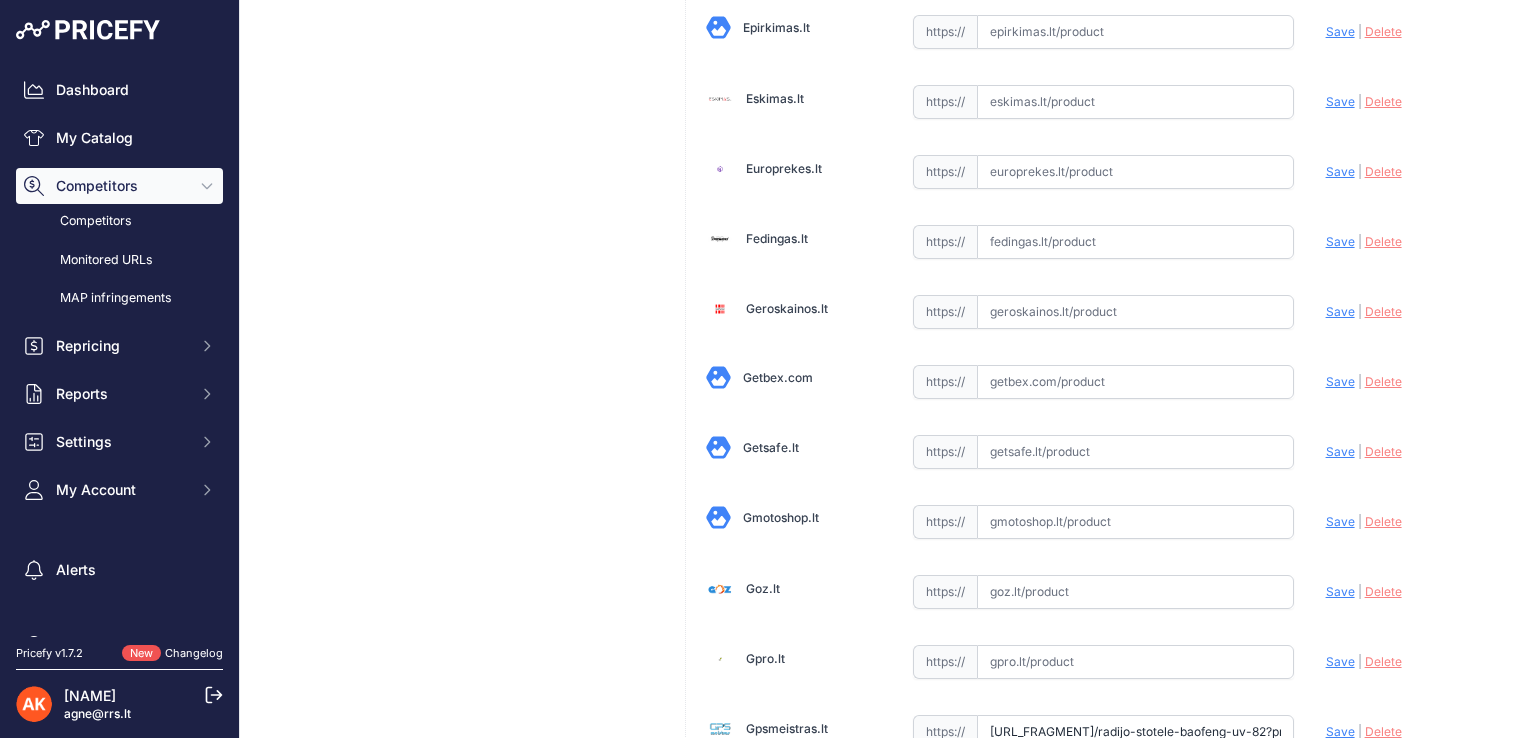 click at bounding box center [1135, 452] 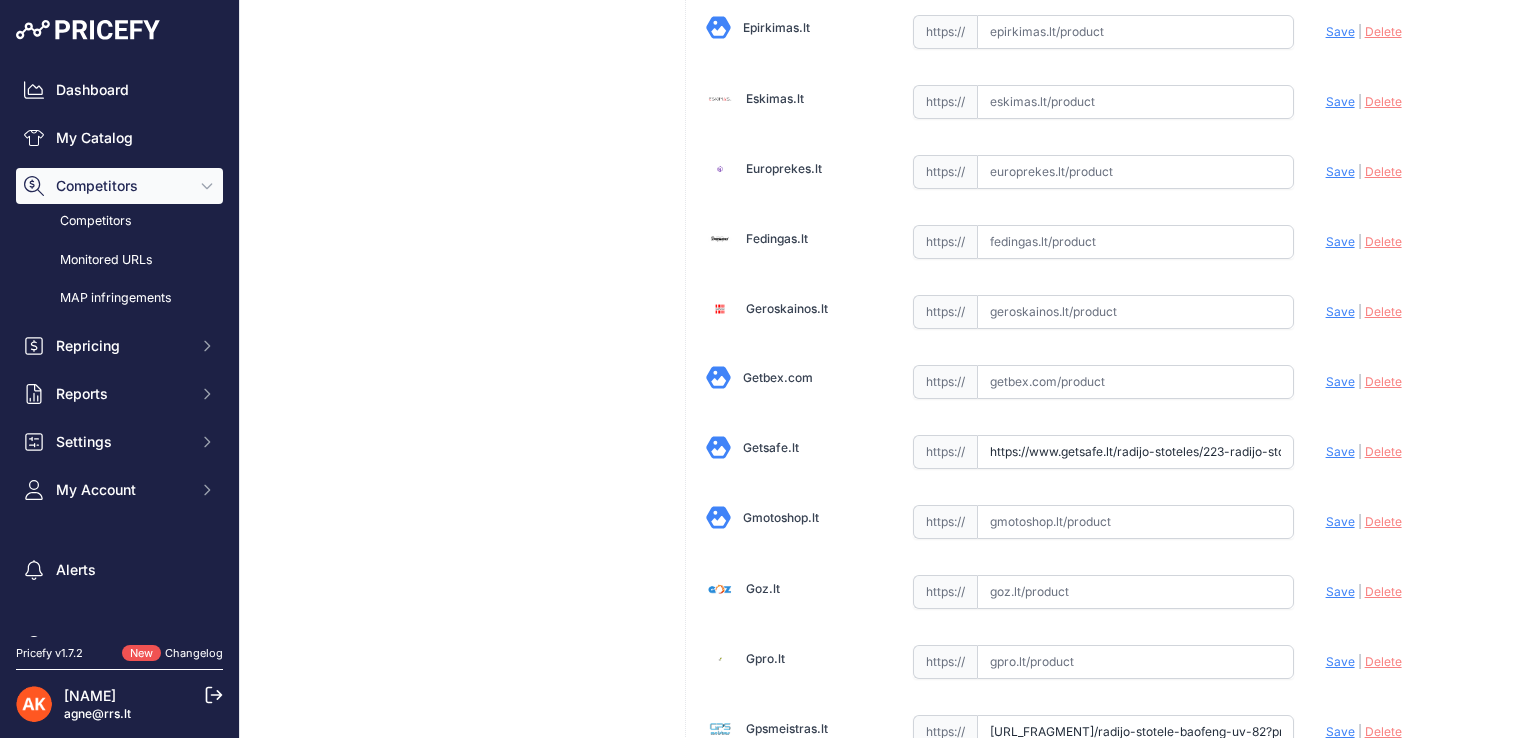 scroll, scrollTop: 0, scrollLeft: 152, axis: horizontal 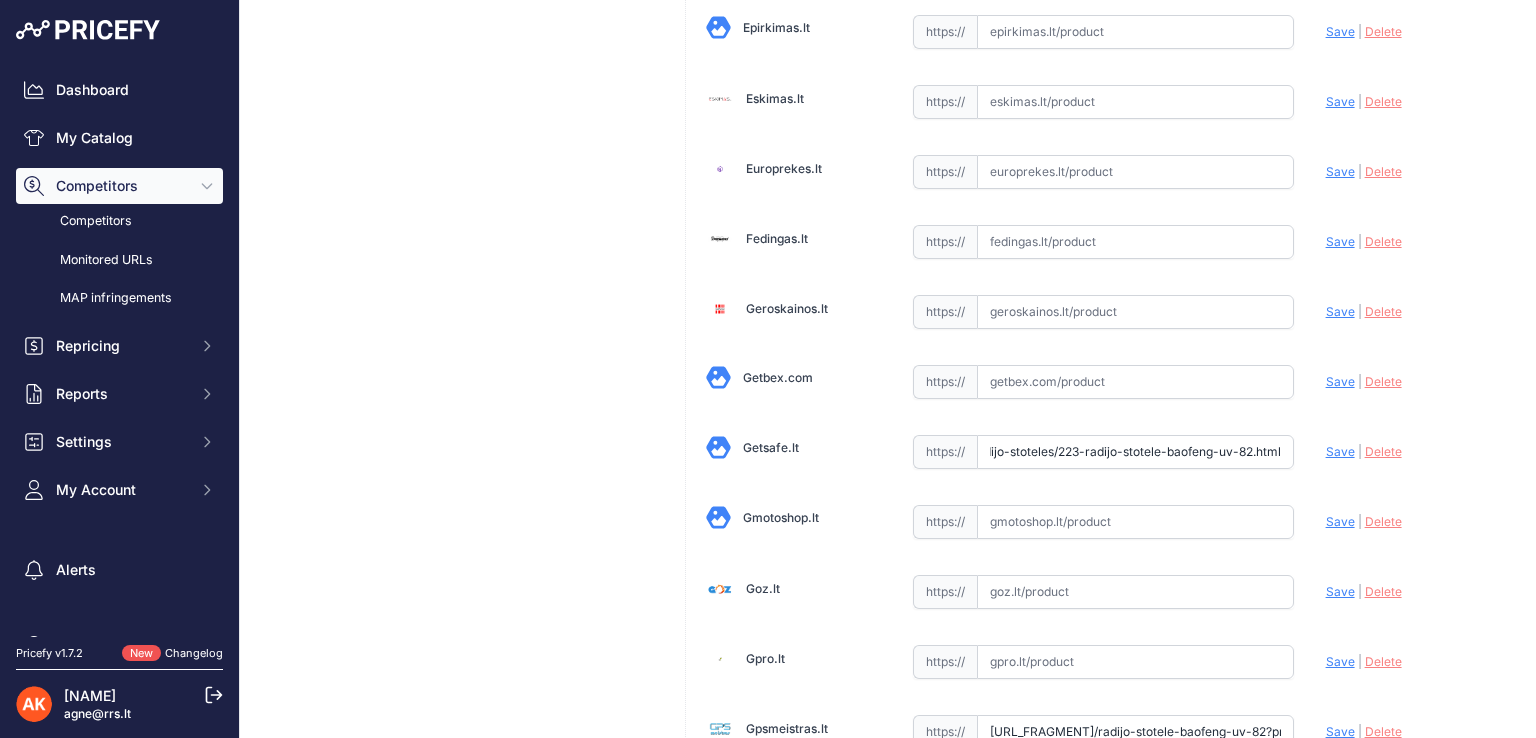 type on "https://www.getsafe.lt/radijo-stoteles/223-radijo-stotele-baofeng-uv-82.html" 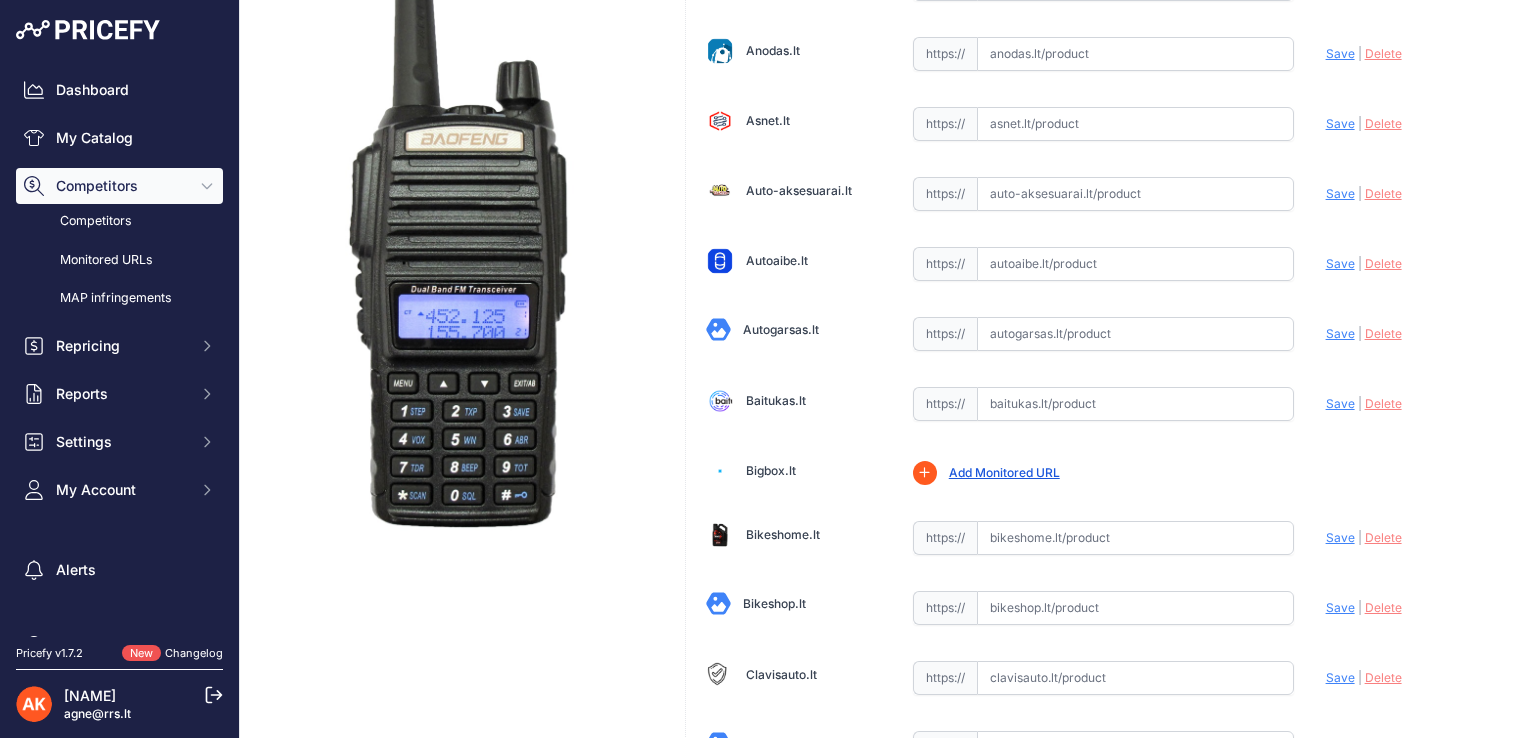 scroll, scrollTop: 0, scrollLeft: 0, axis: both 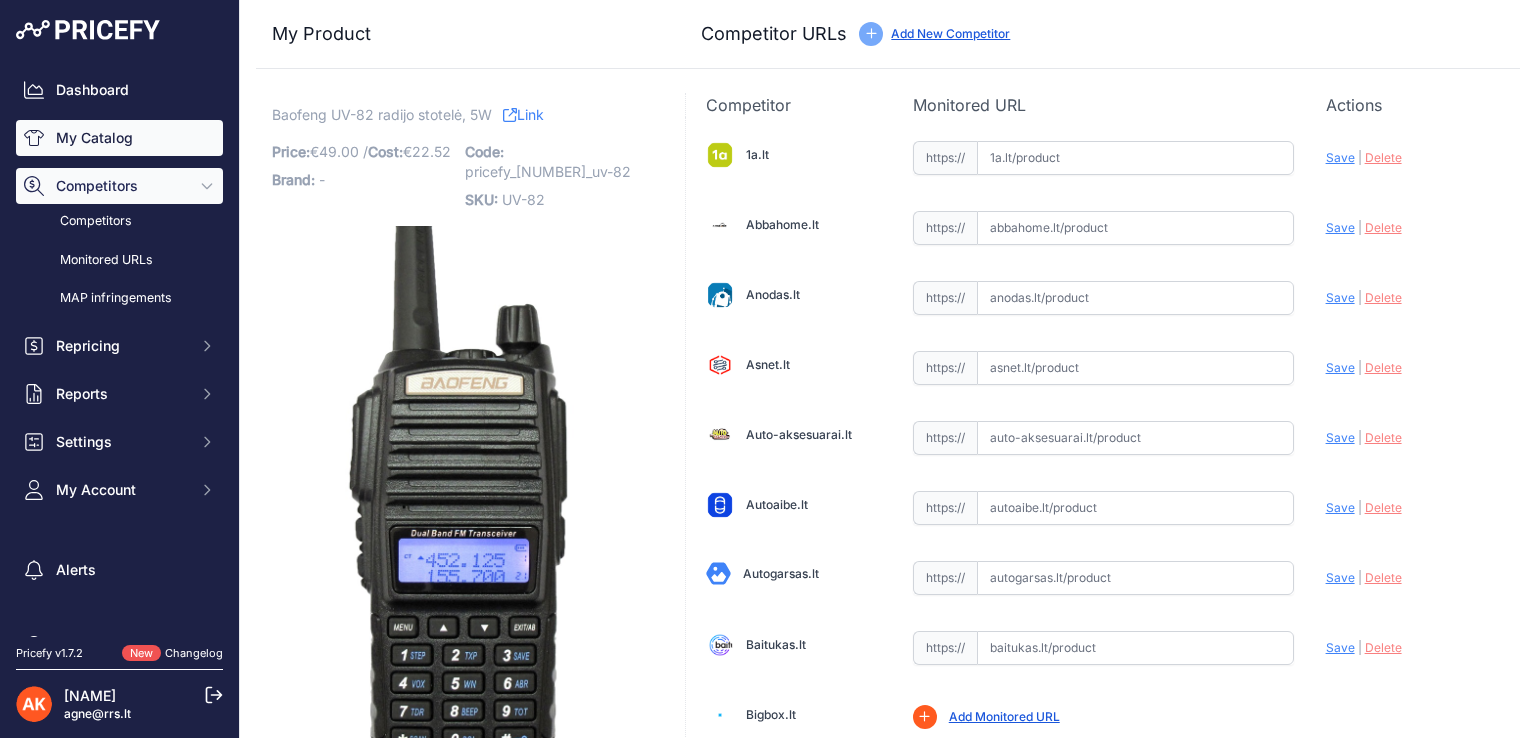 click on "My Catalog" at bounding box center [119, 138] 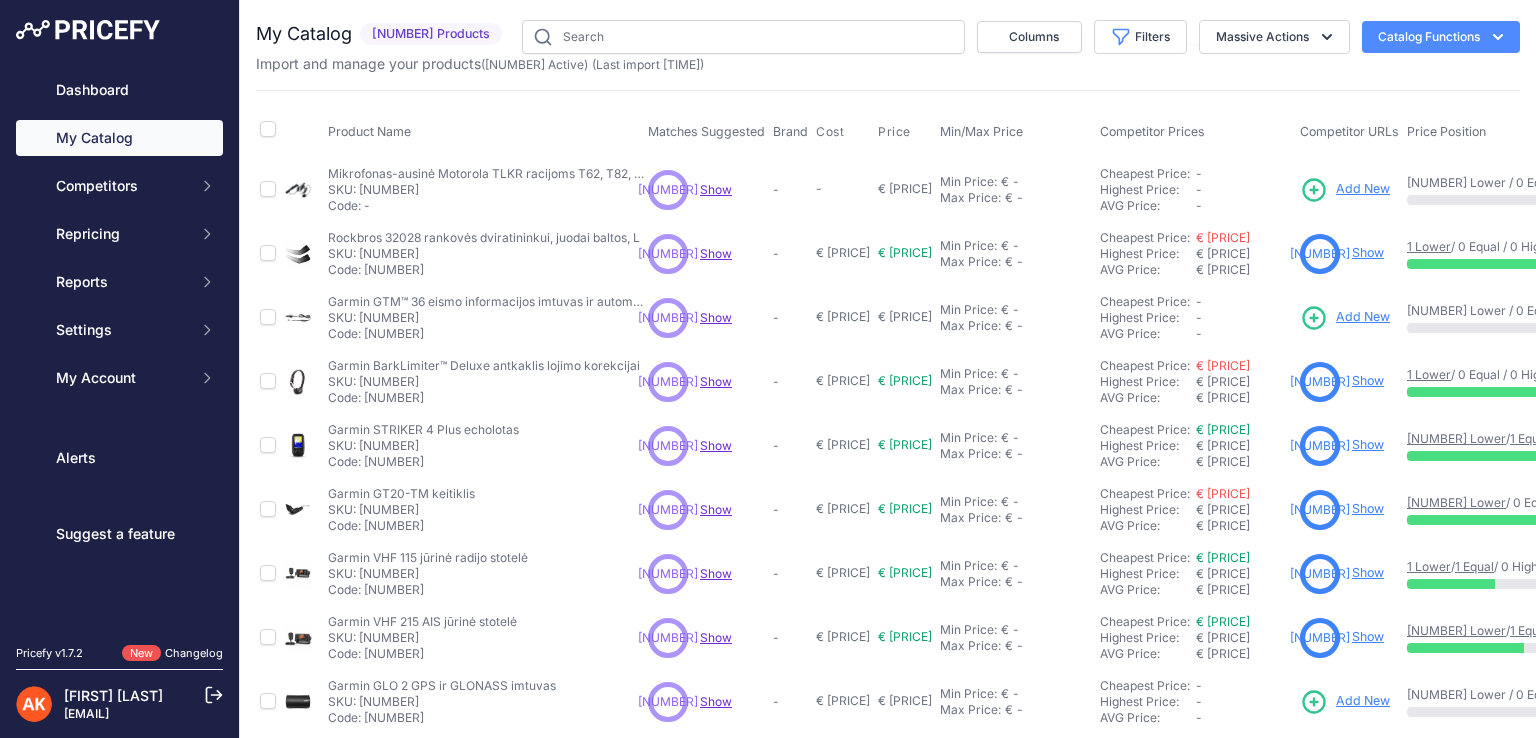 scroll, scrollTop: 0, scrollLeft: 0, axis: both 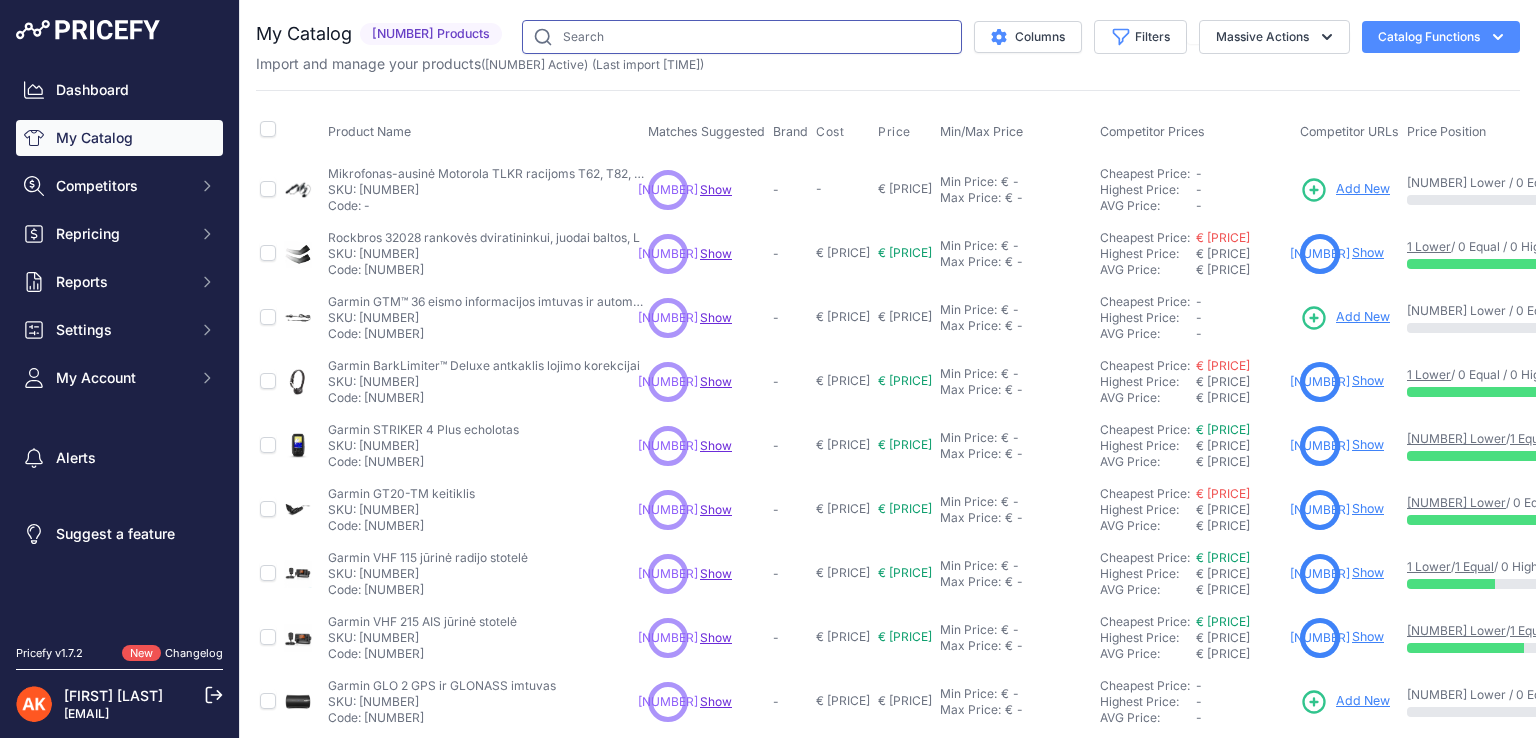 click at bounding box center (742, 37) 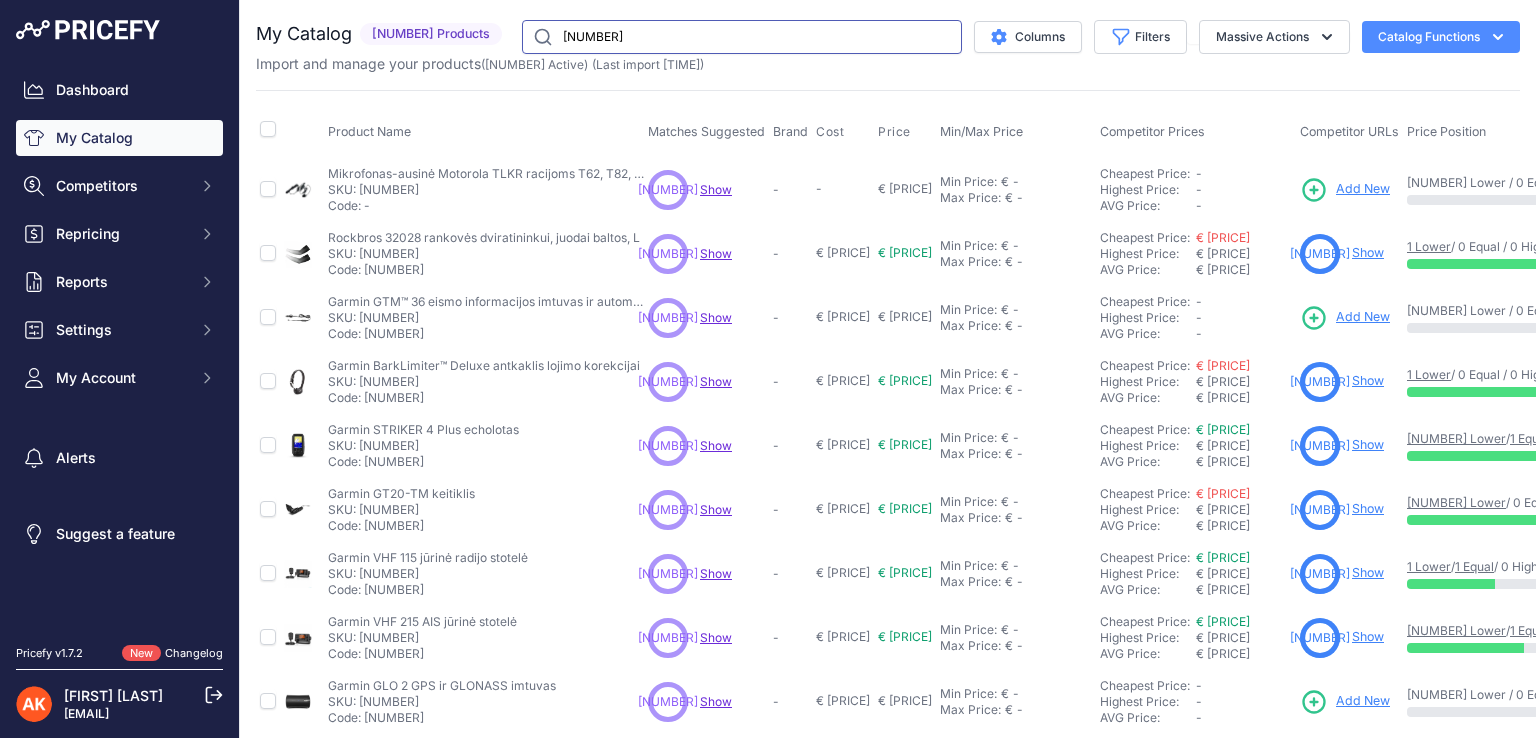 type on "1801" 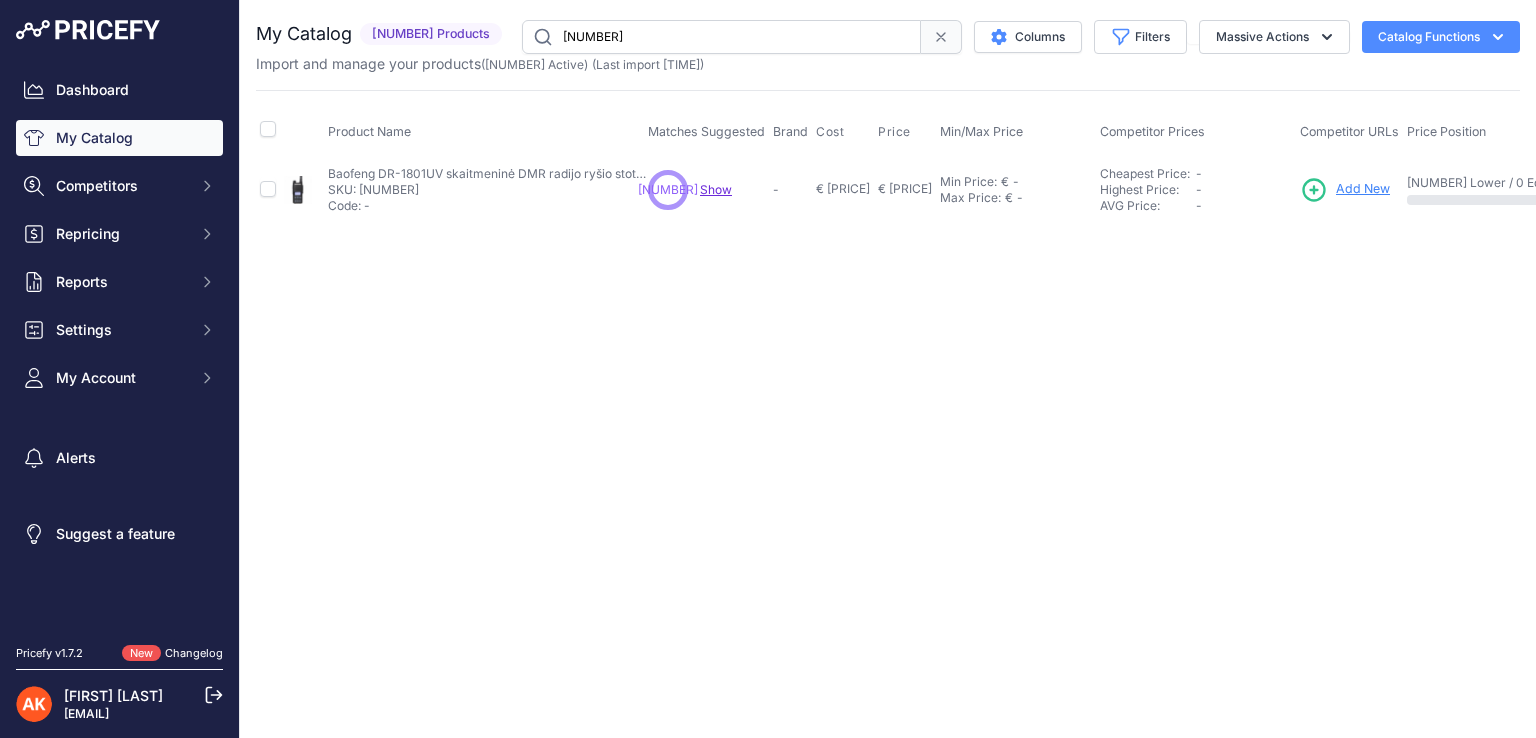 click on "Add New" at bounding box center (1363, 189) 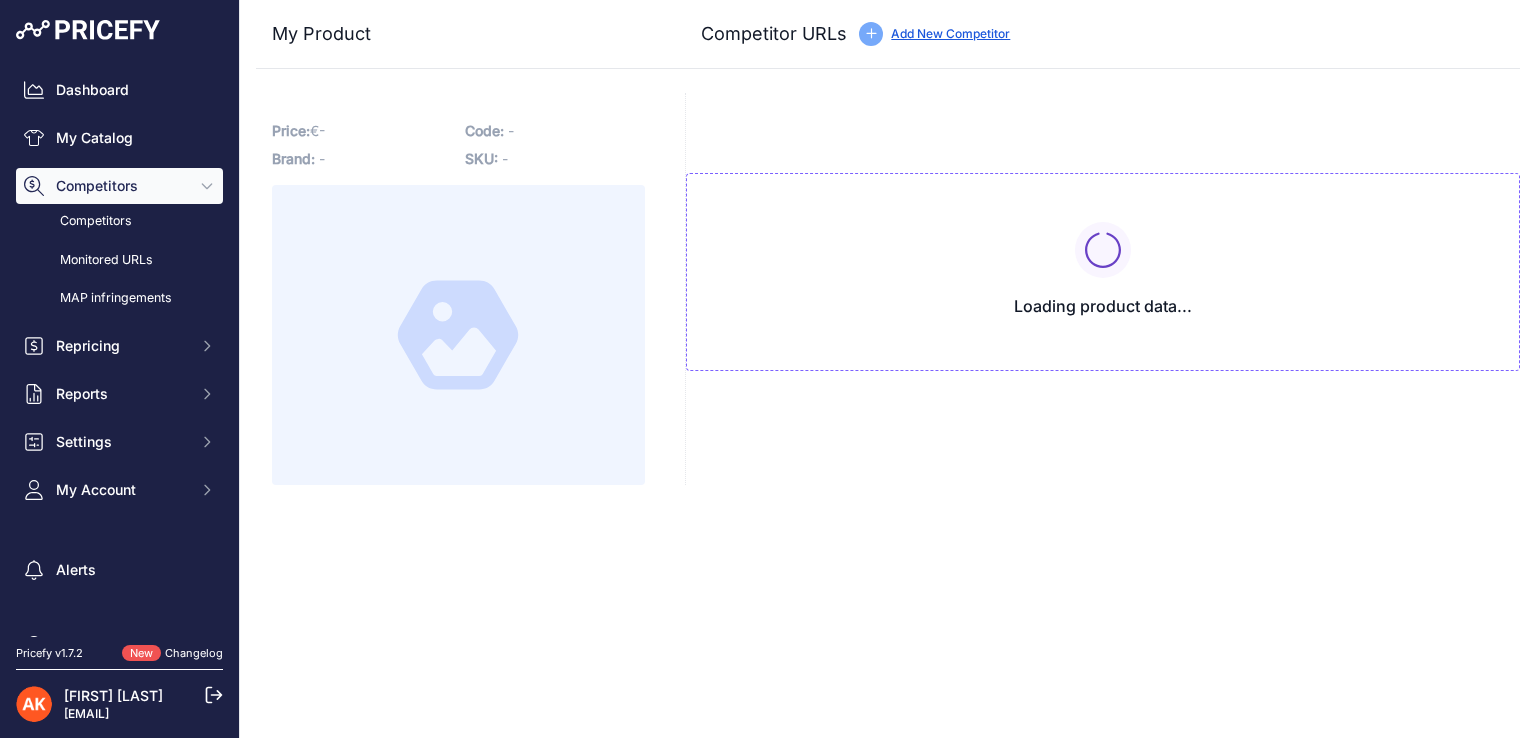 scroll, scrollTop: 0, scrollLeft: 0, axis: both 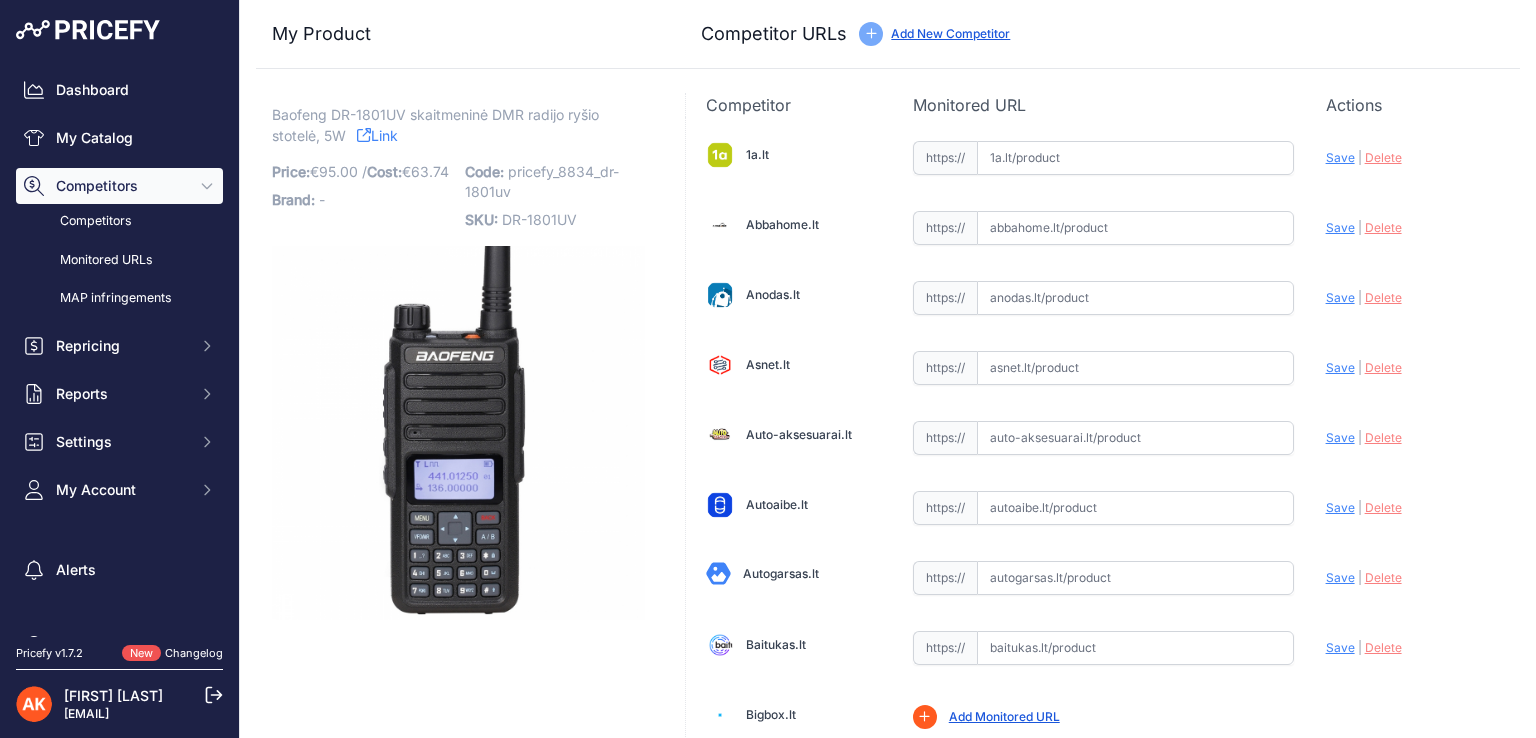 click on "Update Profile
Save
|
Delete
Analyzing" at bounding box center [1413, 226] 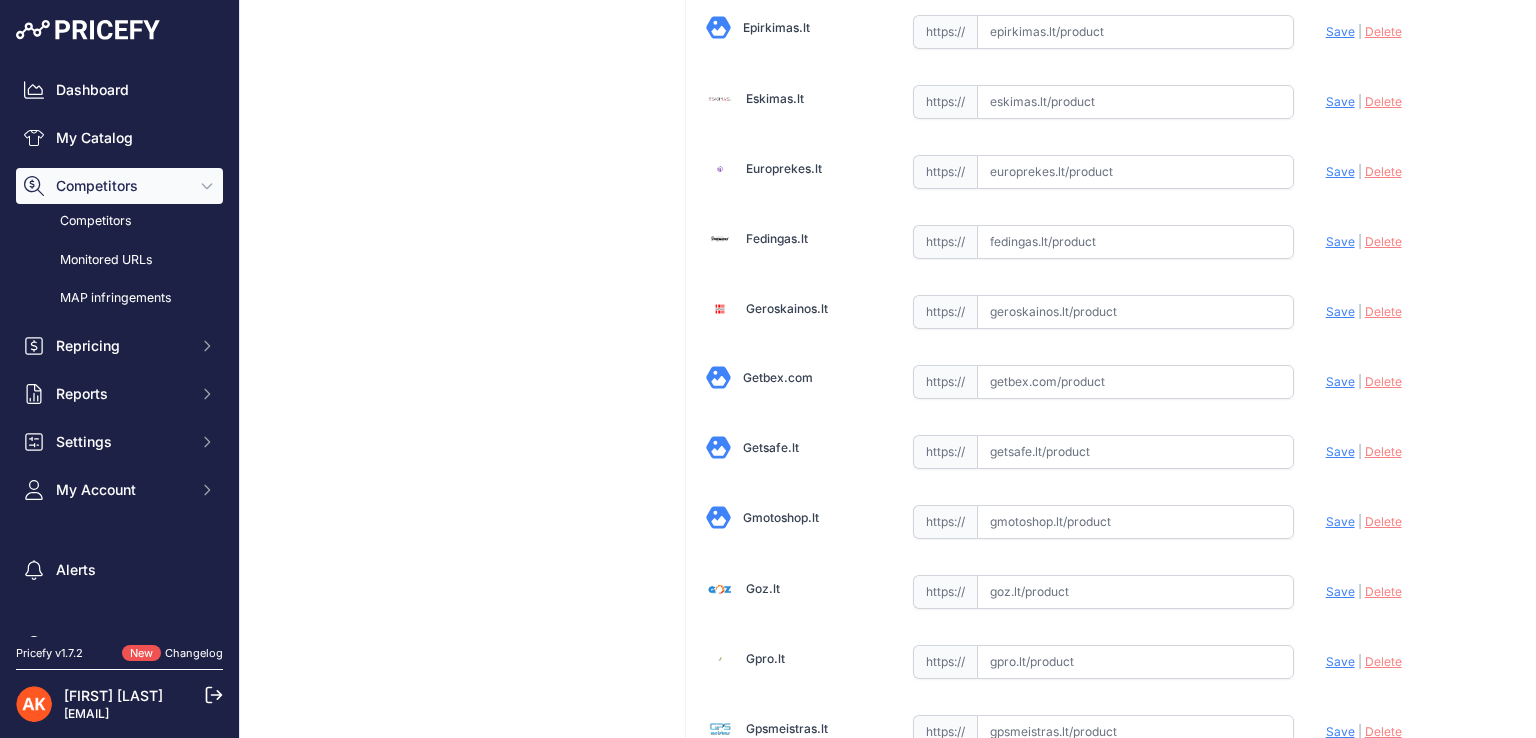 click at bounding box center [1135, 452] 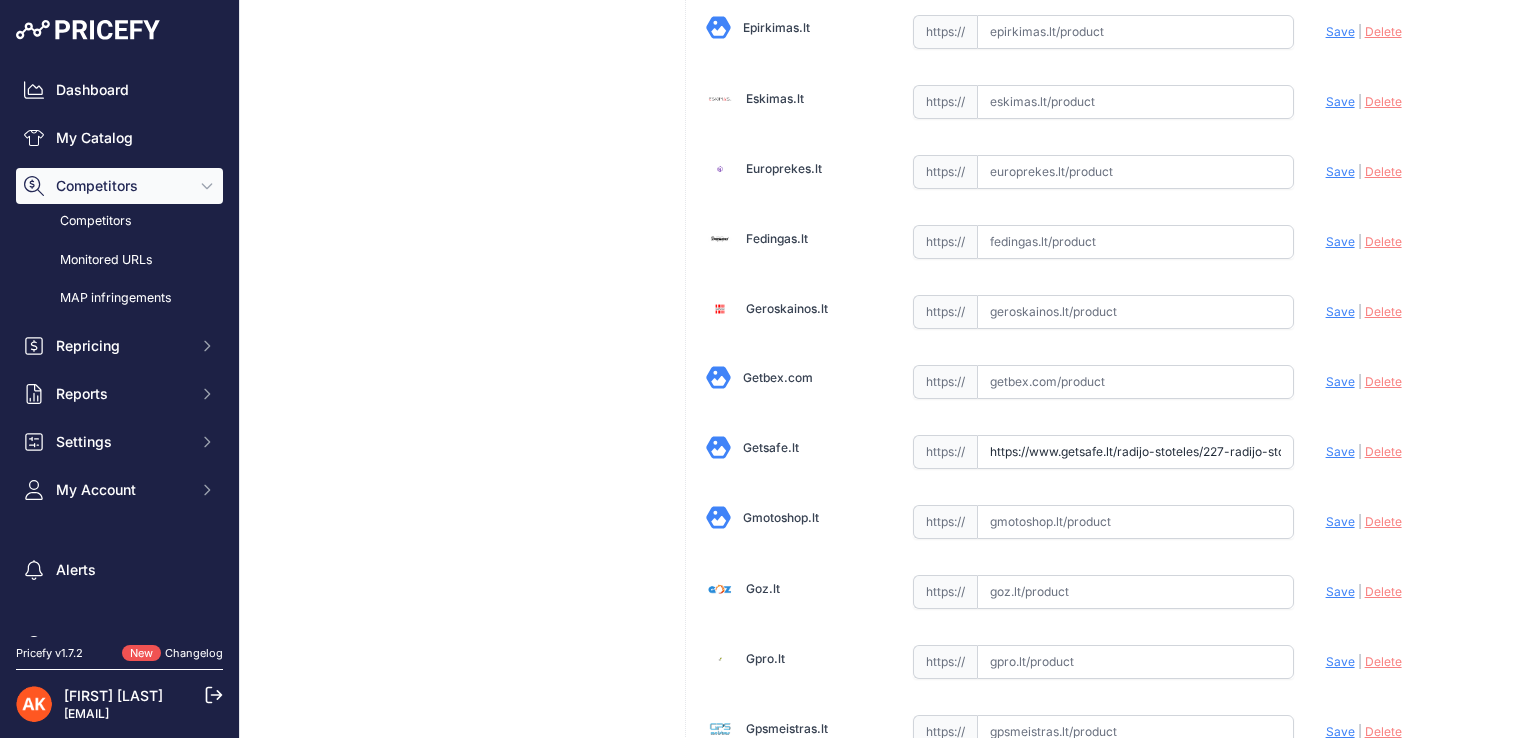 scroll, scrollTop: 0, scrollLeft: 203, axis: horizontal 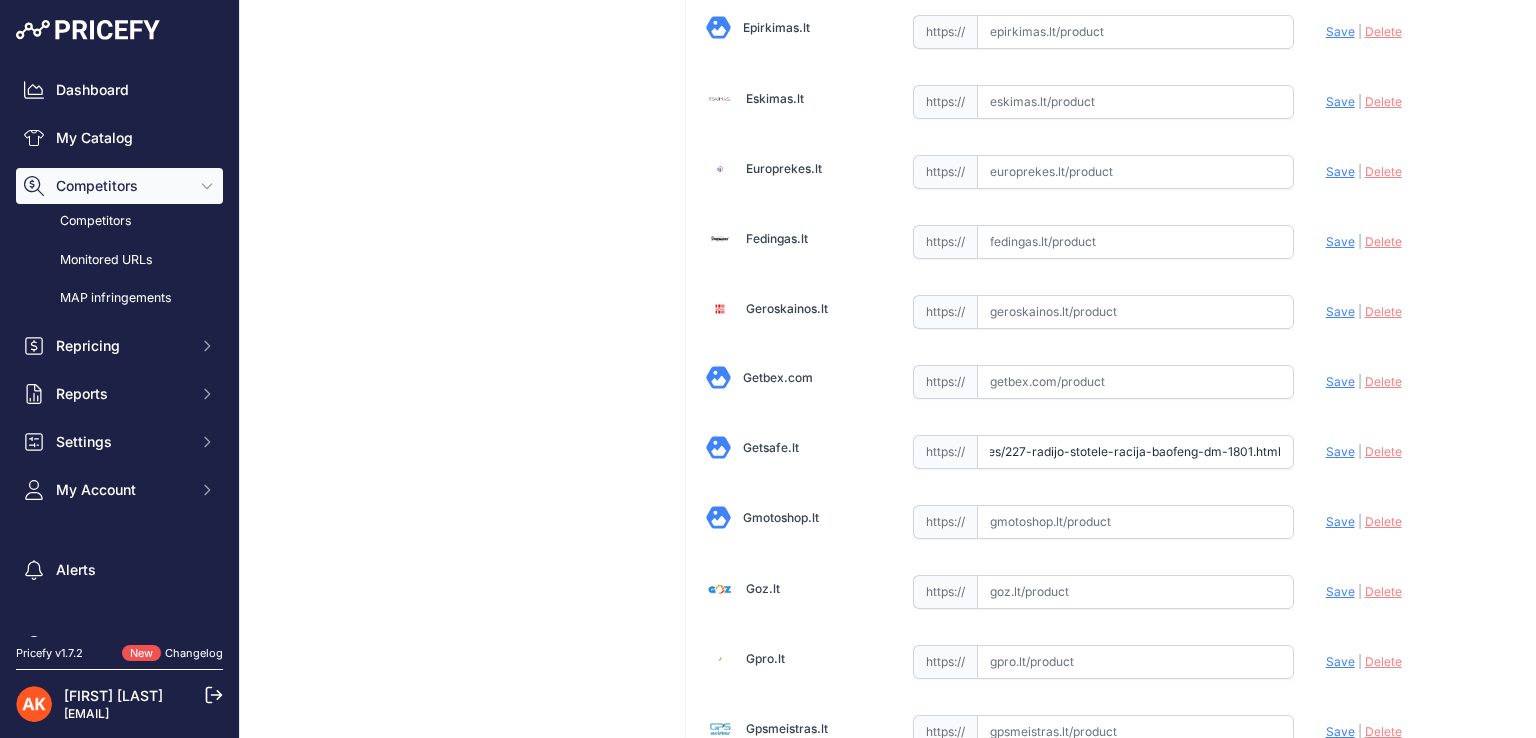 type on "https://www.getsafe.lt/radijo-stoteles/227-radijo-stotele-racija-baofeng-dm-1801.html" 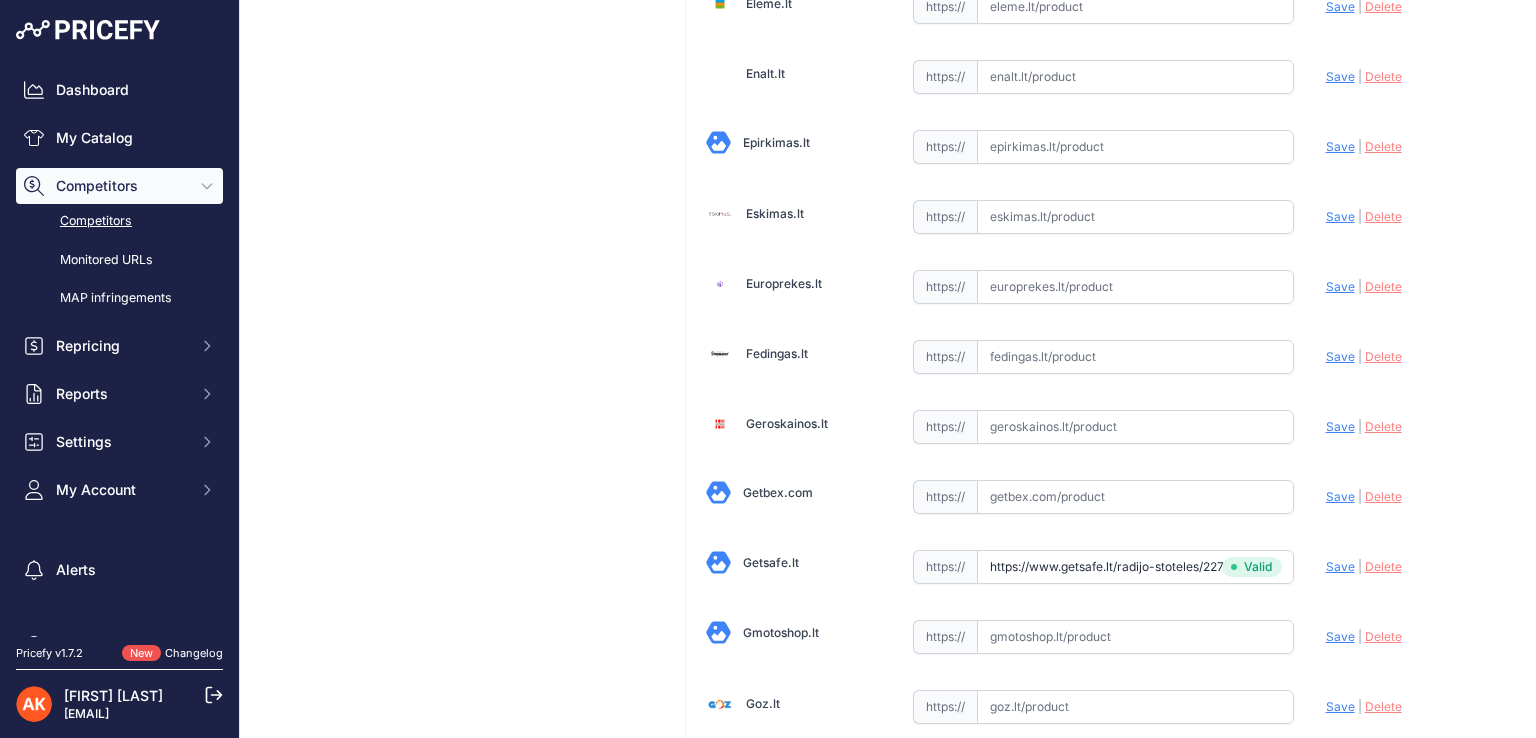 scroll, scrollTop: 1050, scrollLeft: 0, axis: vertical 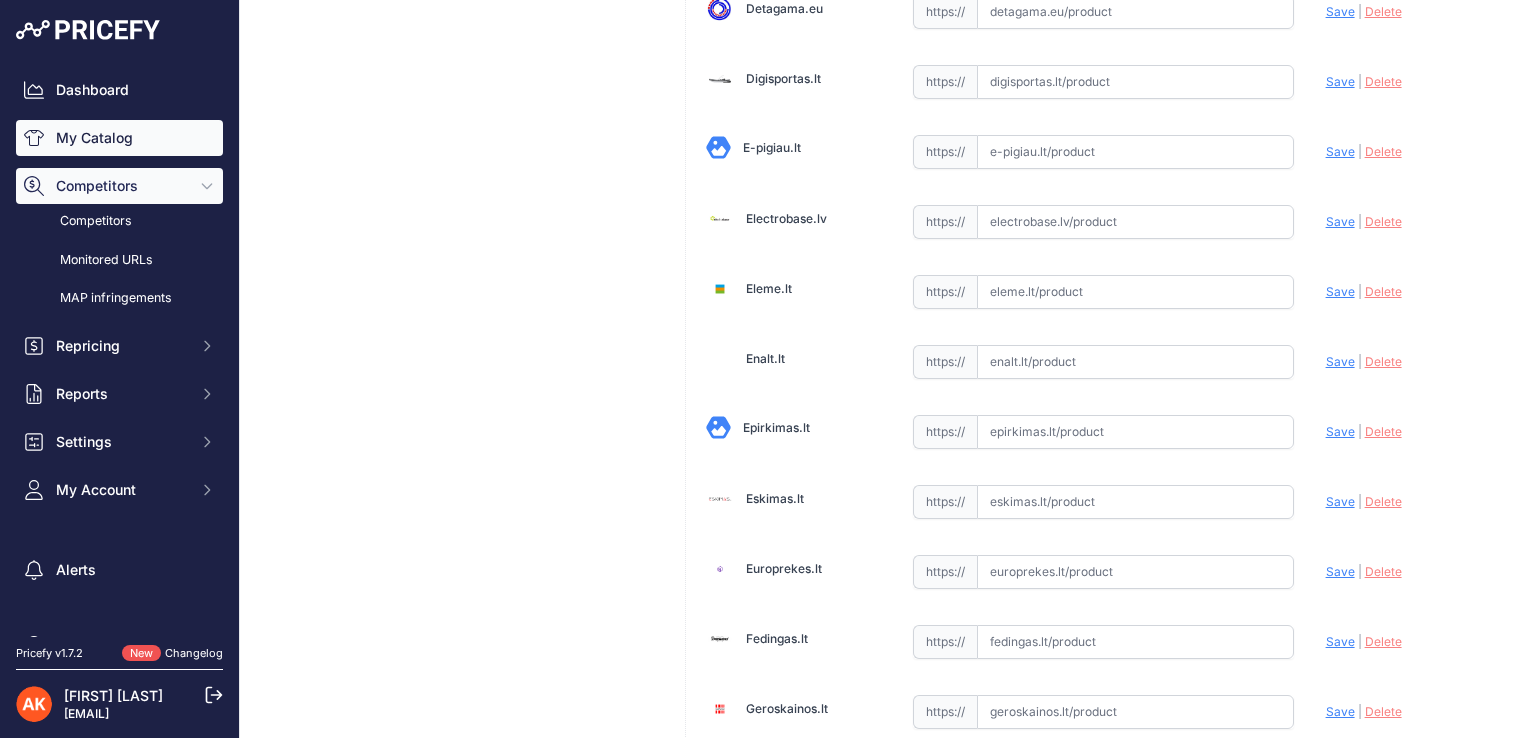 click on "My Catalog" at bounding box center [119, 138] 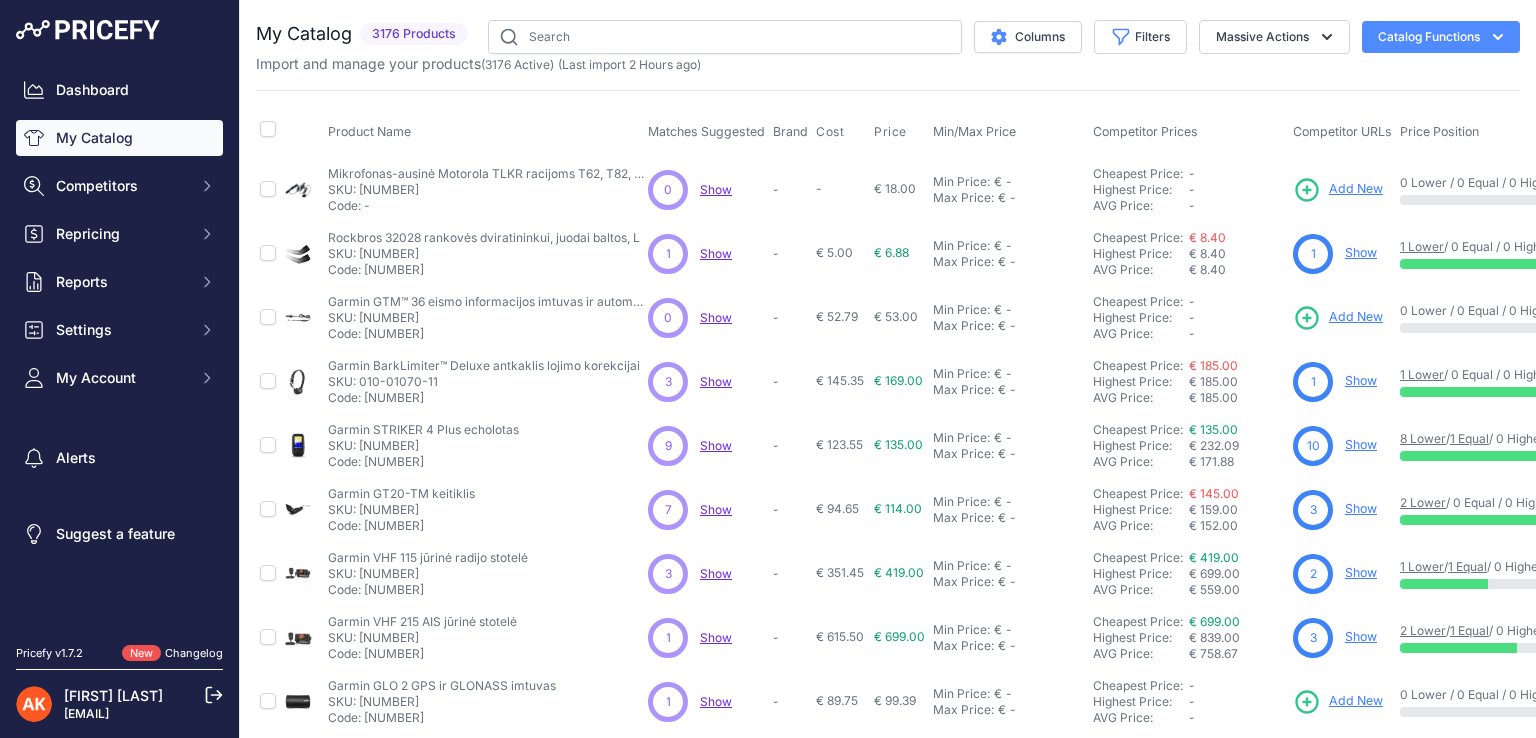 scroll, scrollTop: 0, scrollLeft: 0, axis: both 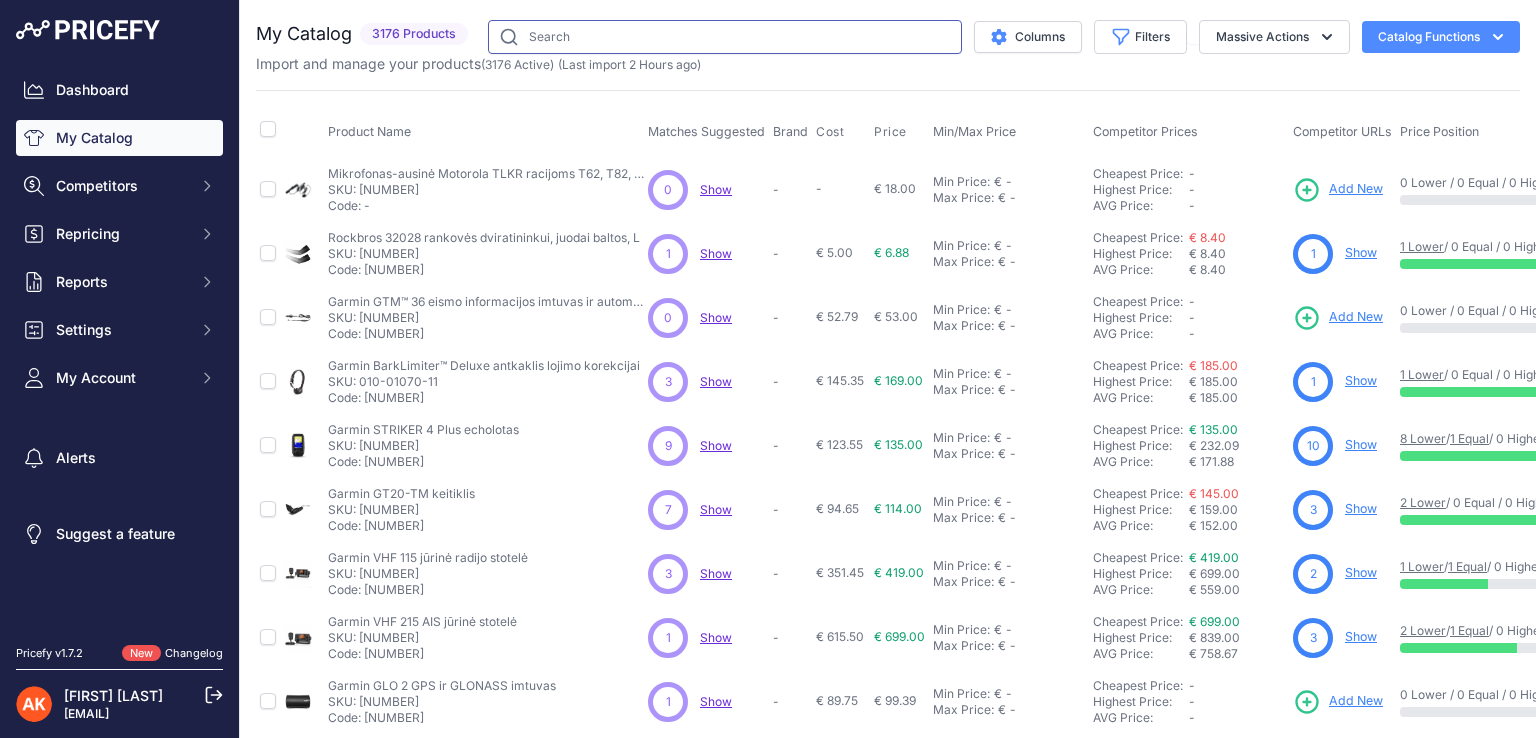 click at bounding box center (725, 37) 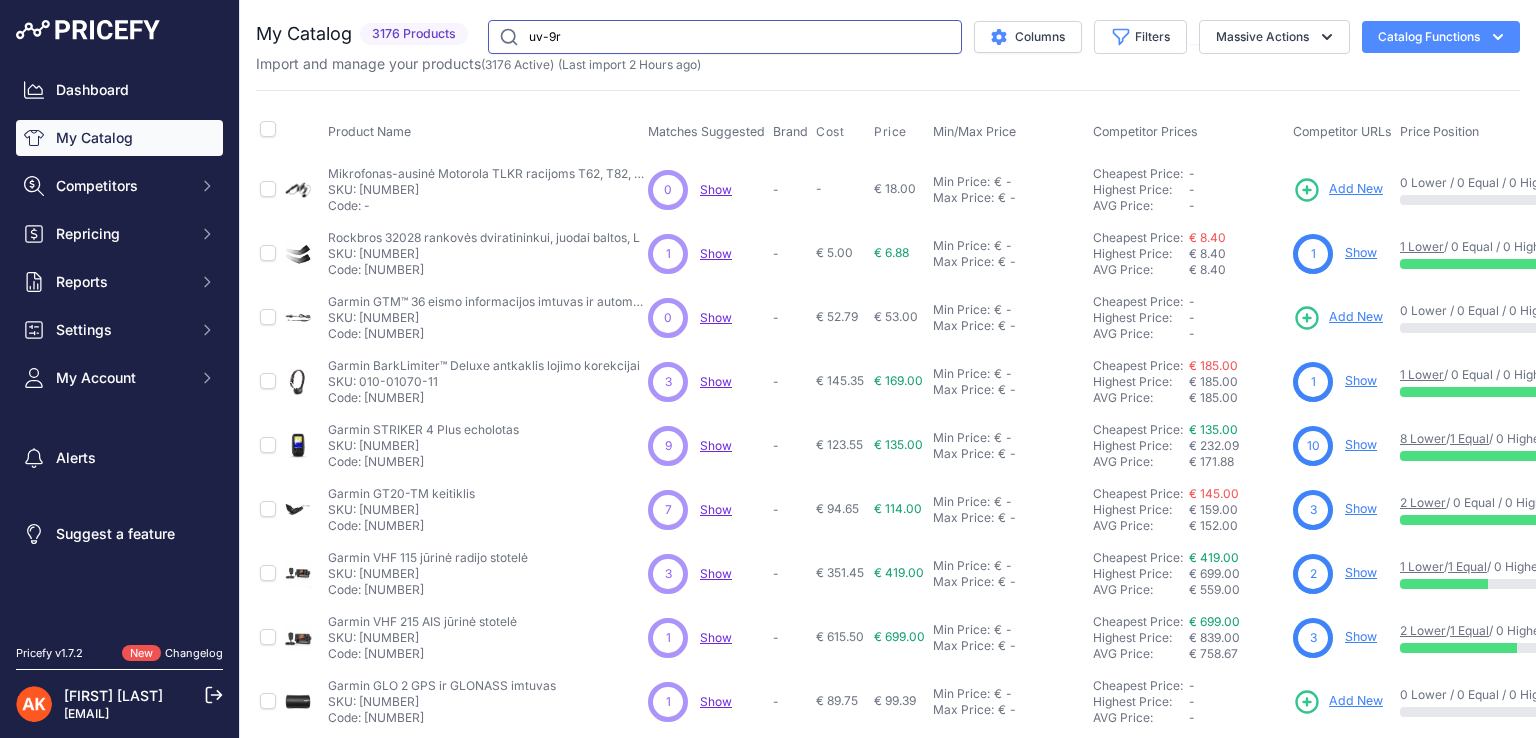 type on "uv-9r" 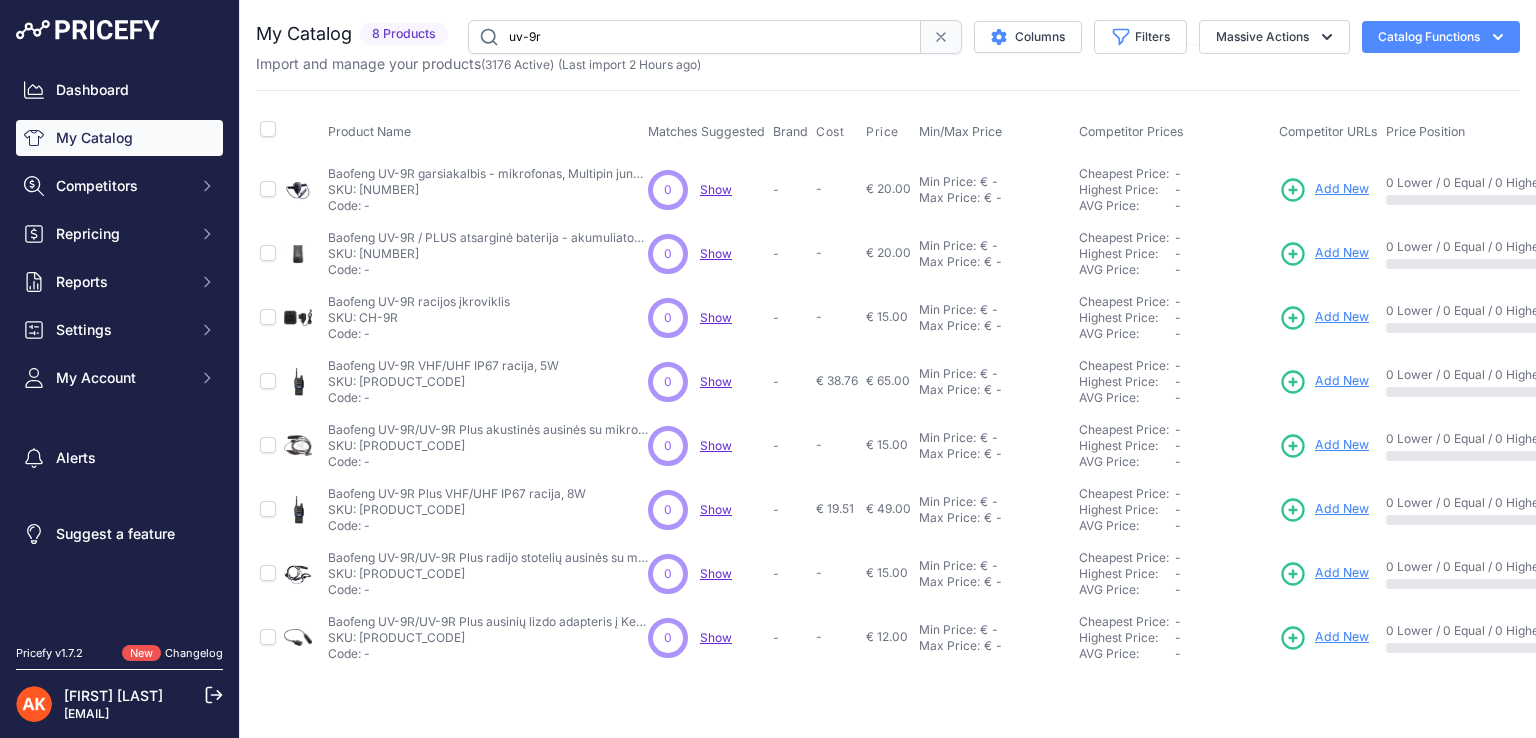 click on "Add New" at bounding box center [1342, 509] 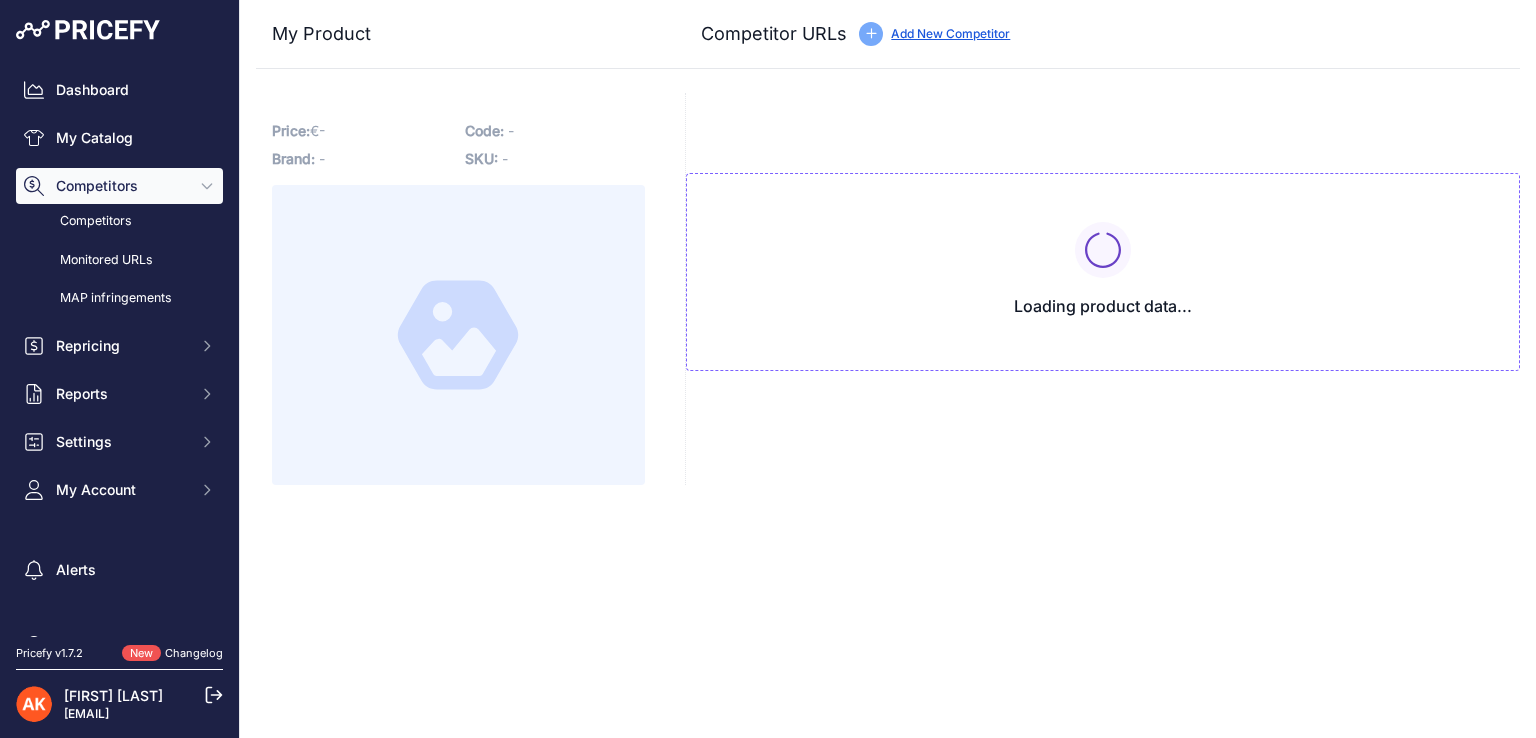 scroll, scrollTop: 0, scrollLeft: 0, axis: both 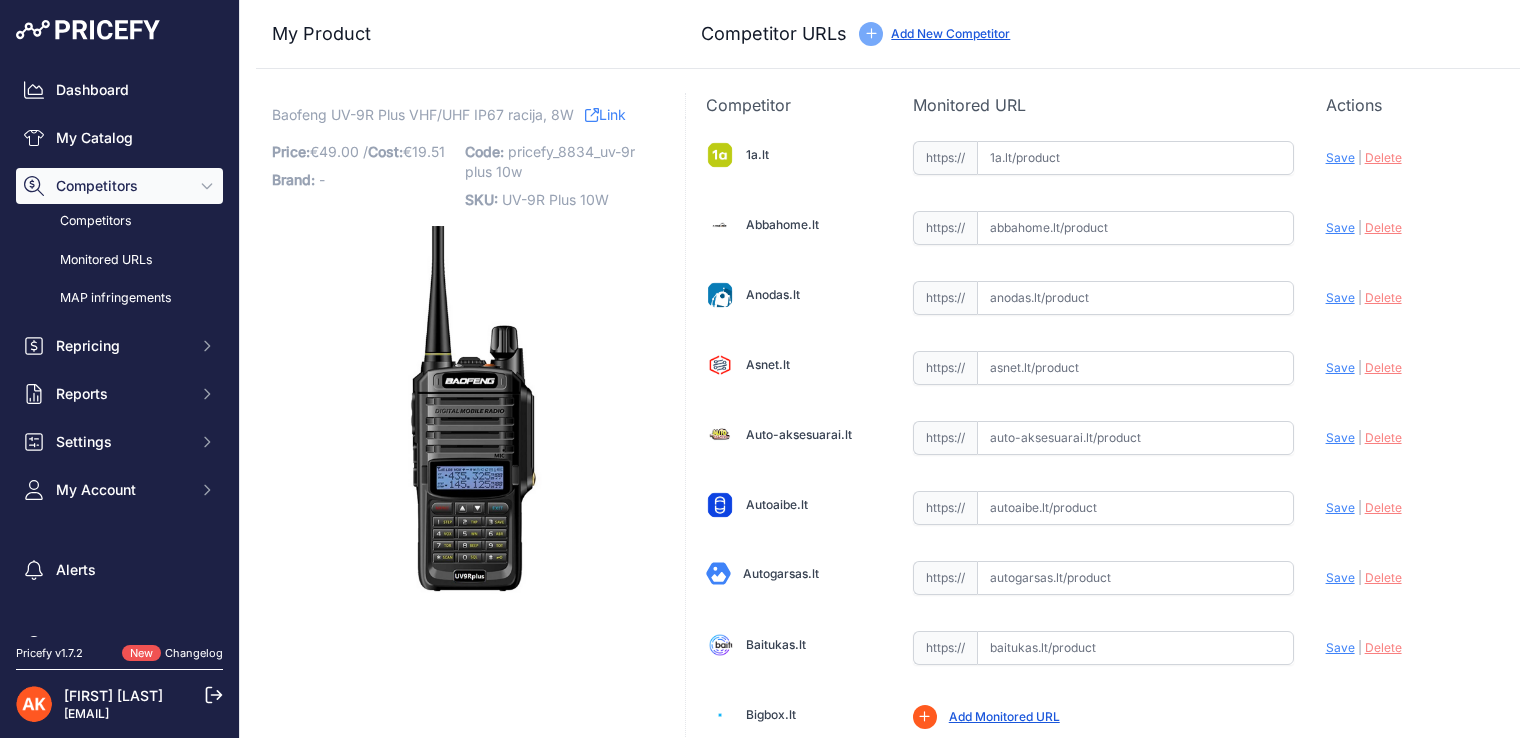 click on "Update Profile
Save
|
Delete
Analyzing" at bounding box center [1413, 156] 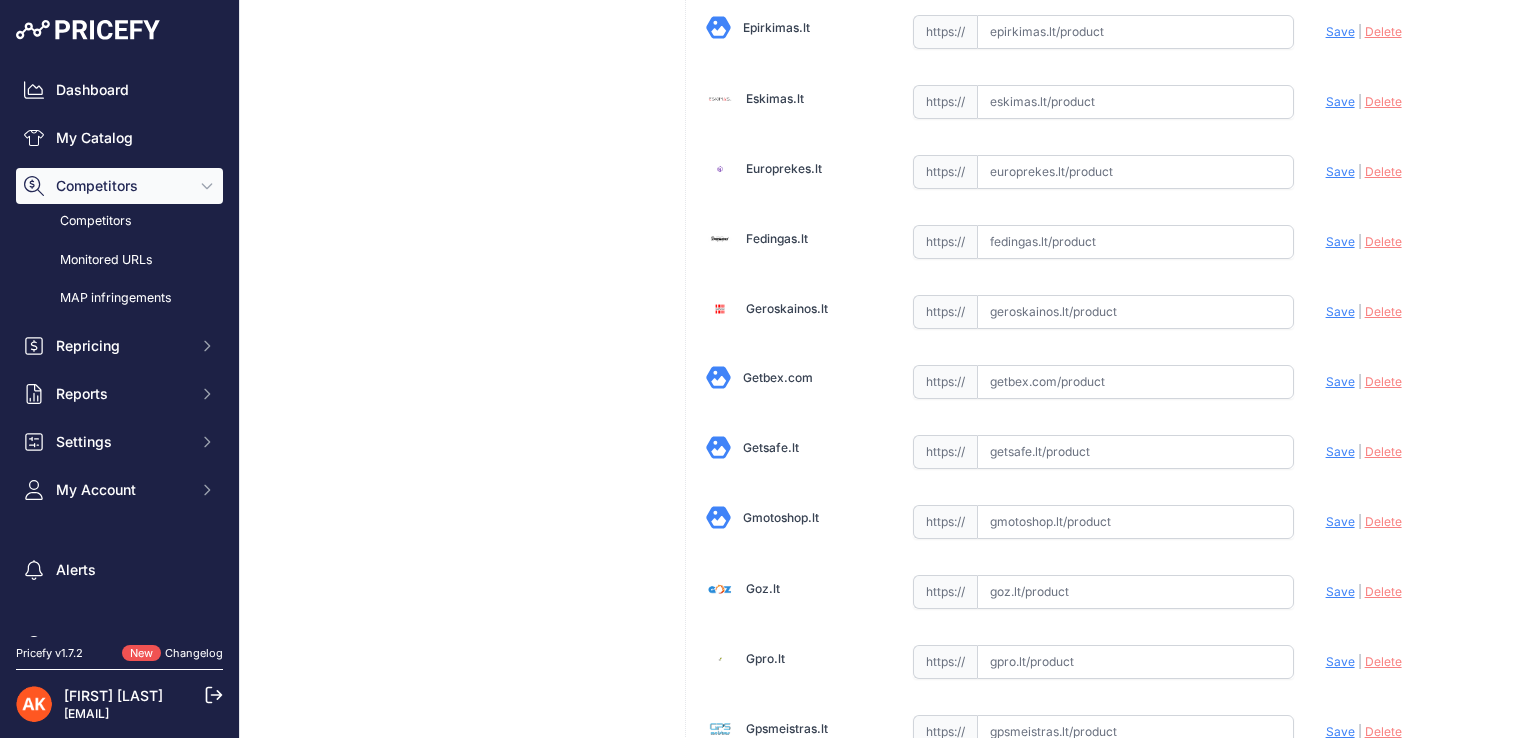 click at bounding box center (1135, 452) 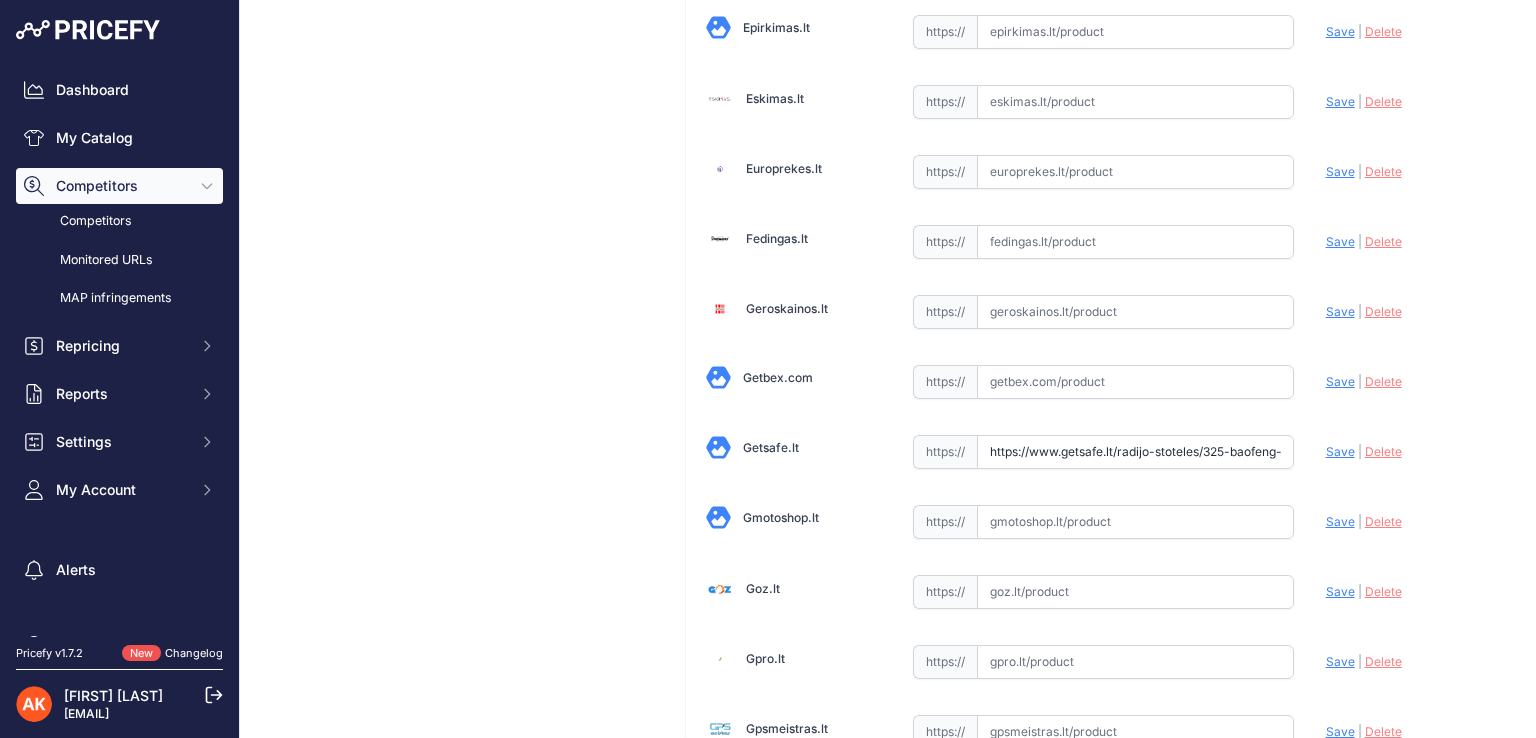 scroll, scrollTop: 0, scrollLeft: 98, axis: horizontal 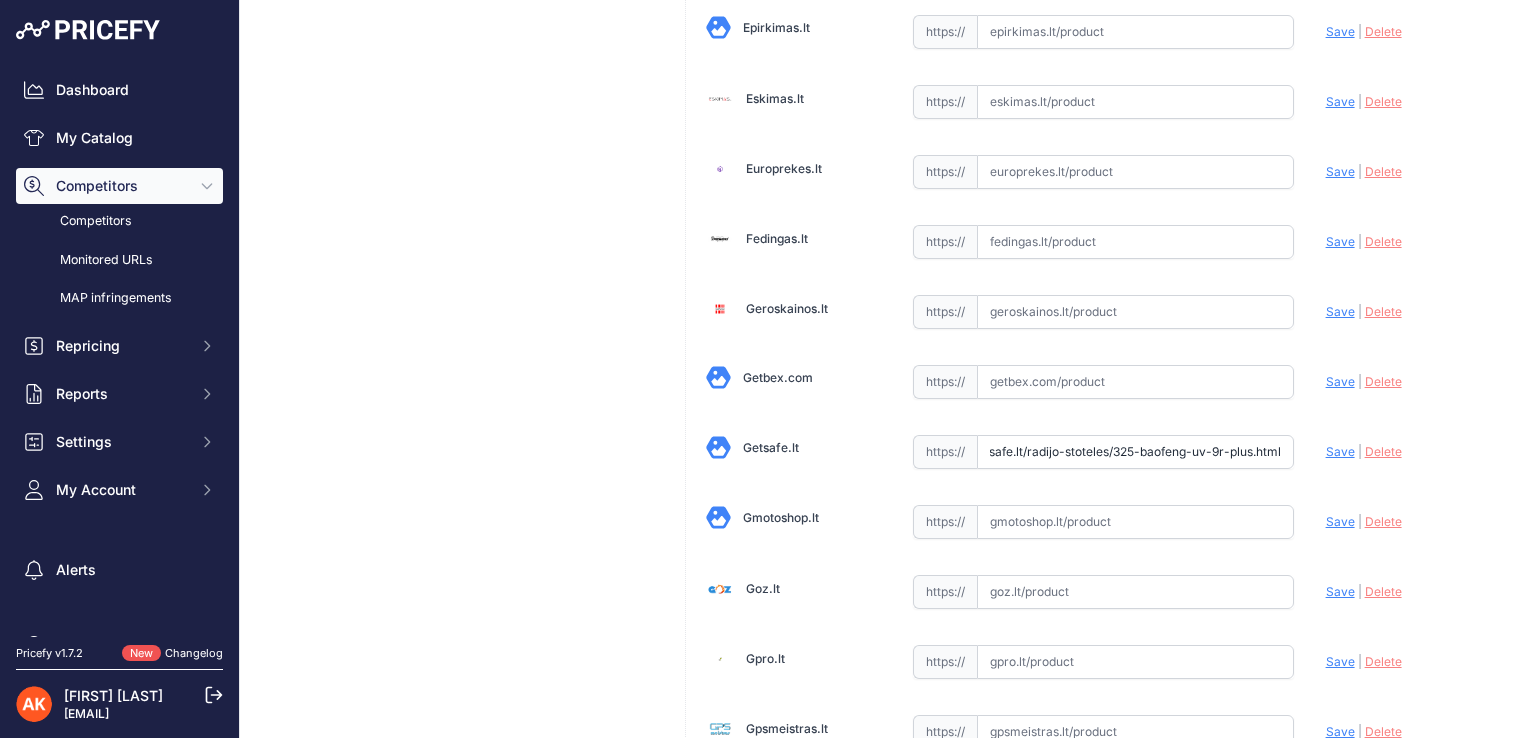 type on "https://www.getsafe.lt/radijo-stoteles/325-baofeng-uv-9r-plus.html" 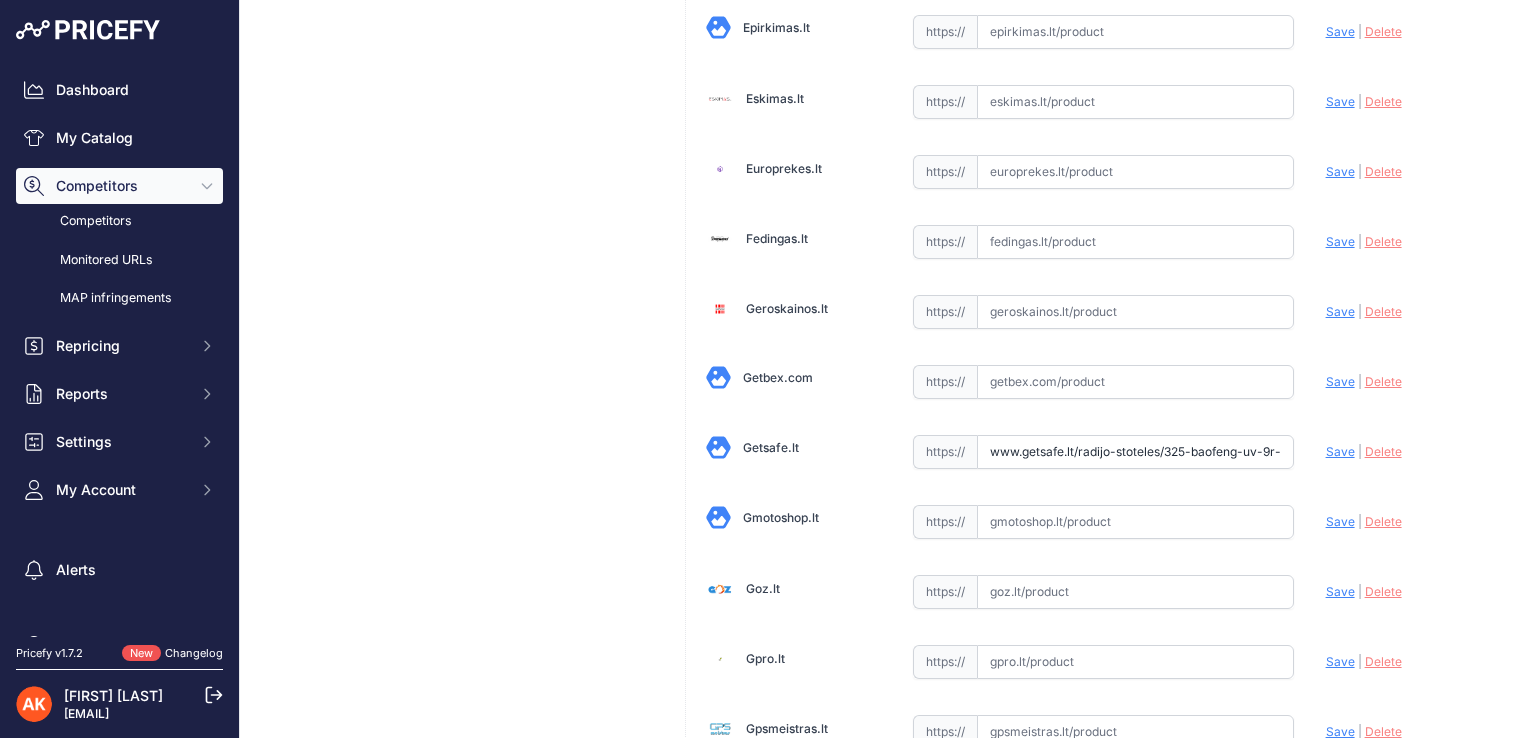 click on "Update Profile
Save
|
Delete
Analyzing" at bounding box center (1413, 450) 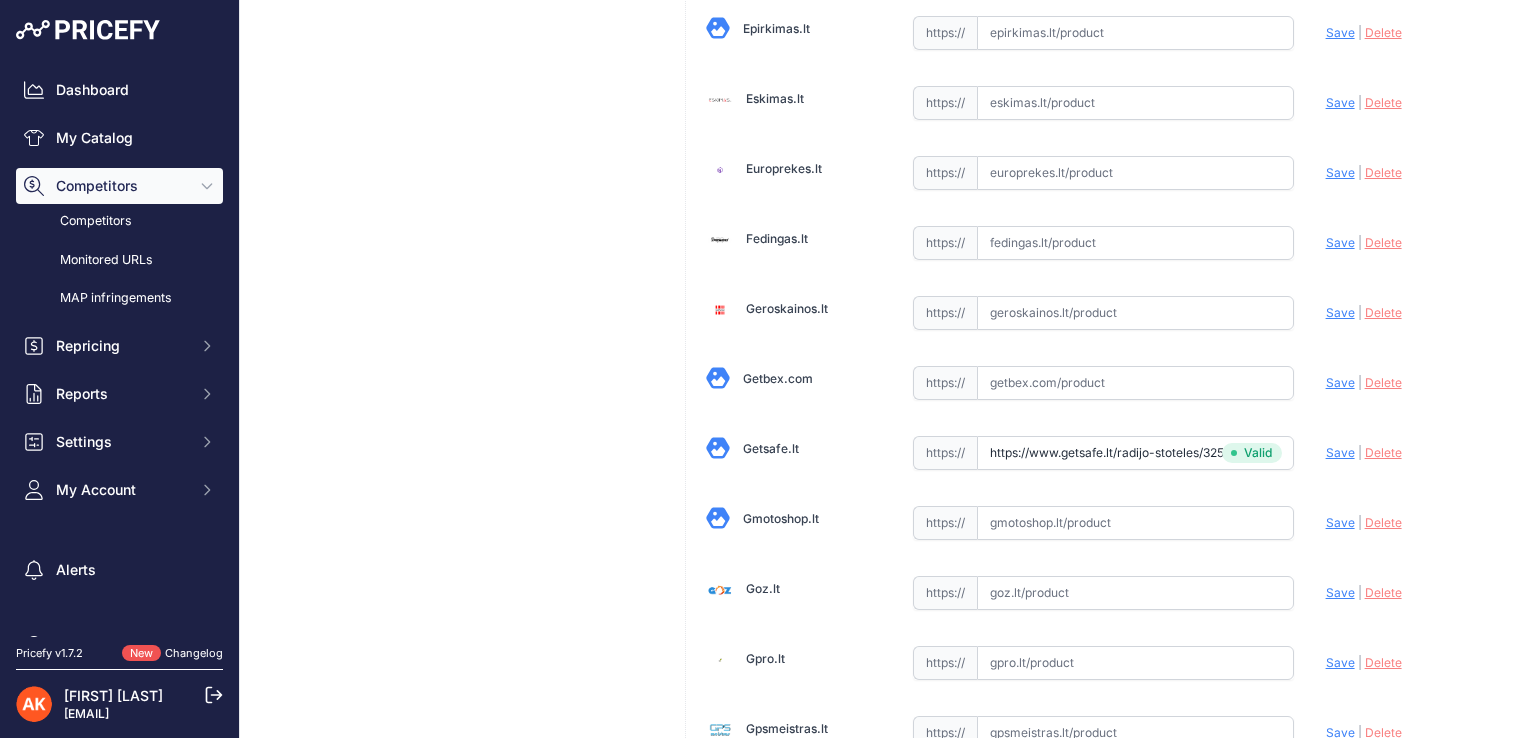 scroll, scrollTop: 1450, scrollLeft: 0, axis: vertical 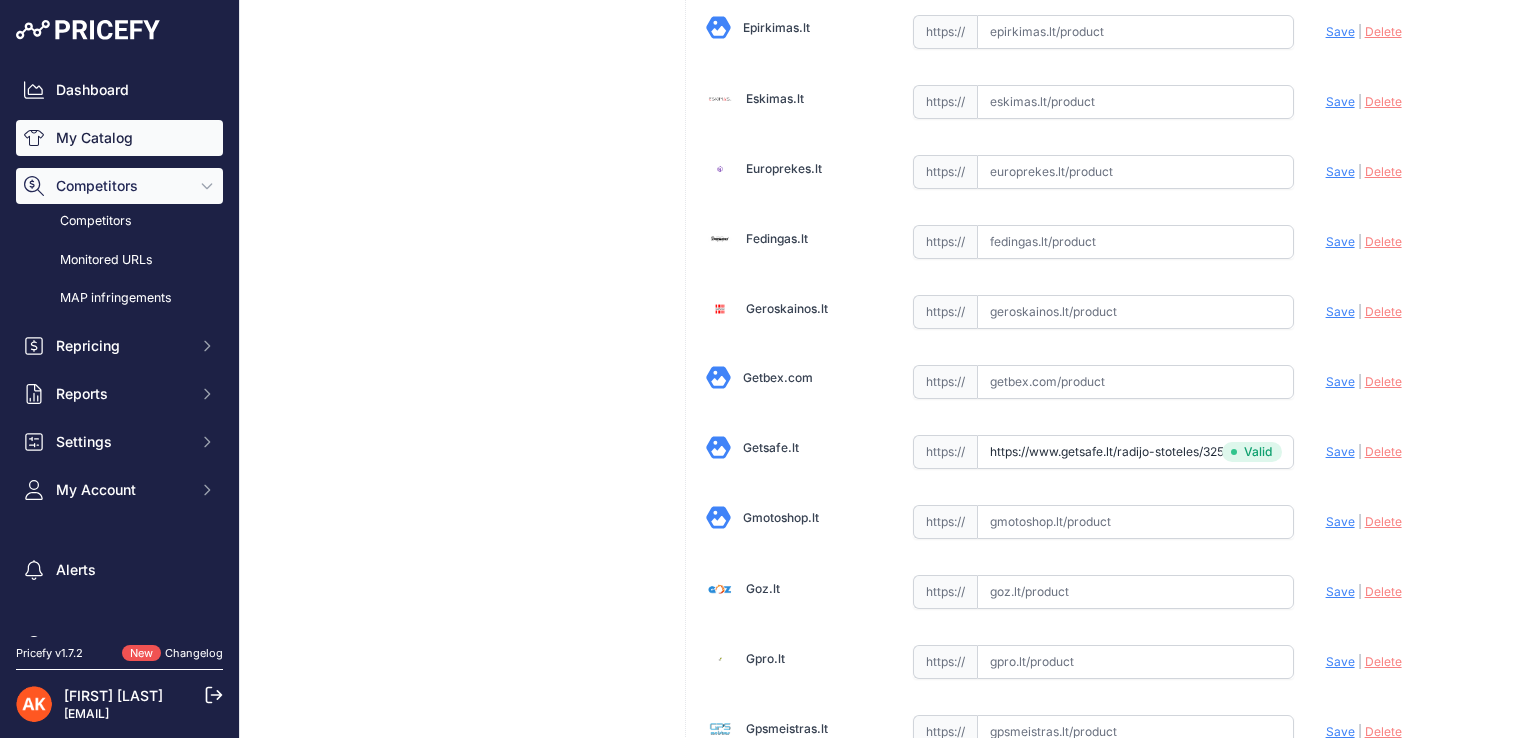 click on "My Catalog" at bounding box center (119, 138) 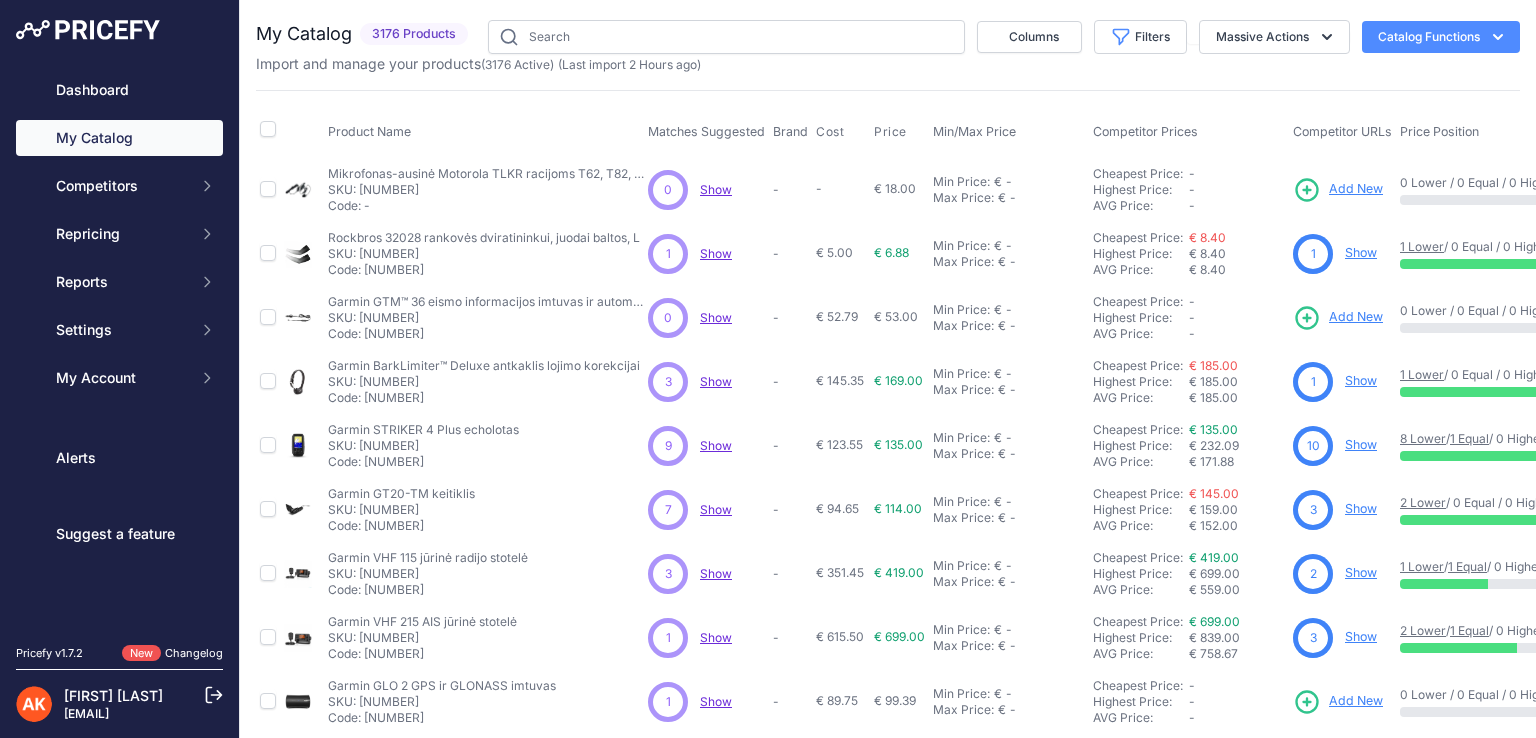 scroll, scrollTop: 0, scrollLeft: 0, axis: both 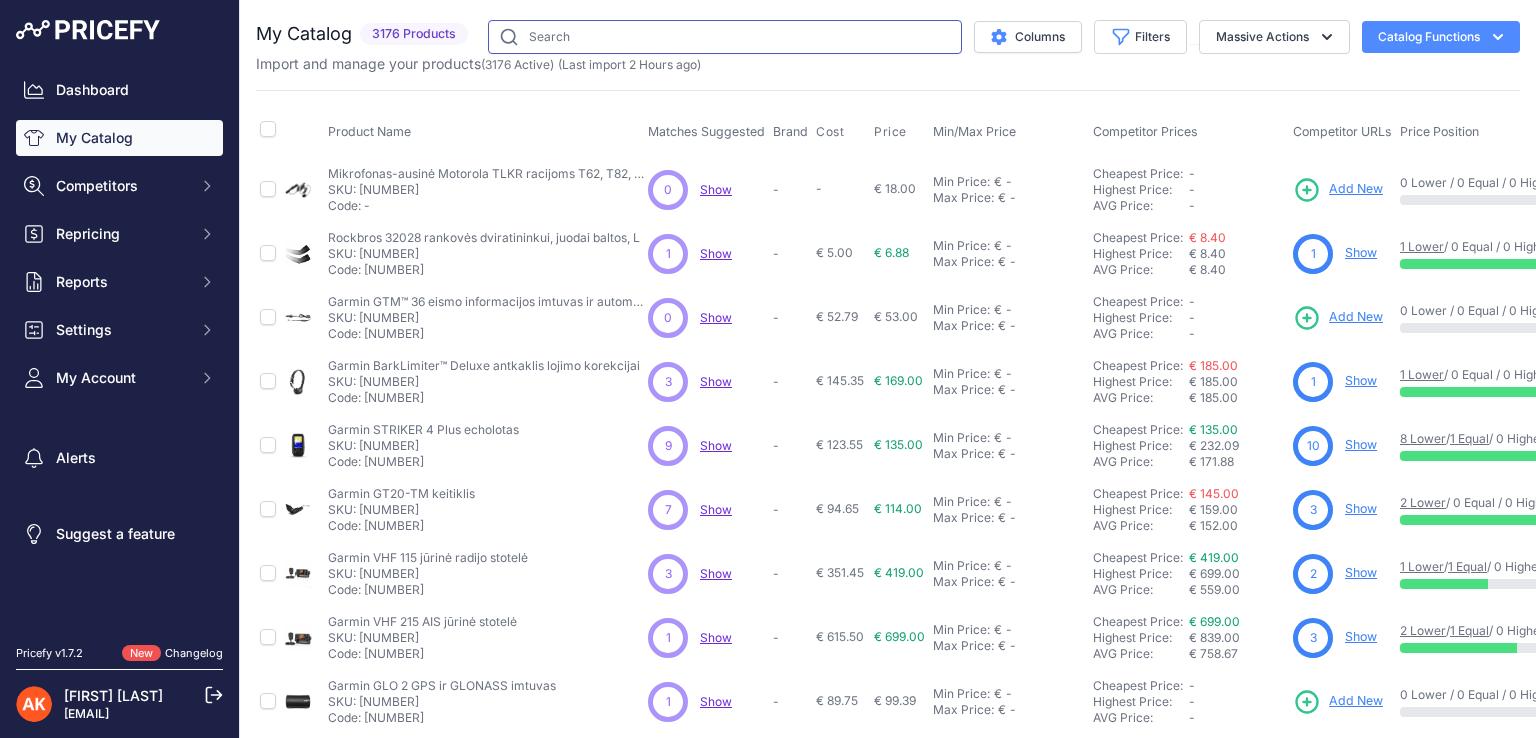 click at bounding box center [725, 37] 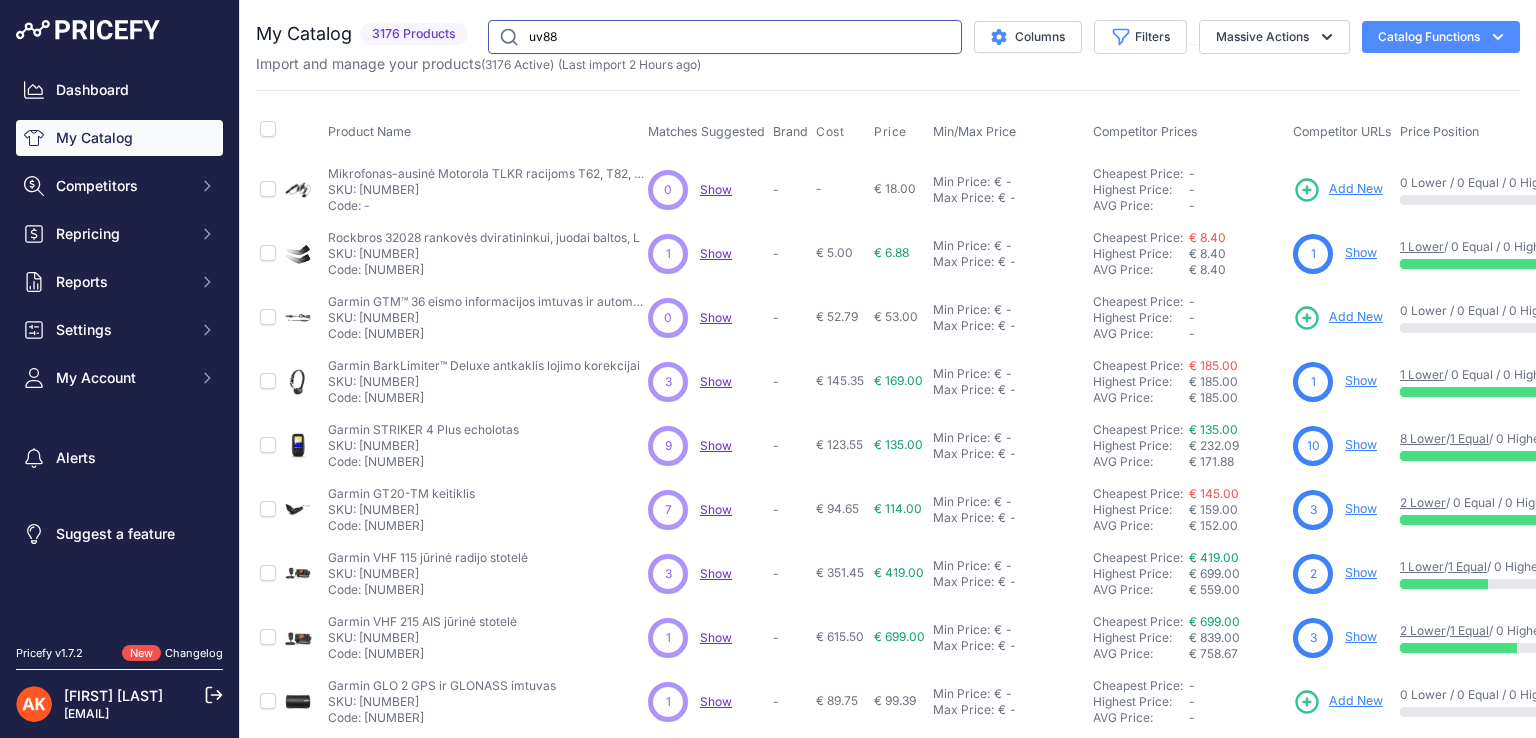 type on "uv88" 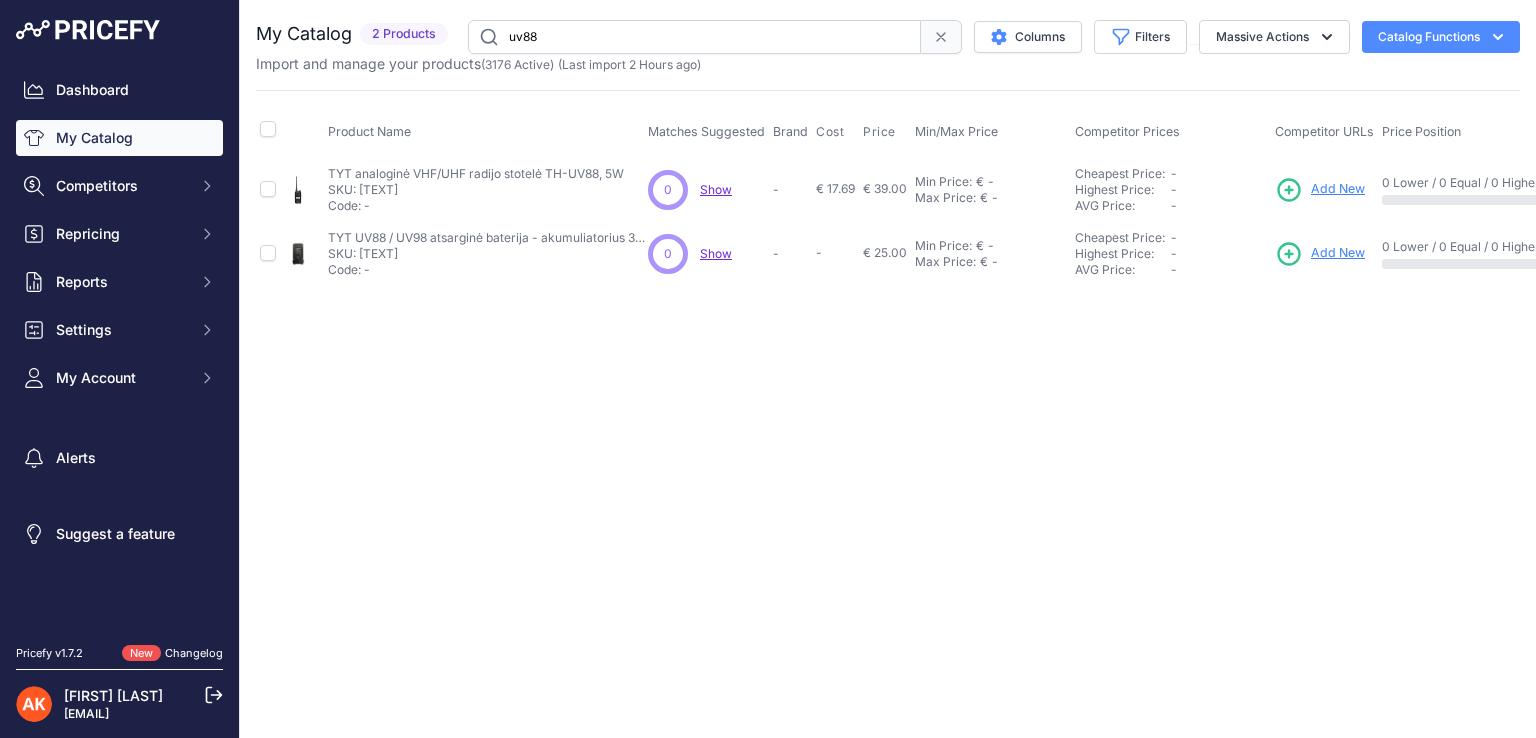 click on "Add New" at bounding box center [1338, 189] 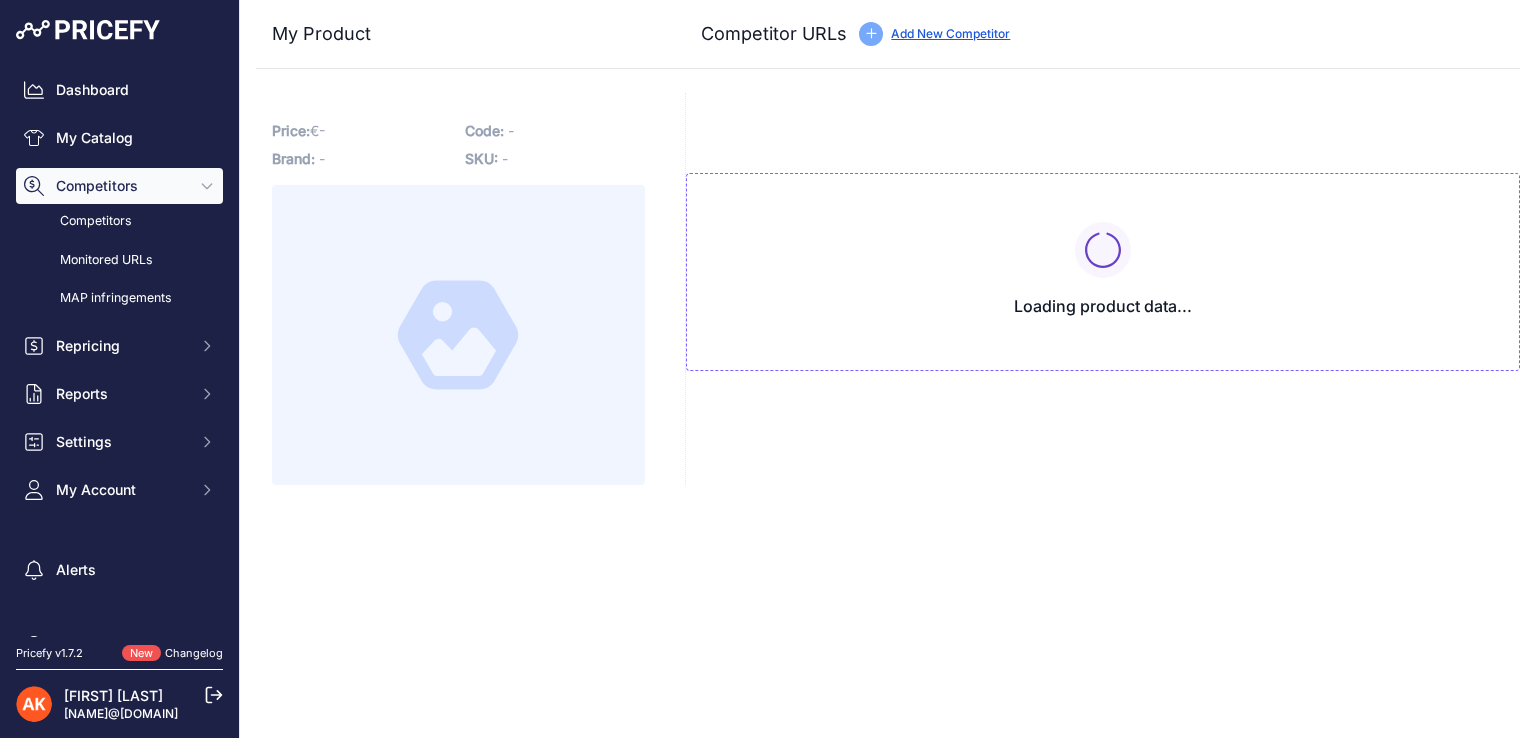 scroll, scrollTop: 0, scrollLeft: 0, axis: both 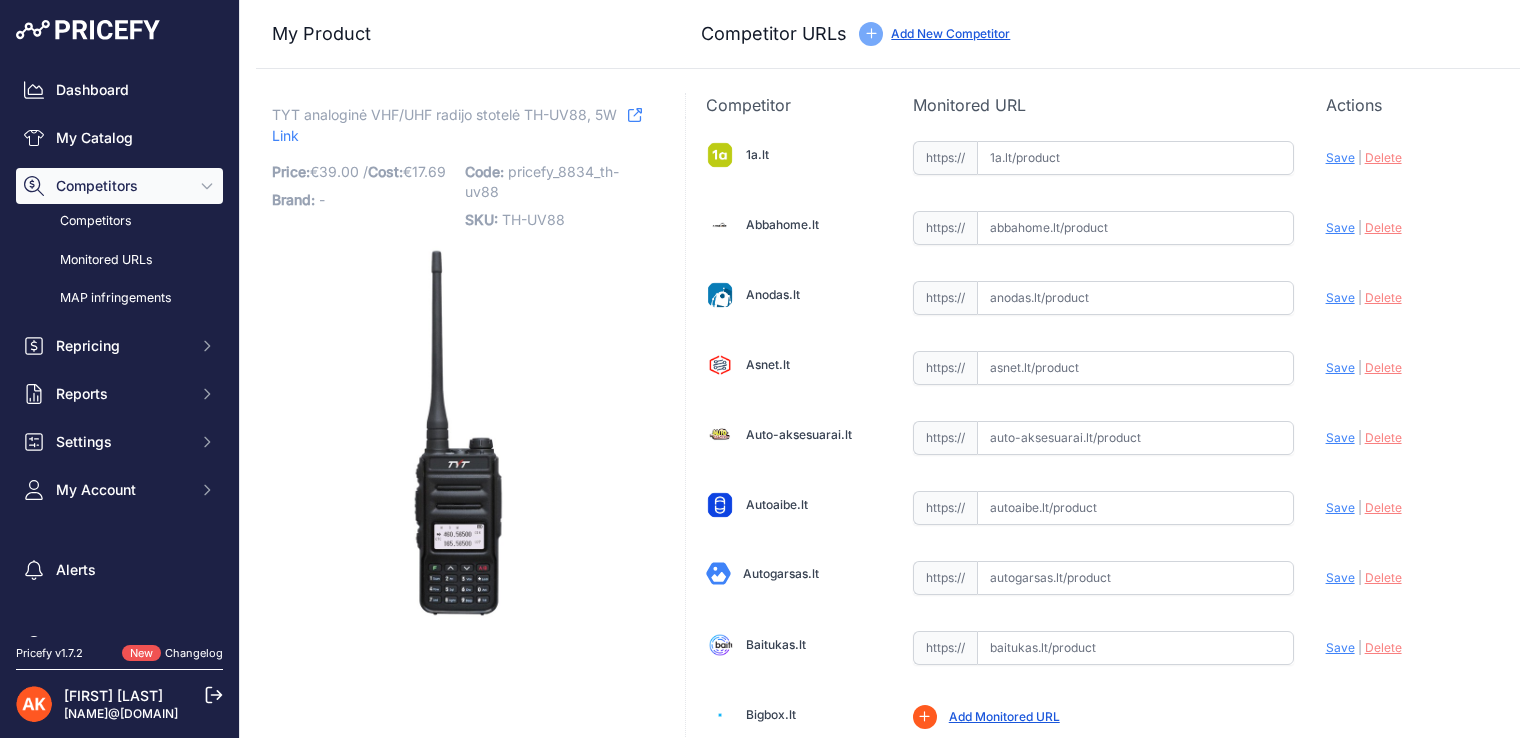click on "1a.lt
Valid Invalid Save | |" at bounding box center [1103, 2604] 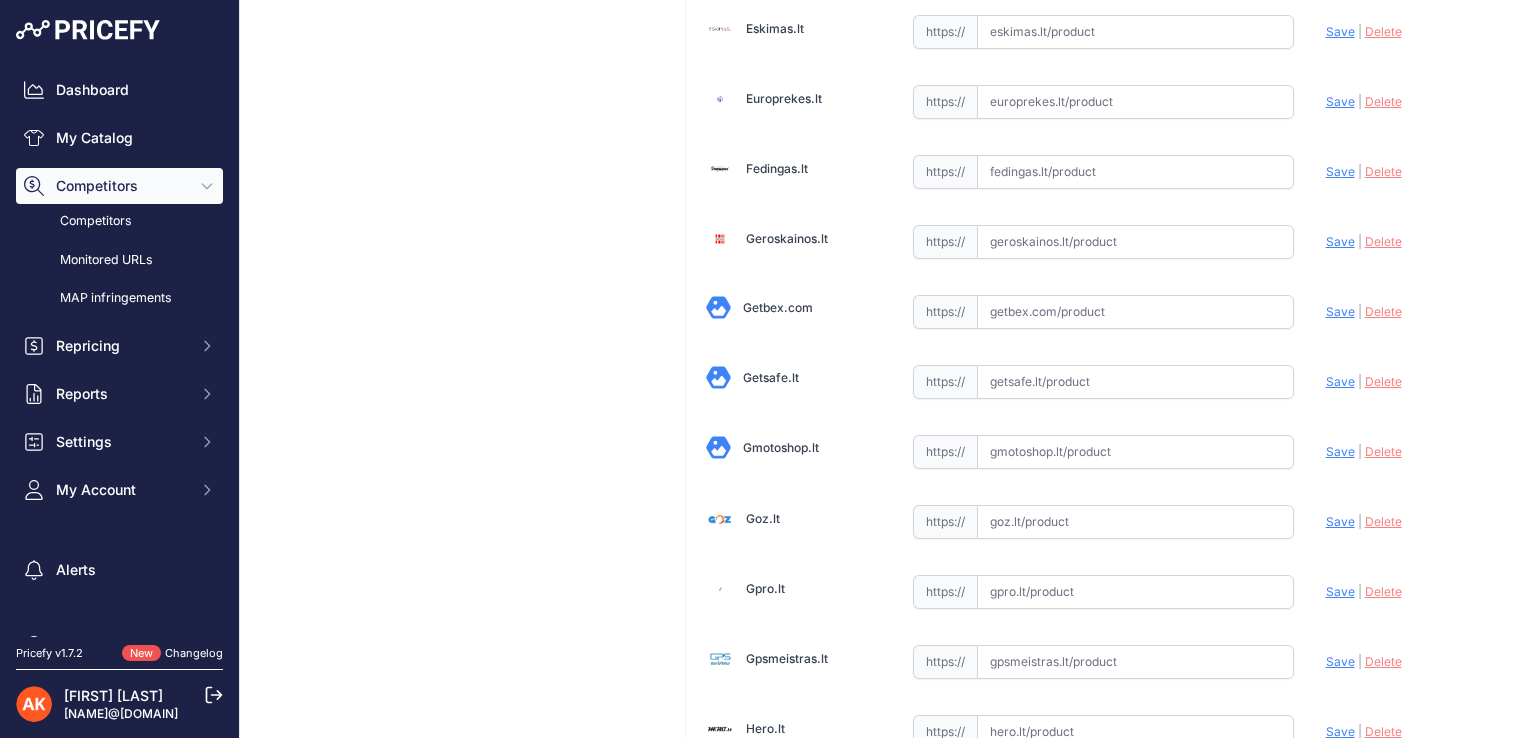 click at bounding box center (1135, 382) 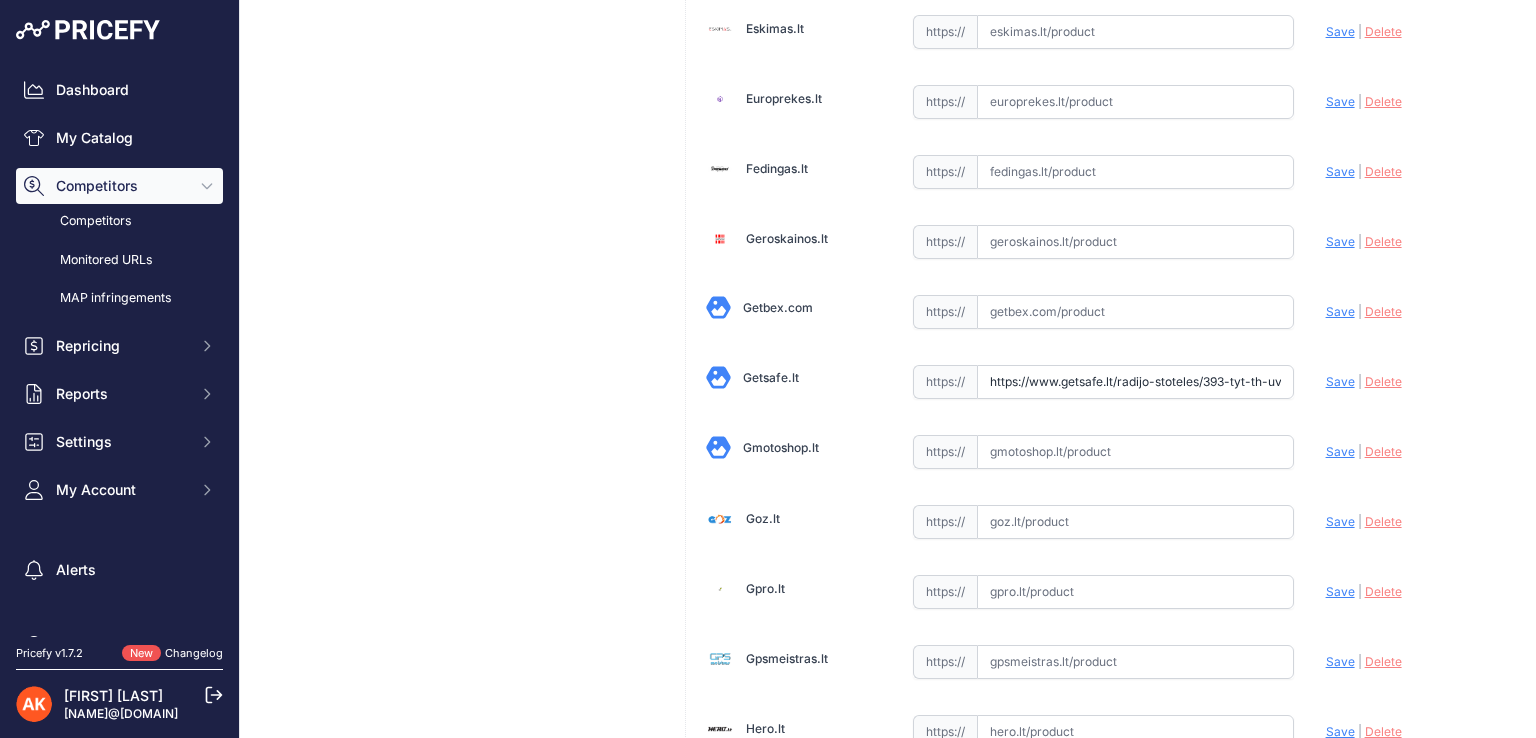 scroll, scrollTop: 0, scrollLeft: 52, axis: horizontal 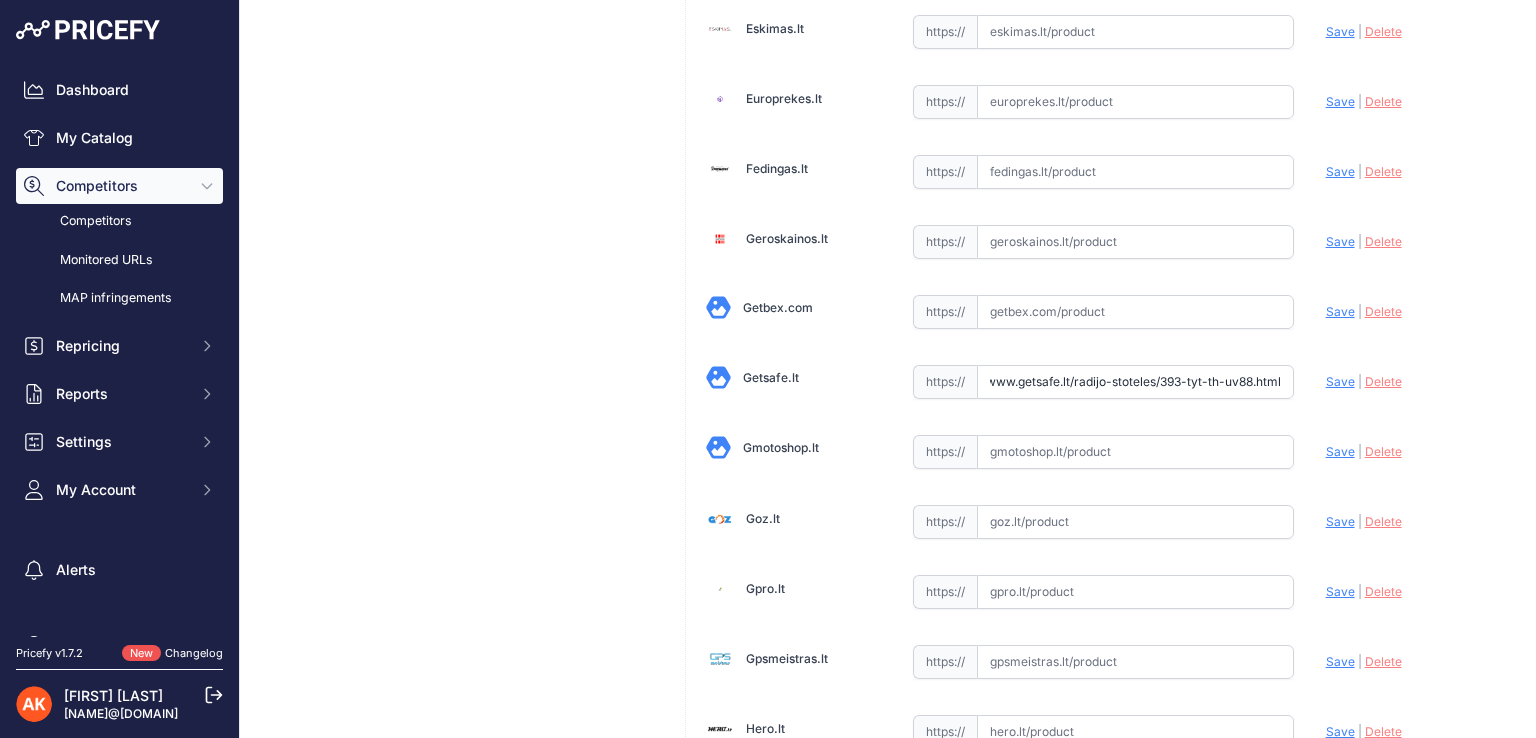 type on "https://www.getsafe.lt/radijo-stoteles/393-tyt-th-uv88.html" 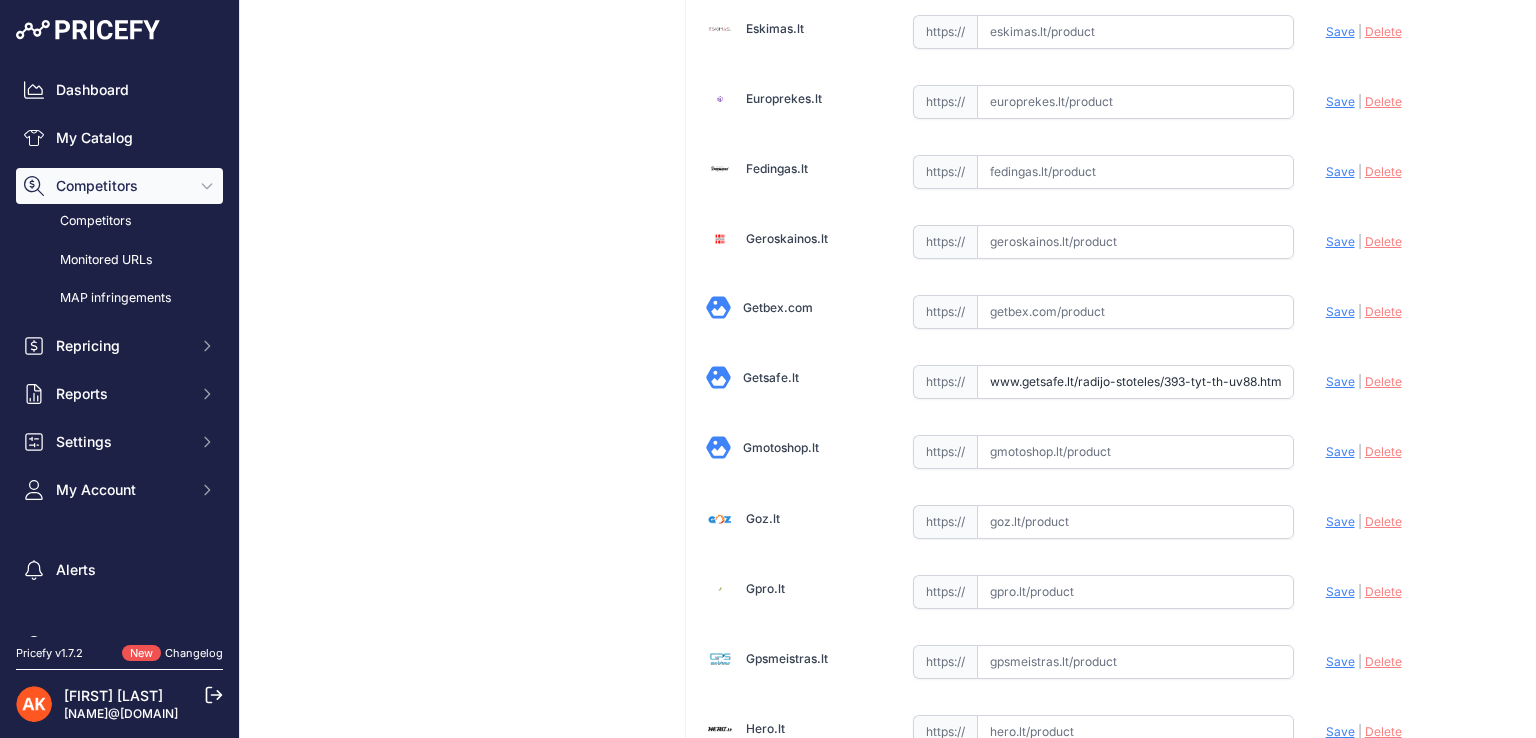 click on "Save" at bounding box center (1340, 381) 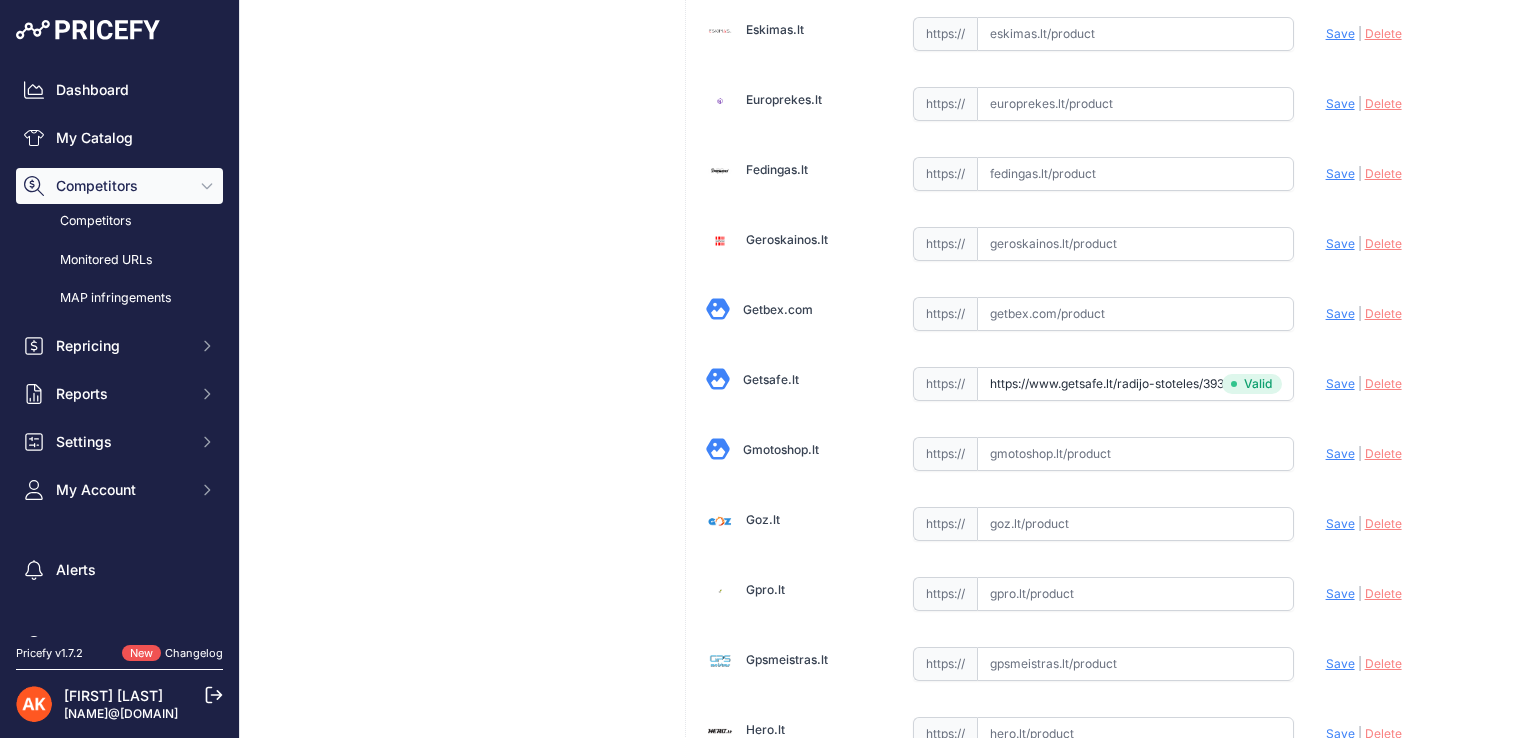 scroll, scrollTop: 1064, scrollLeft: 0, axis: vertical 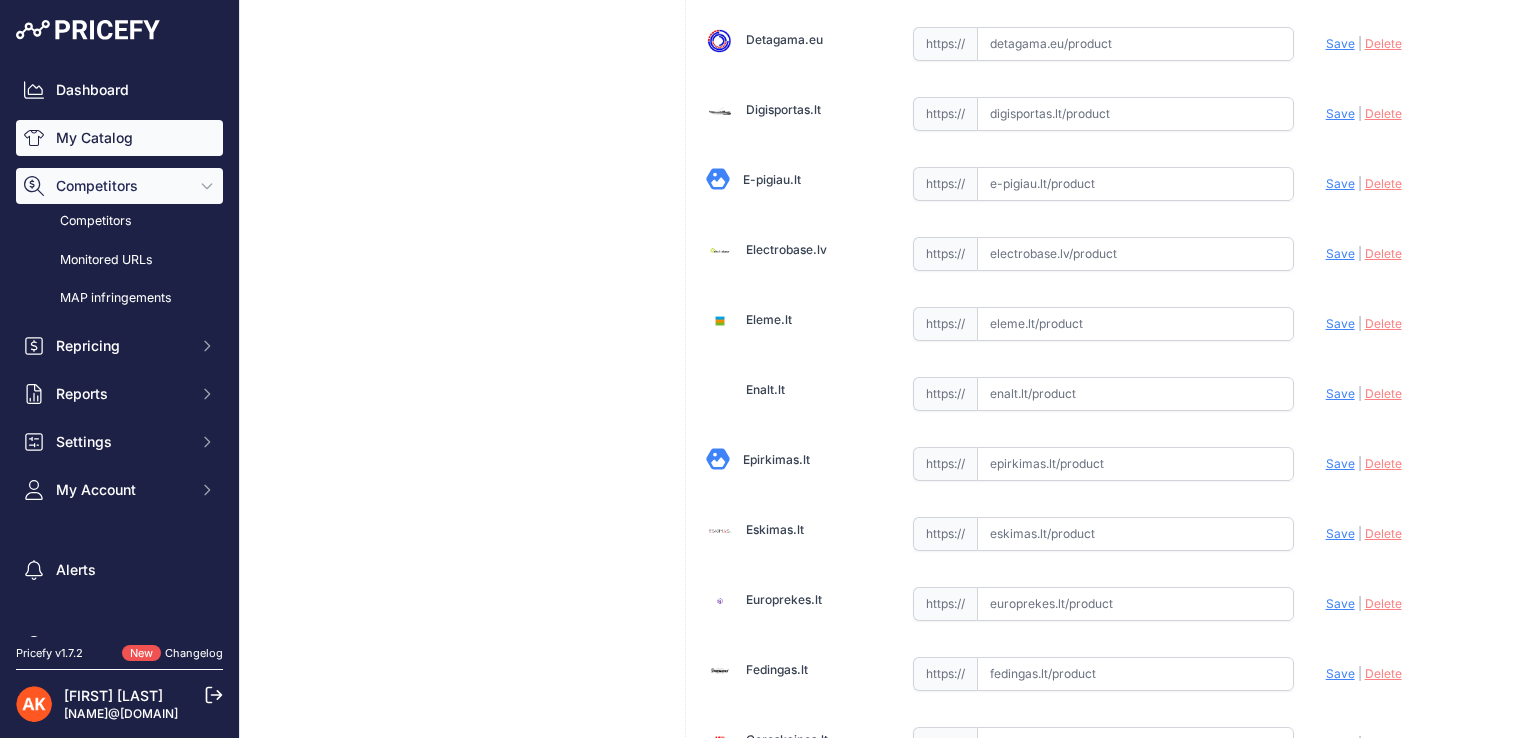 click on "My Catalog" at bounding box center (119, 138) 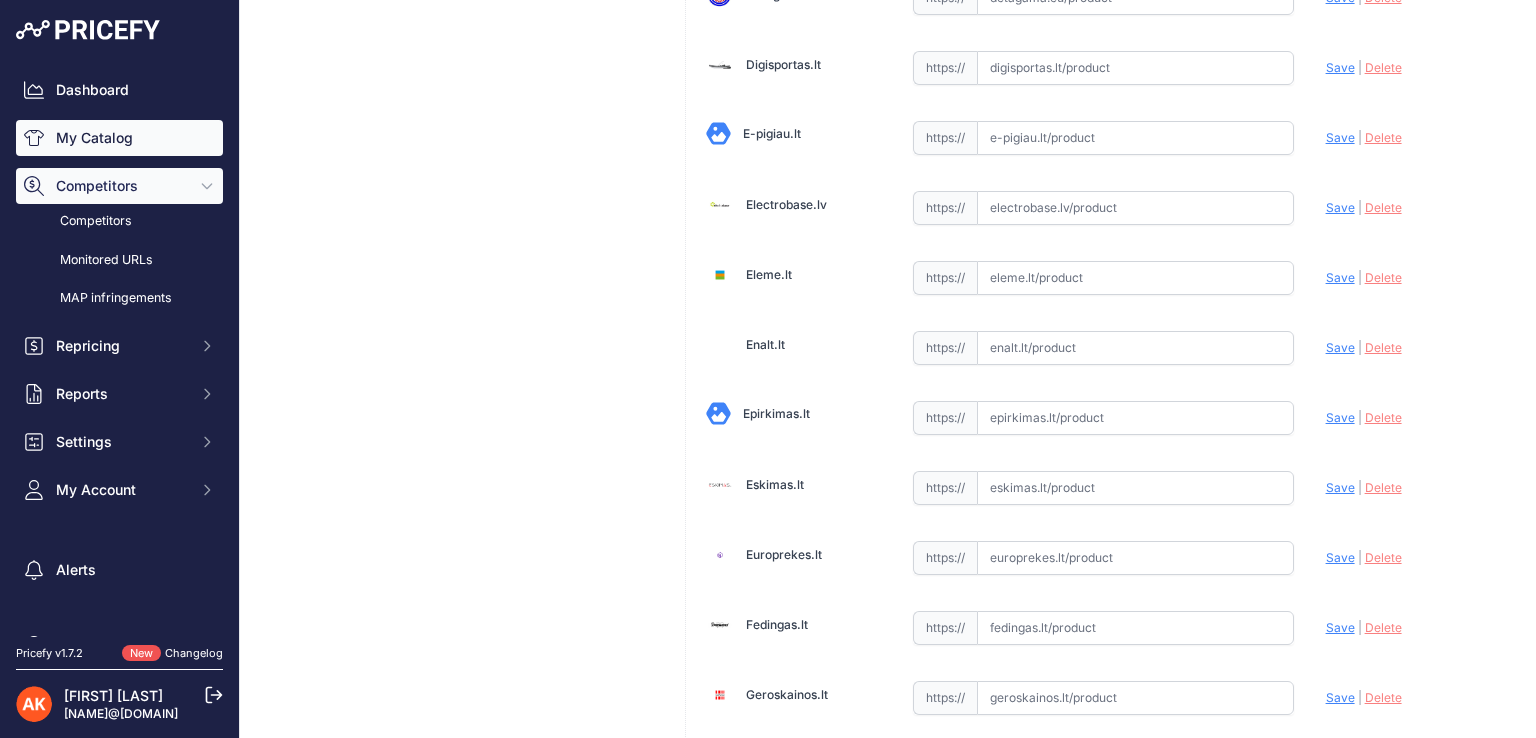 scroll, scrollTop: 1020, scrollLeft: 0, axis: vertical 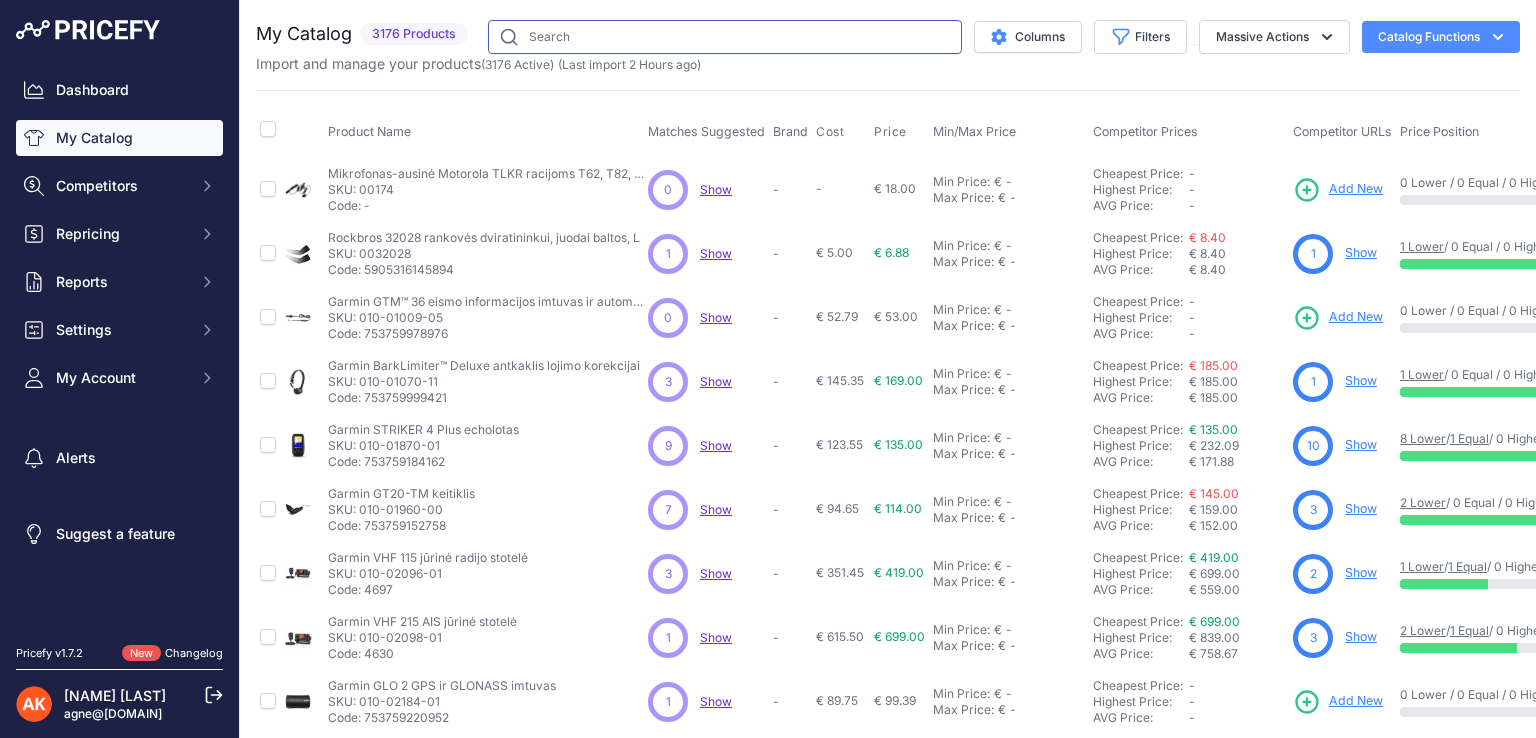 click at bounding box center (725, 37) 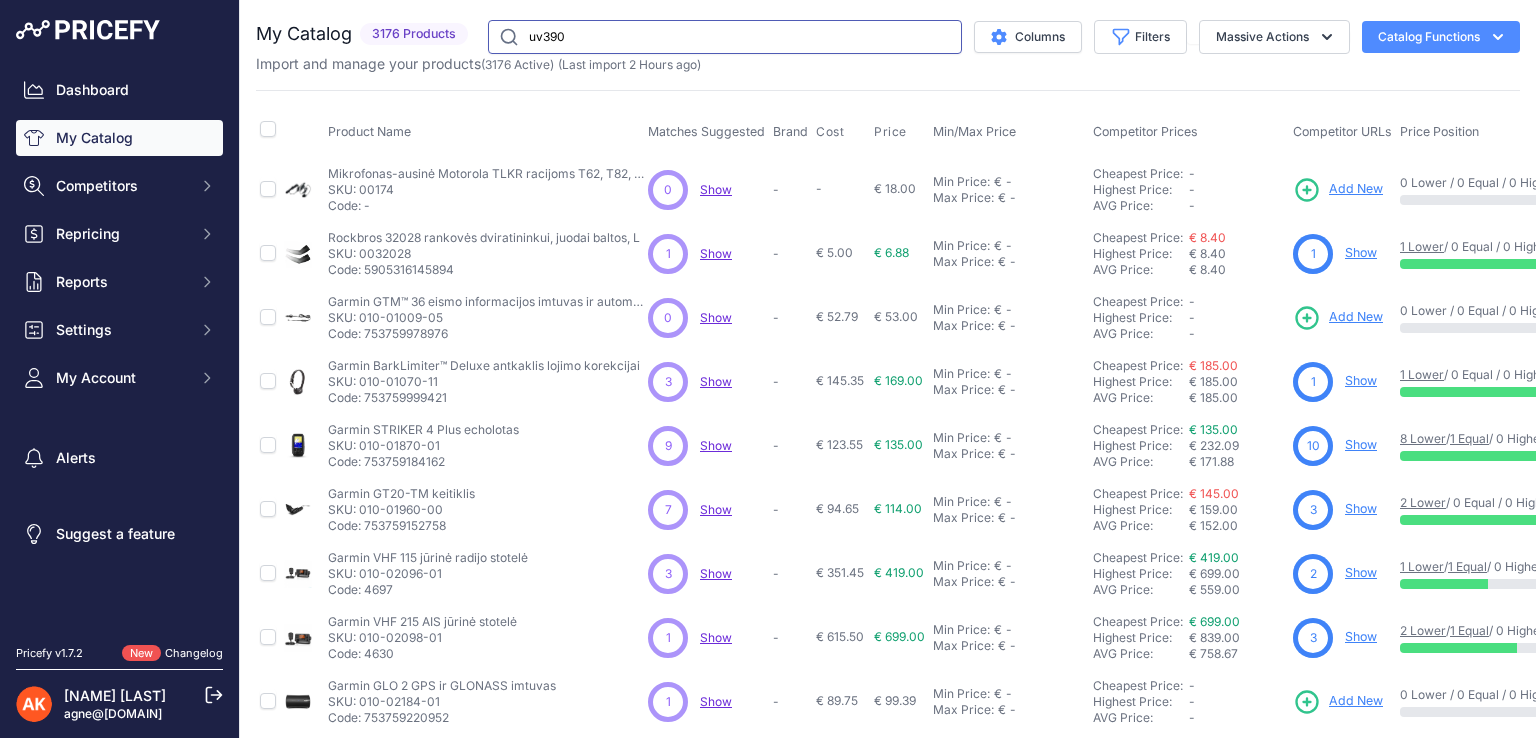 type on "uv390" 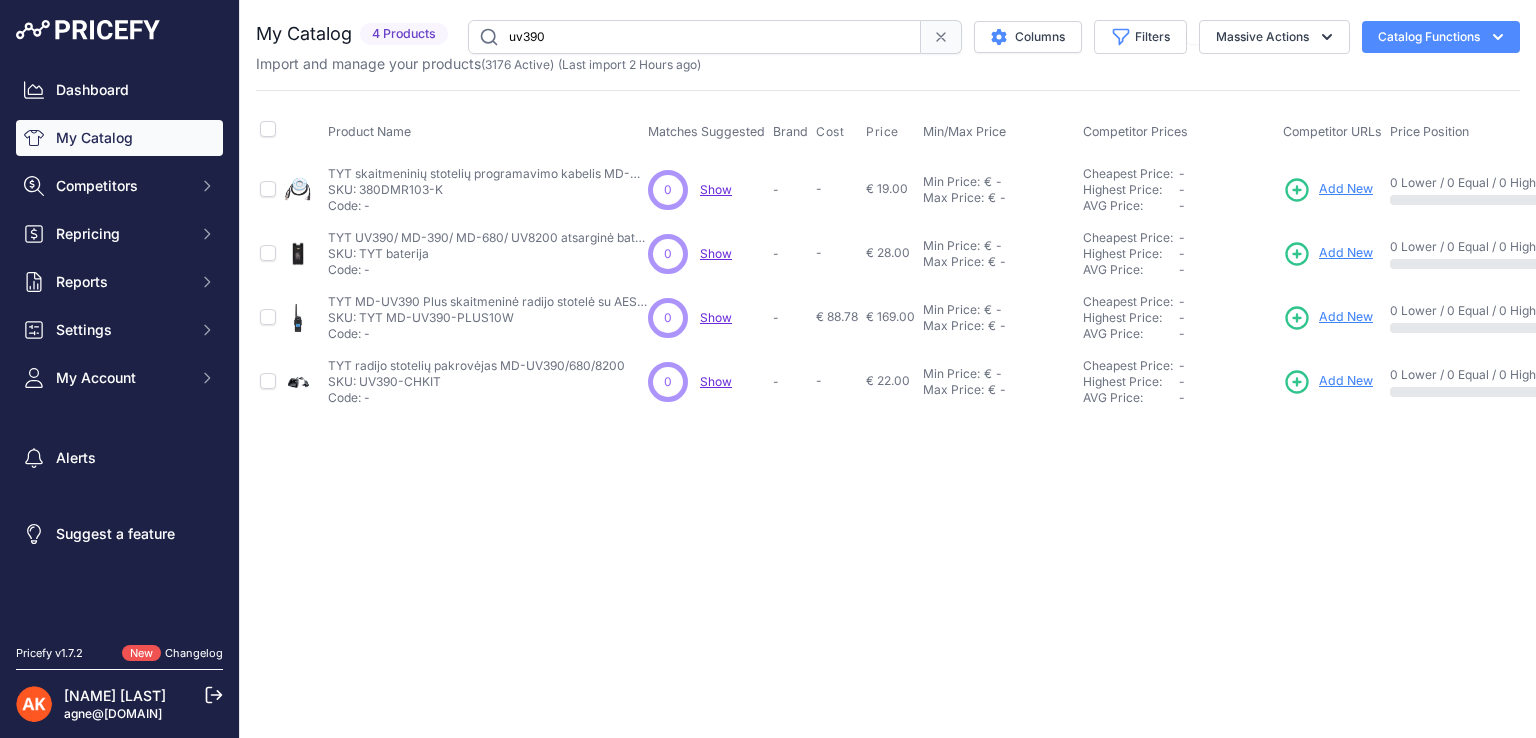 click on "Add New" at bounding box center [1346, 317] 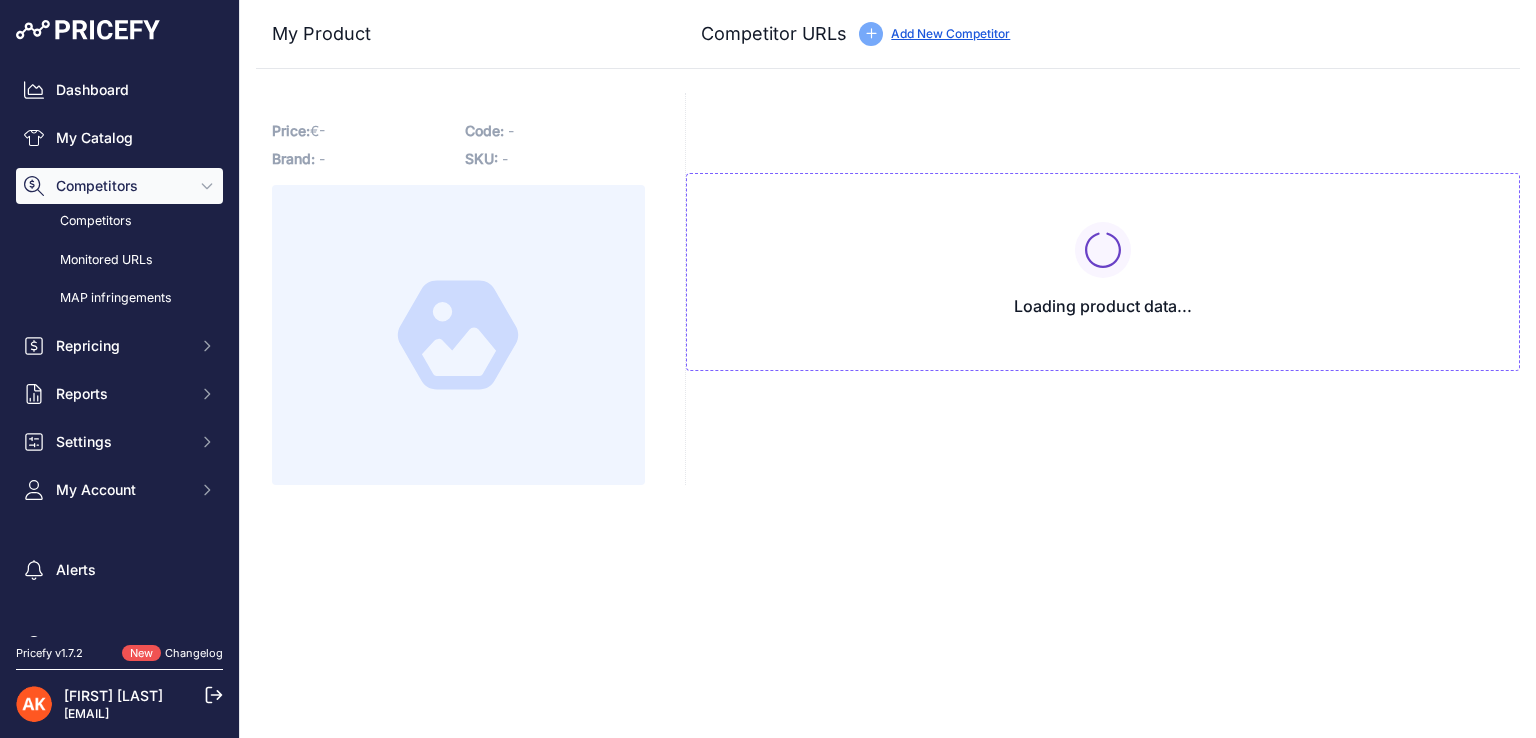 scroll, scrollTop: 0, scrollLeft: 0, axis: both 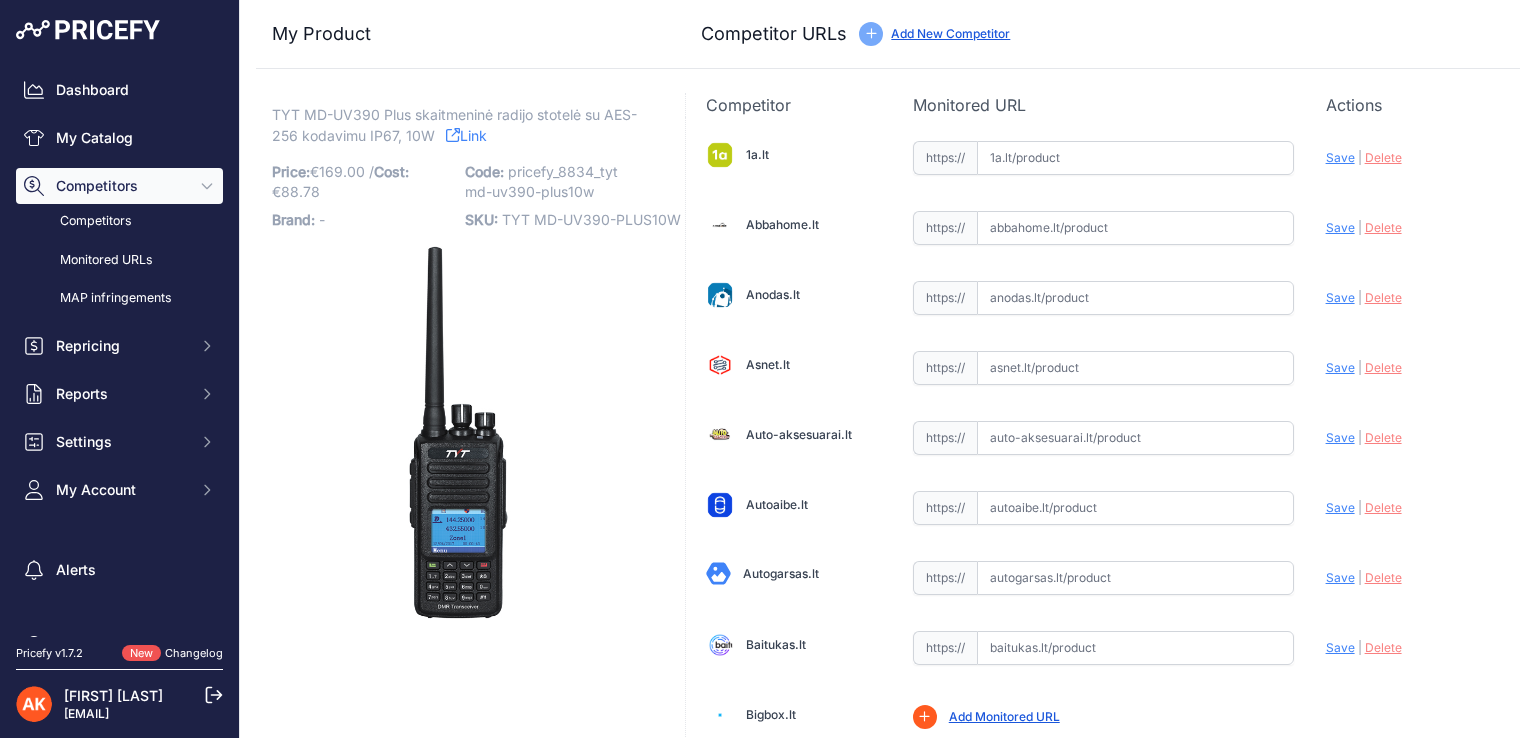 click on "Update Profile
Save
|
Delete
Analyzing" at bounding box center (1413, 152) 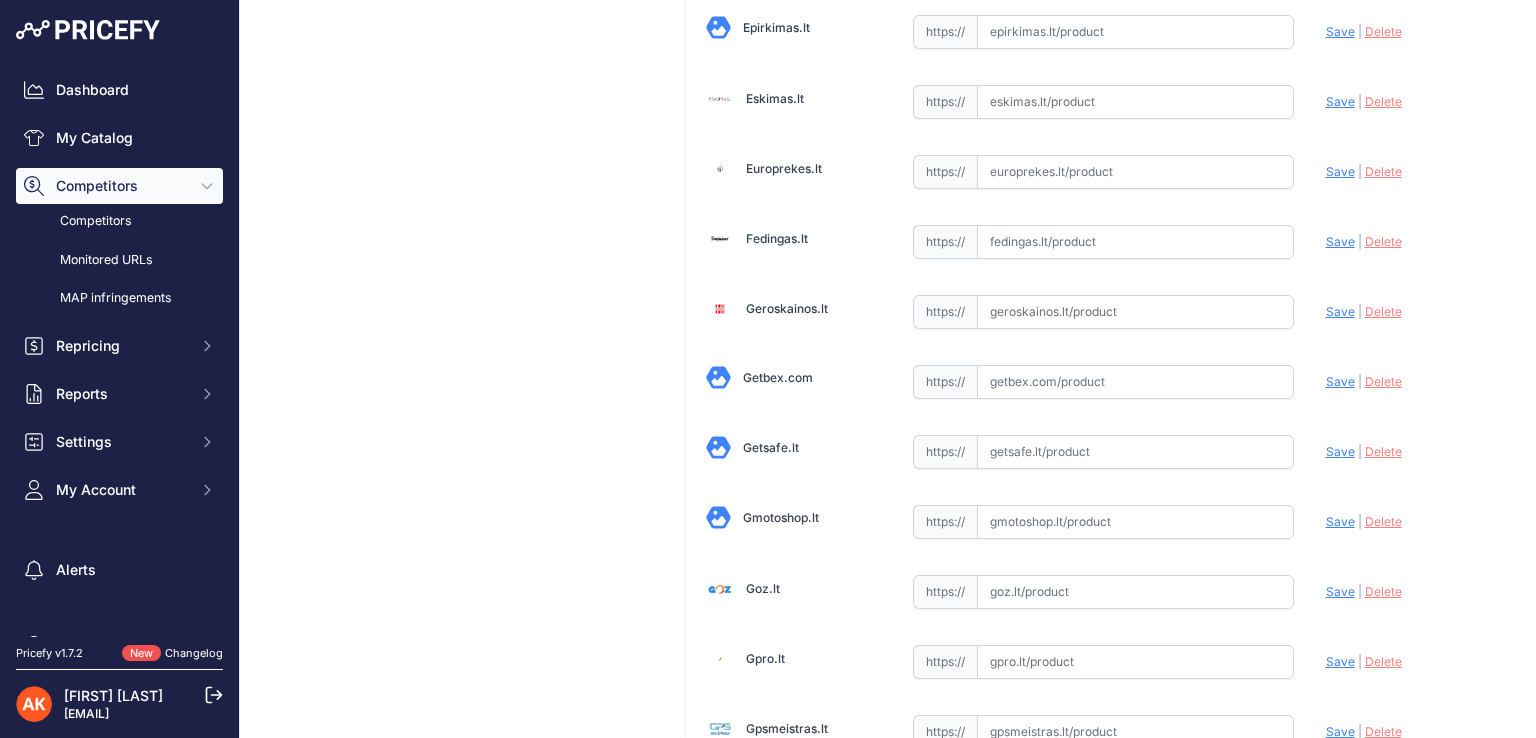 click at bounding box center (1135, 452) 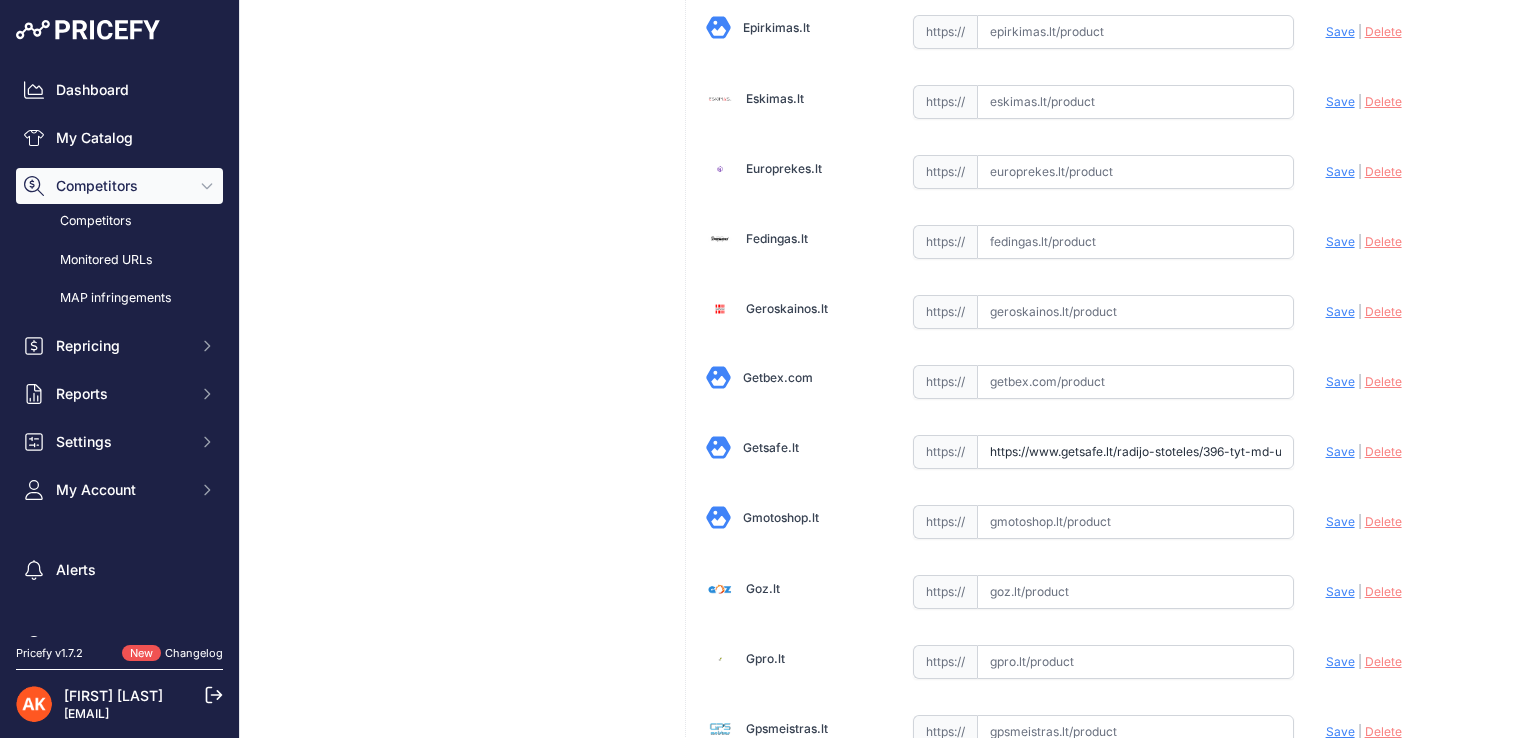 scroll, scrollTop: 0, scrollLeft: 66, axis: horizontal 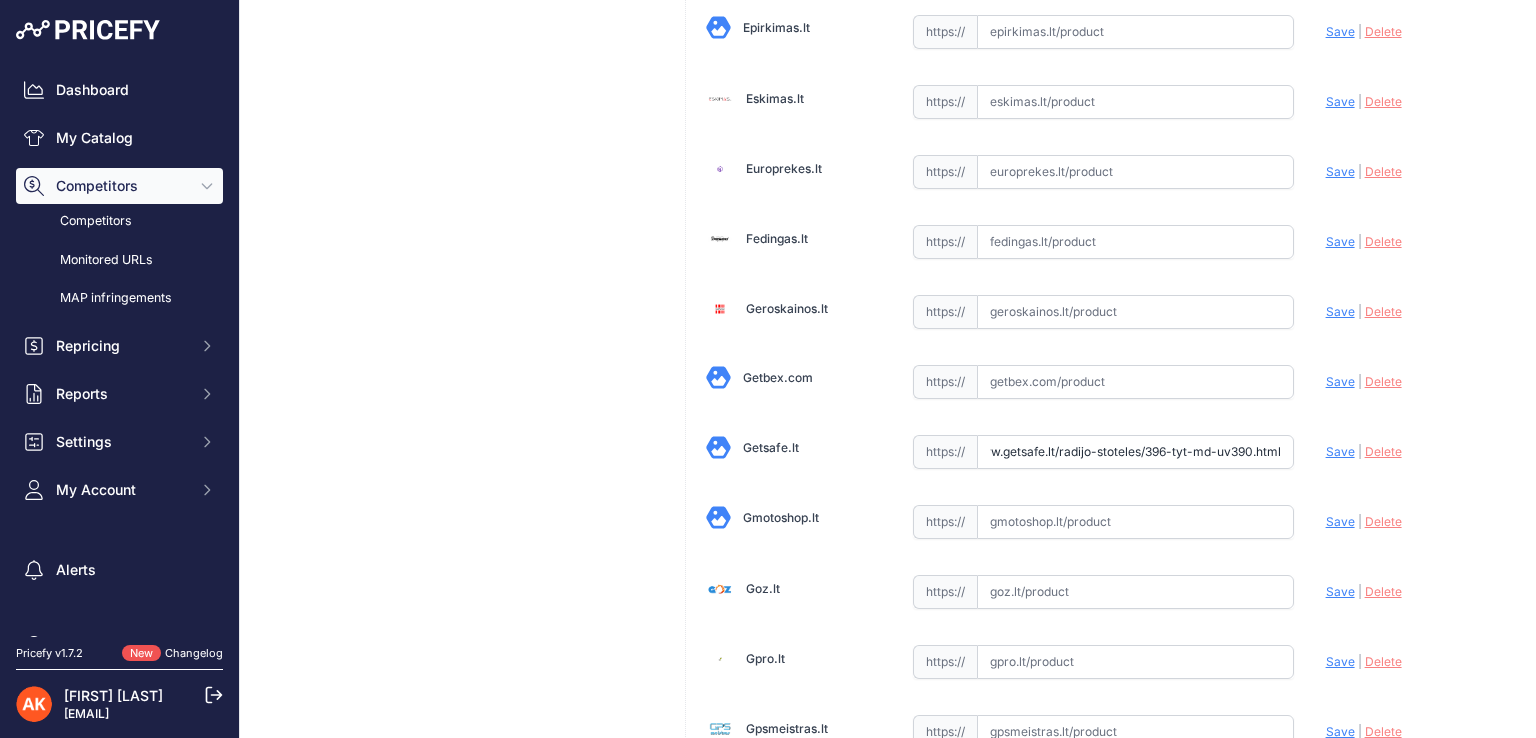 type on "https://www.getsafe.lt/radijo-stoteles/396-tyt-md-uv390.html" 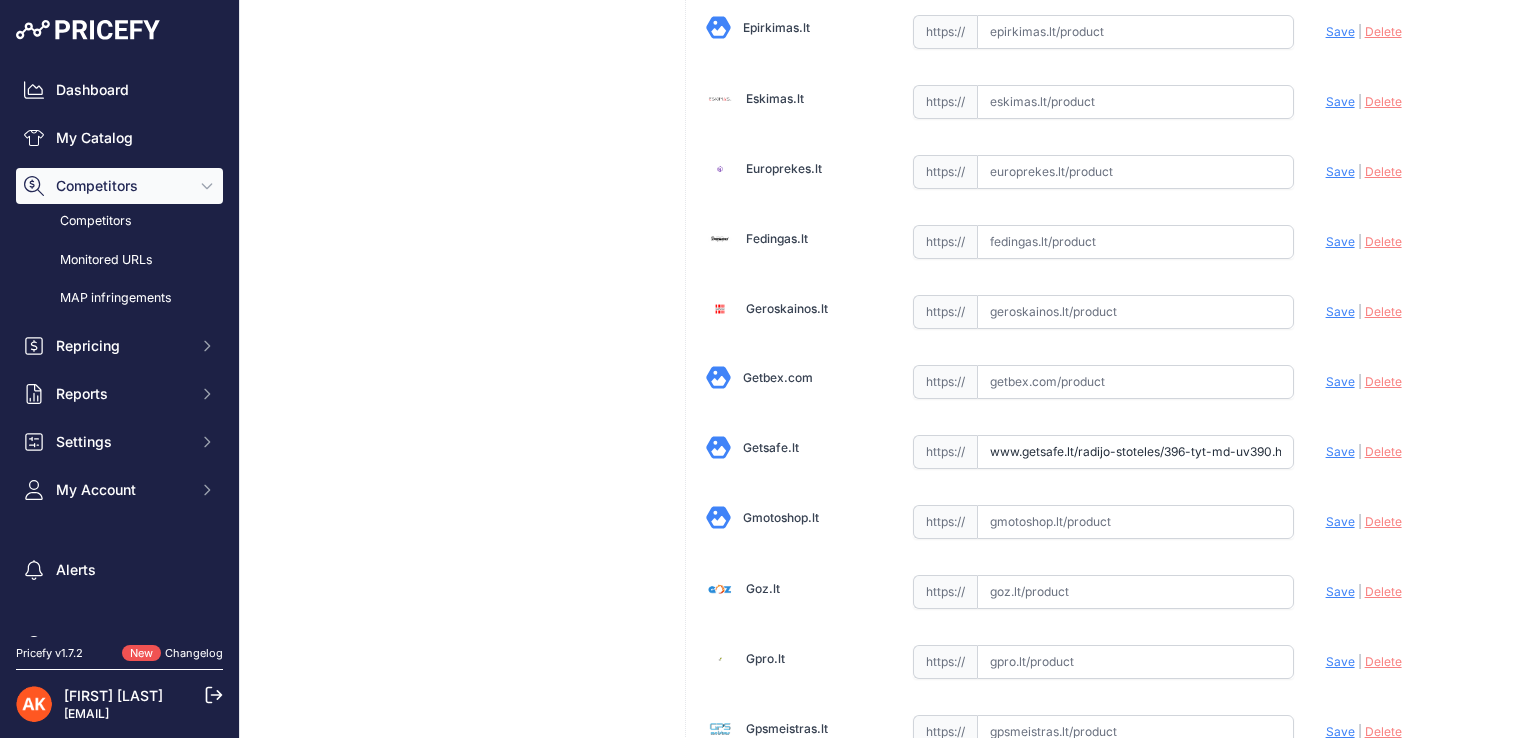 click on "Save" at bounding box center [1340, 451] 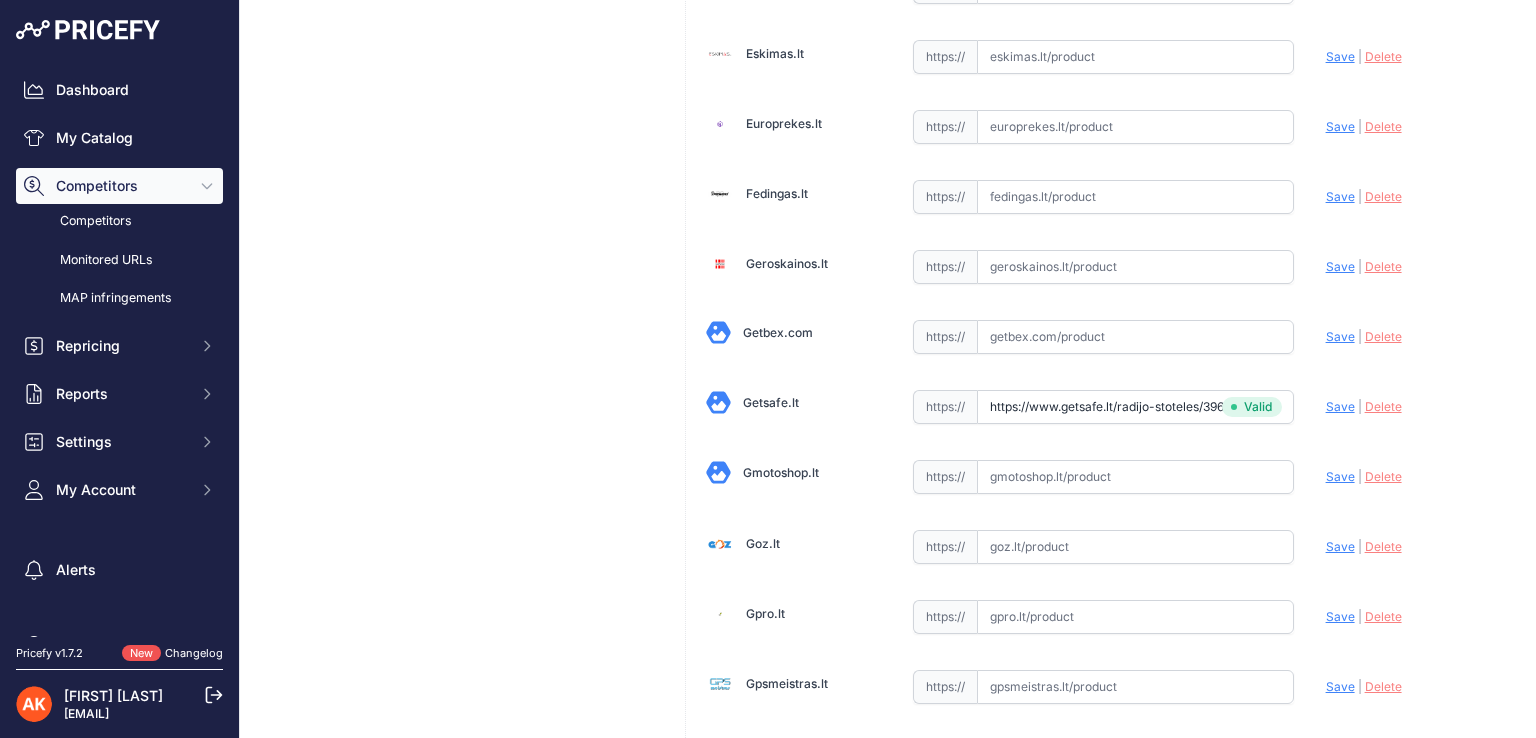 scroll, scrollTop: 1450, scrollLeft: 0, axis: vertical 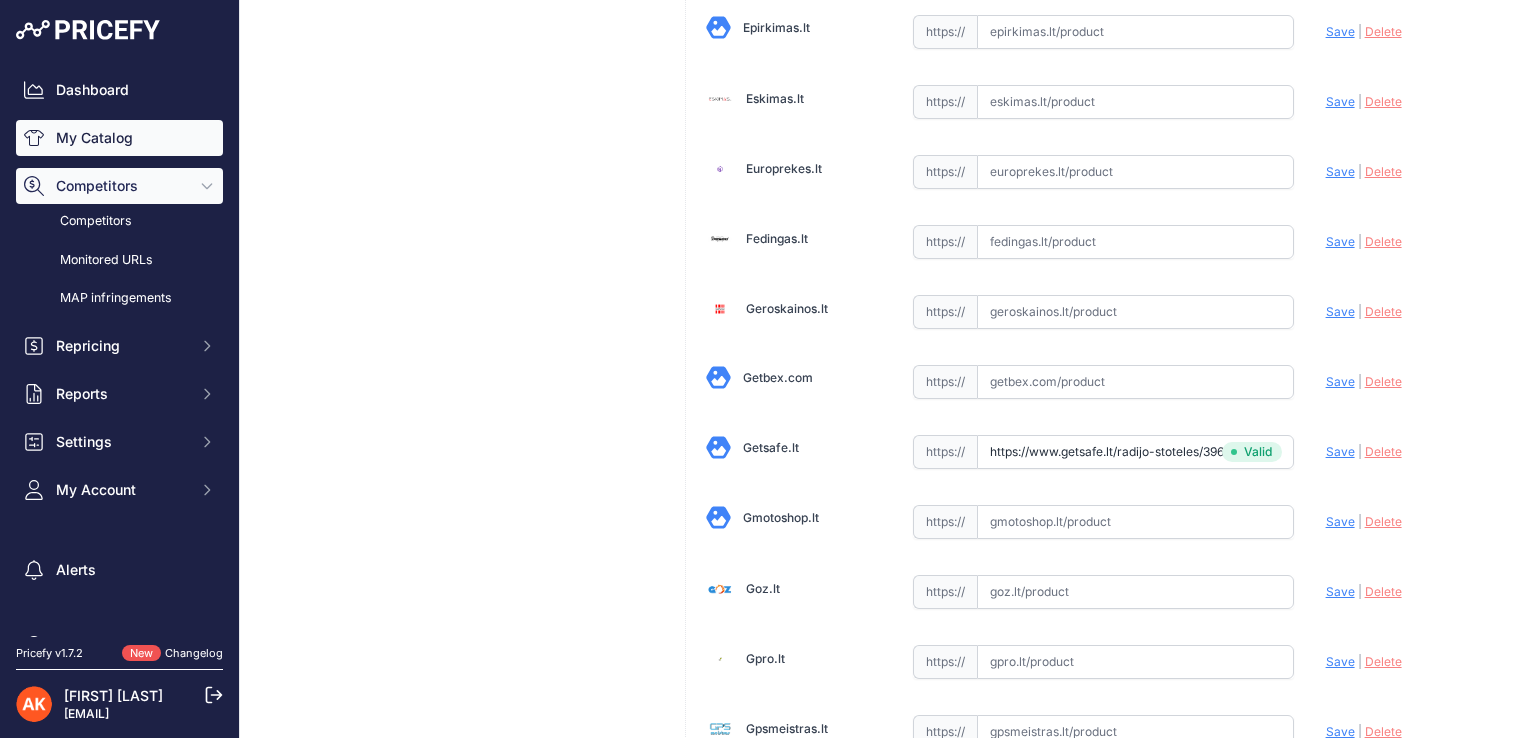 click on "My Catalog" at bounding box center [119, 138] 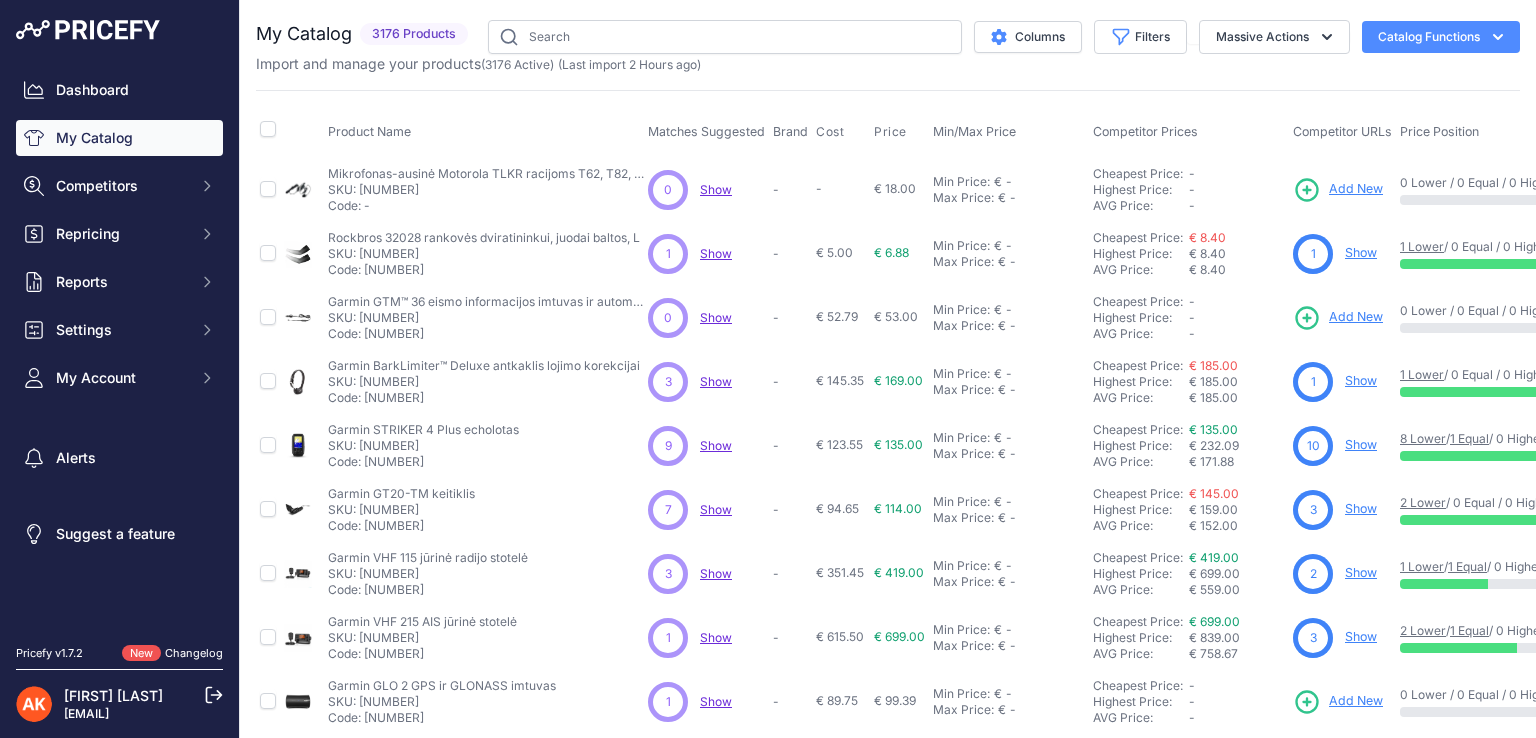 scroll, scrollTop: 0, scrollLeft: 0, axis: both 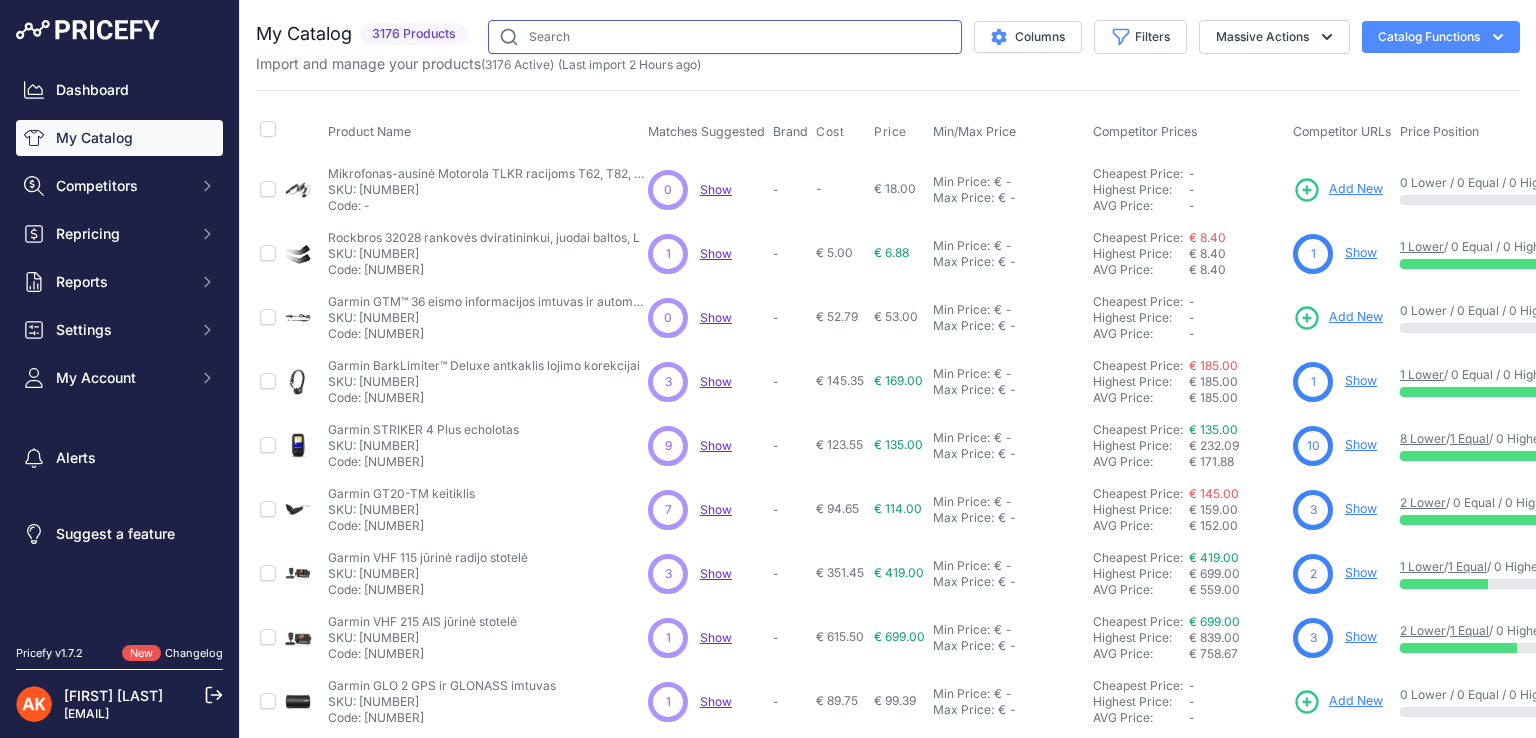 click at bounding box center (725, 37) 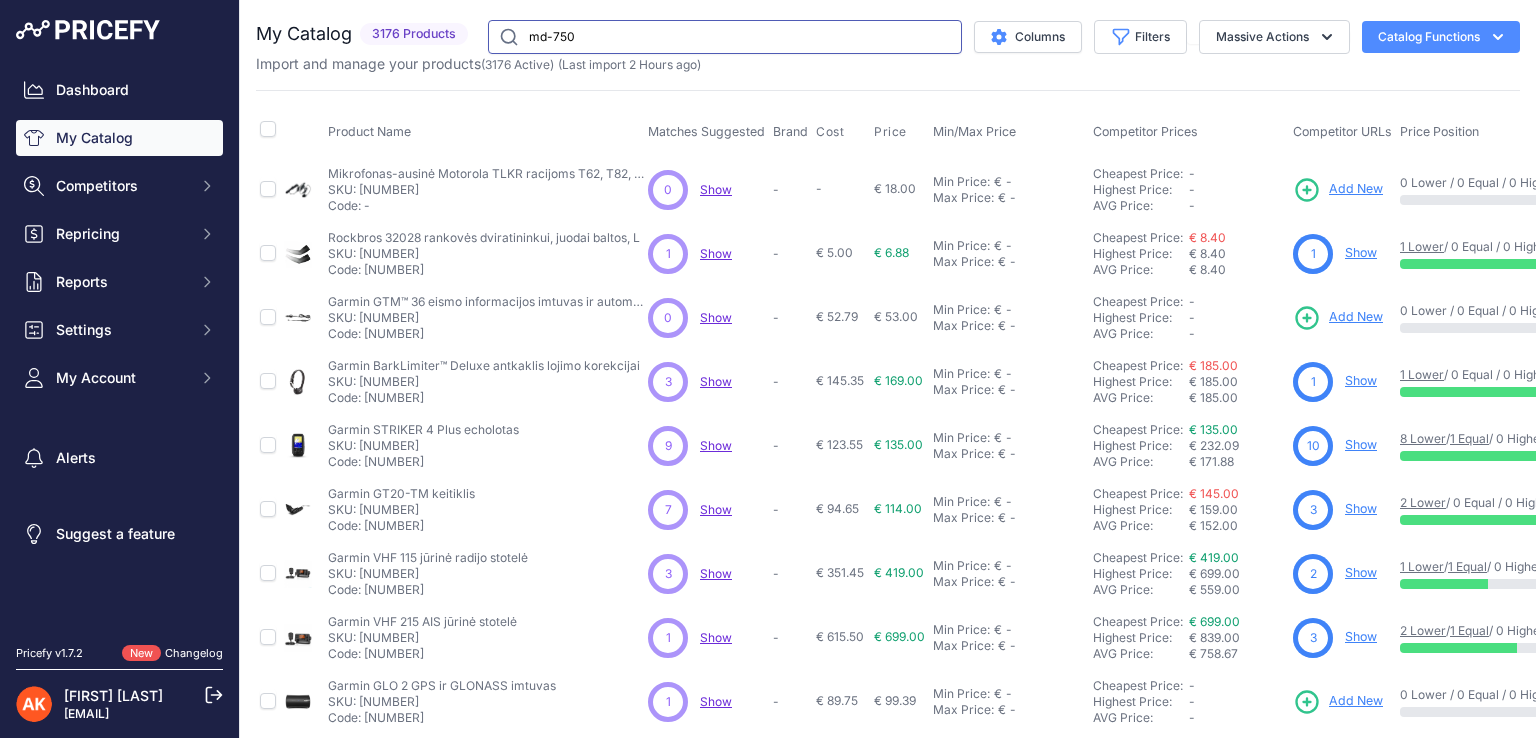 type on "md-750" 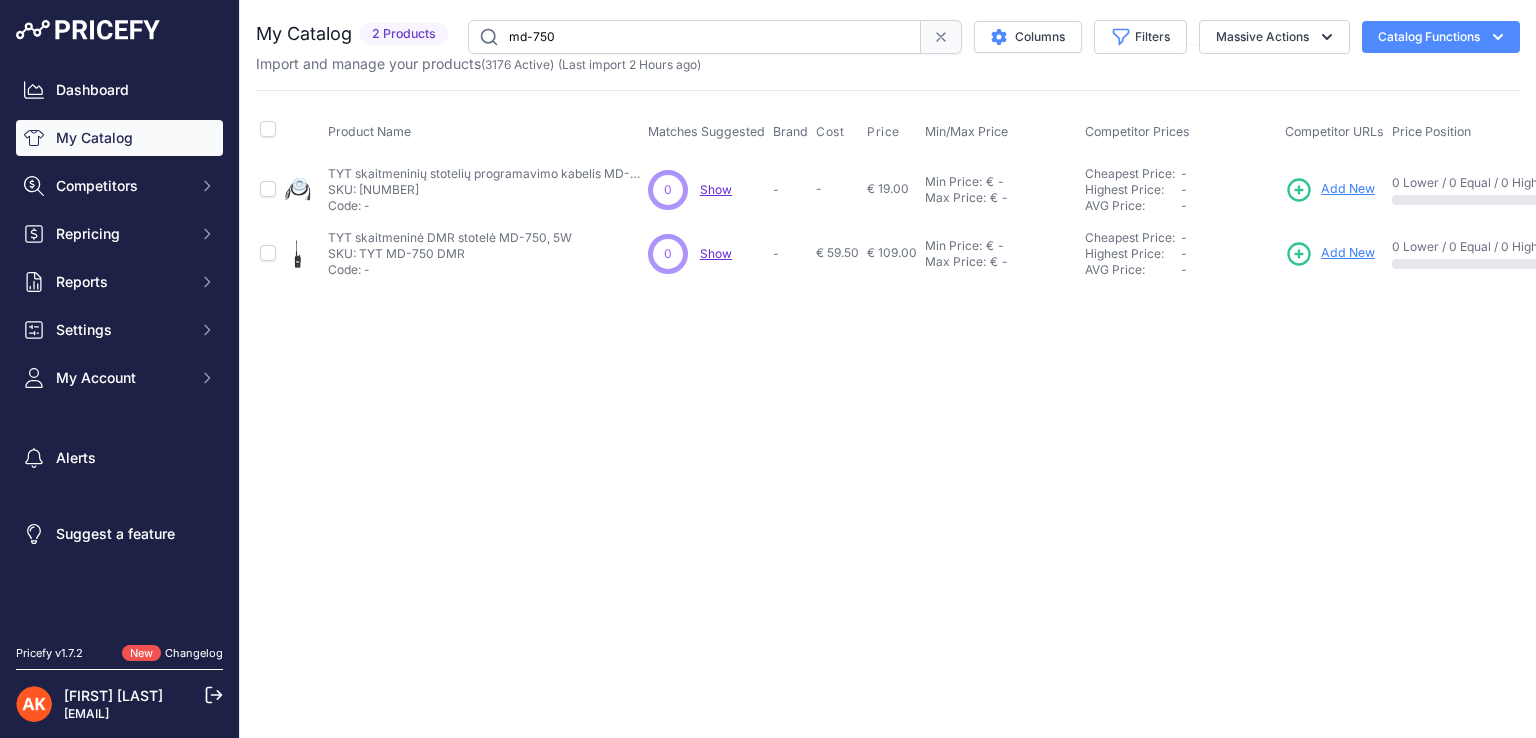 click on "Add New" at bounding box center [1348, 253] 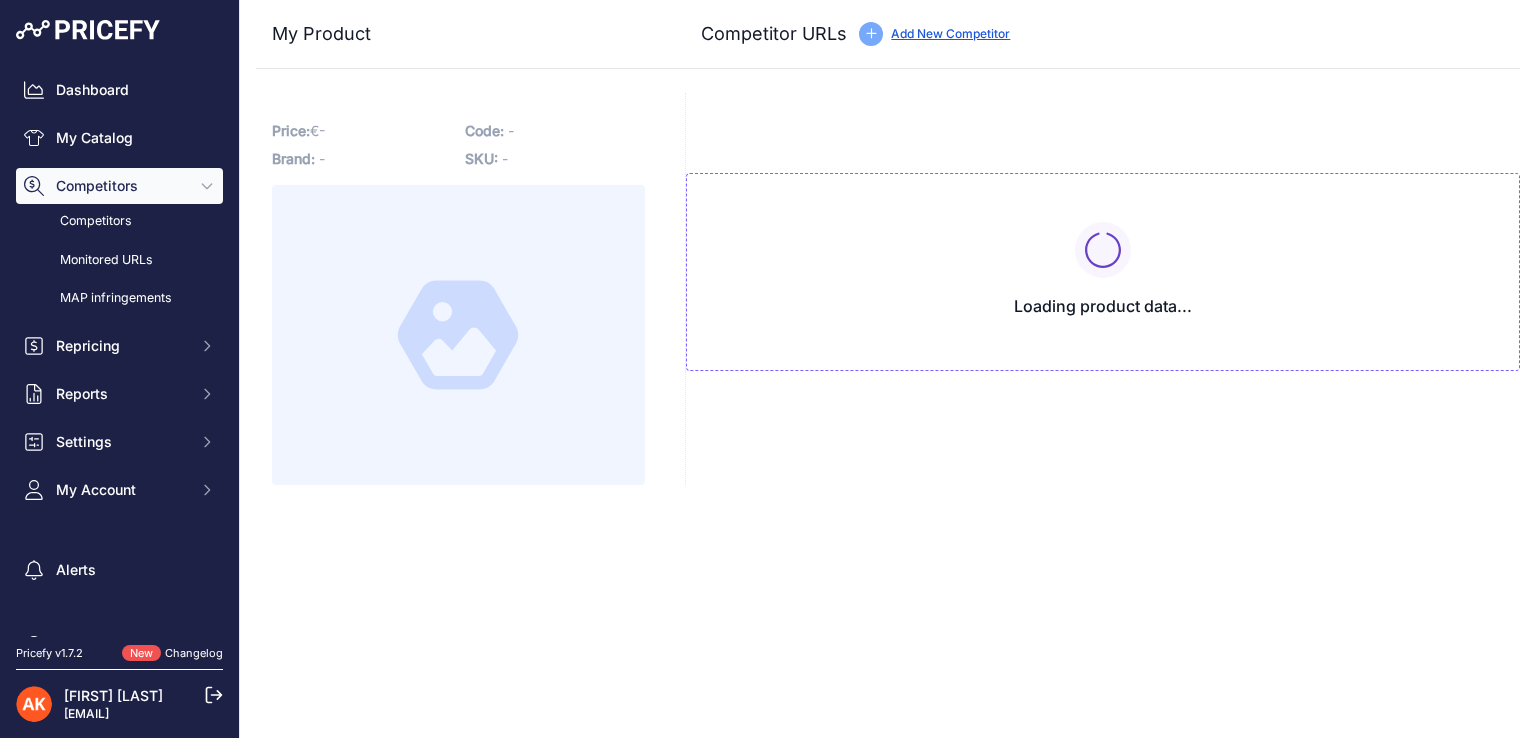scroll, scrollTop: 0, scrollLeft: 0, axis: both 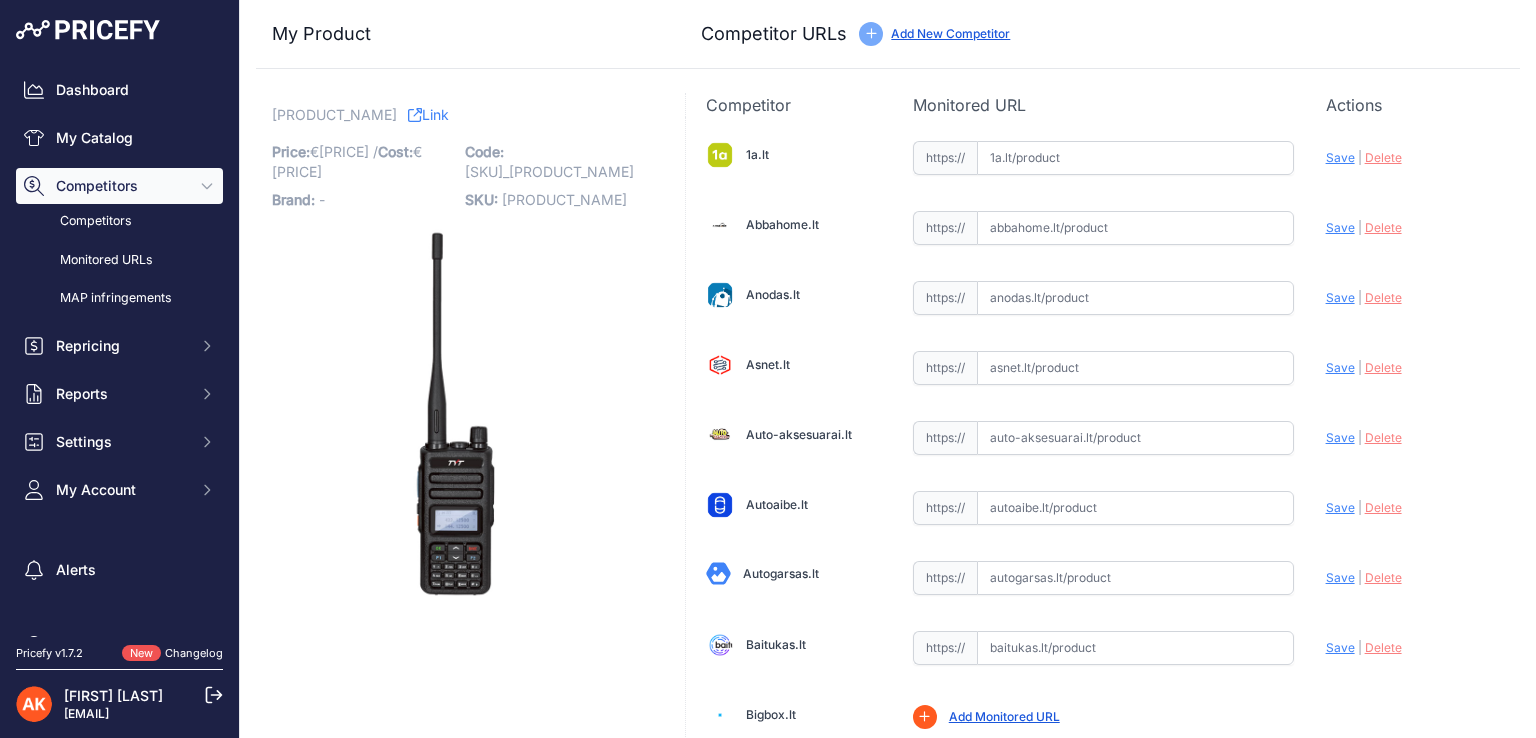 click on "1a.lt
Valid Invalid Save | |" at bounding box center (1103, 2604) 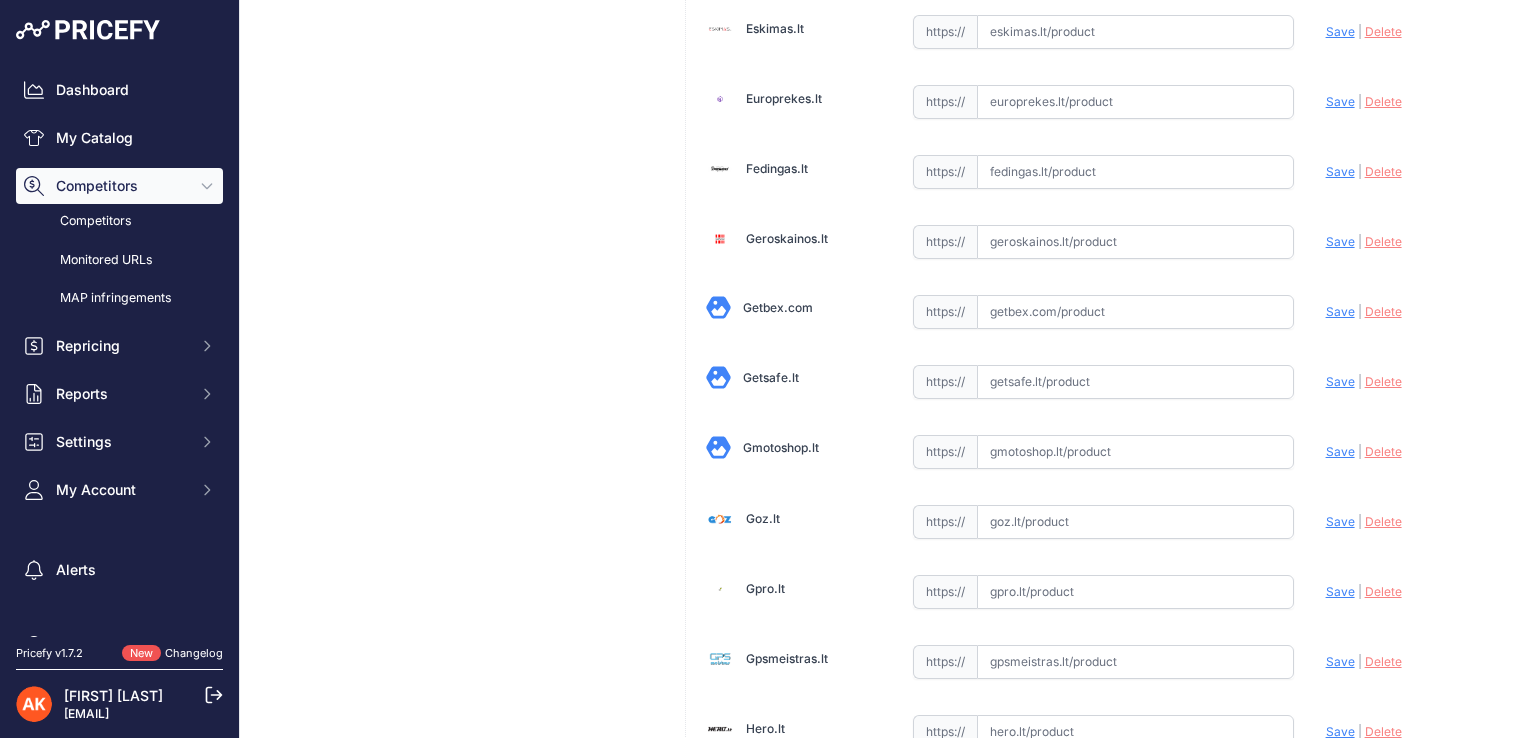 click at bounding box center [1135, 382] 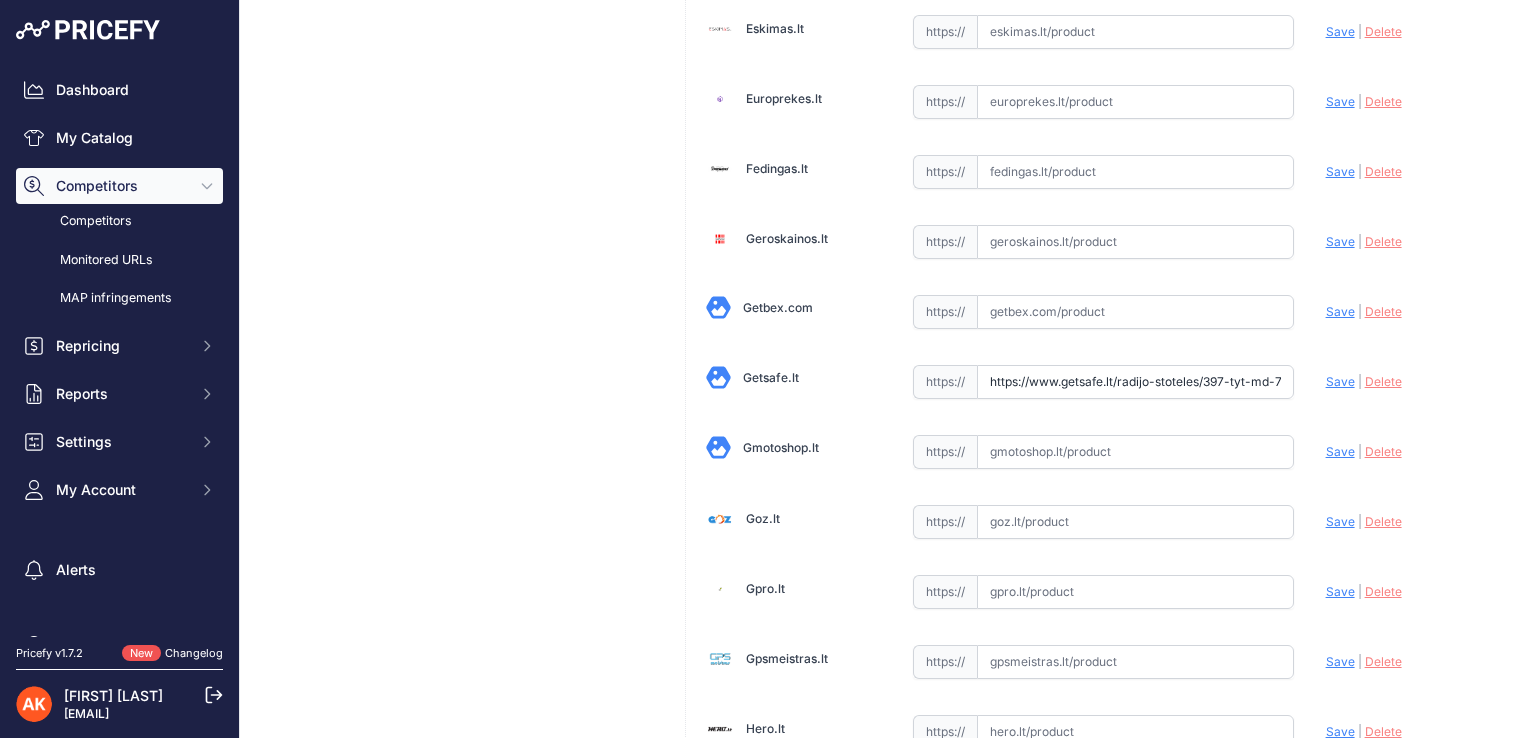 scroll, scrollTop: 0, scrollLeft: 50, axis: horizontal 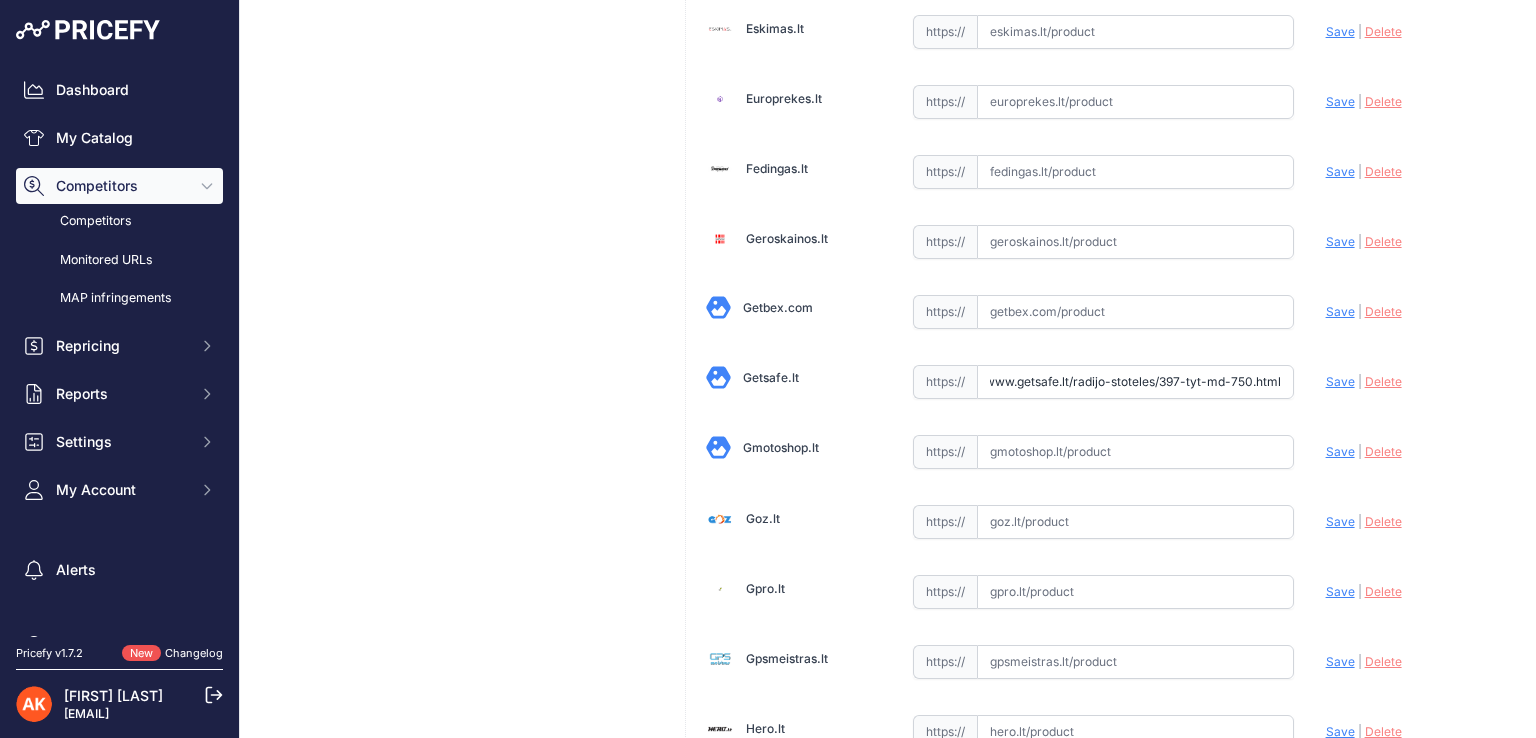 type on "https://www.getsafe.lt/radijo-stoteles/397-tyt-md-750.html" 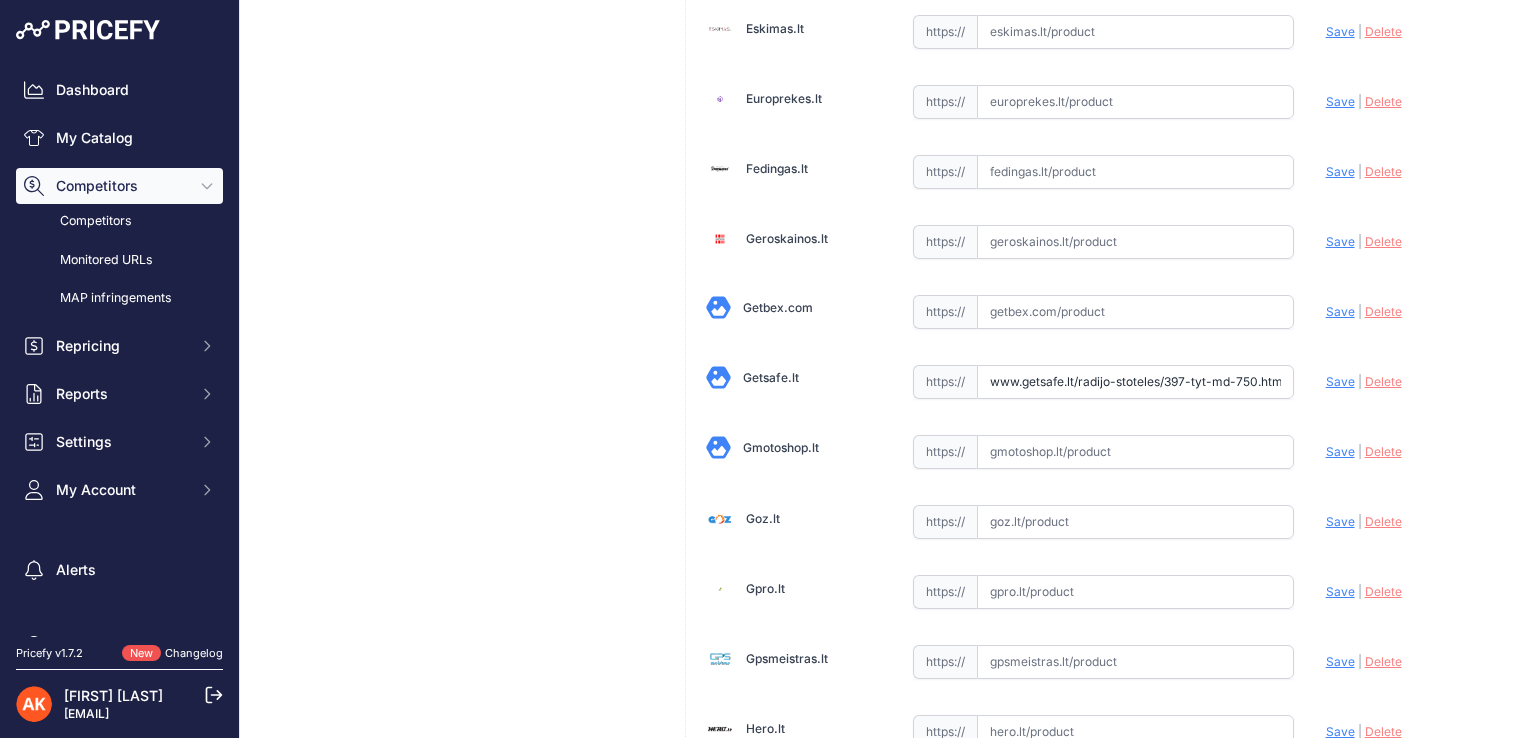 click on "Save" at bounding box center [1340, 381] 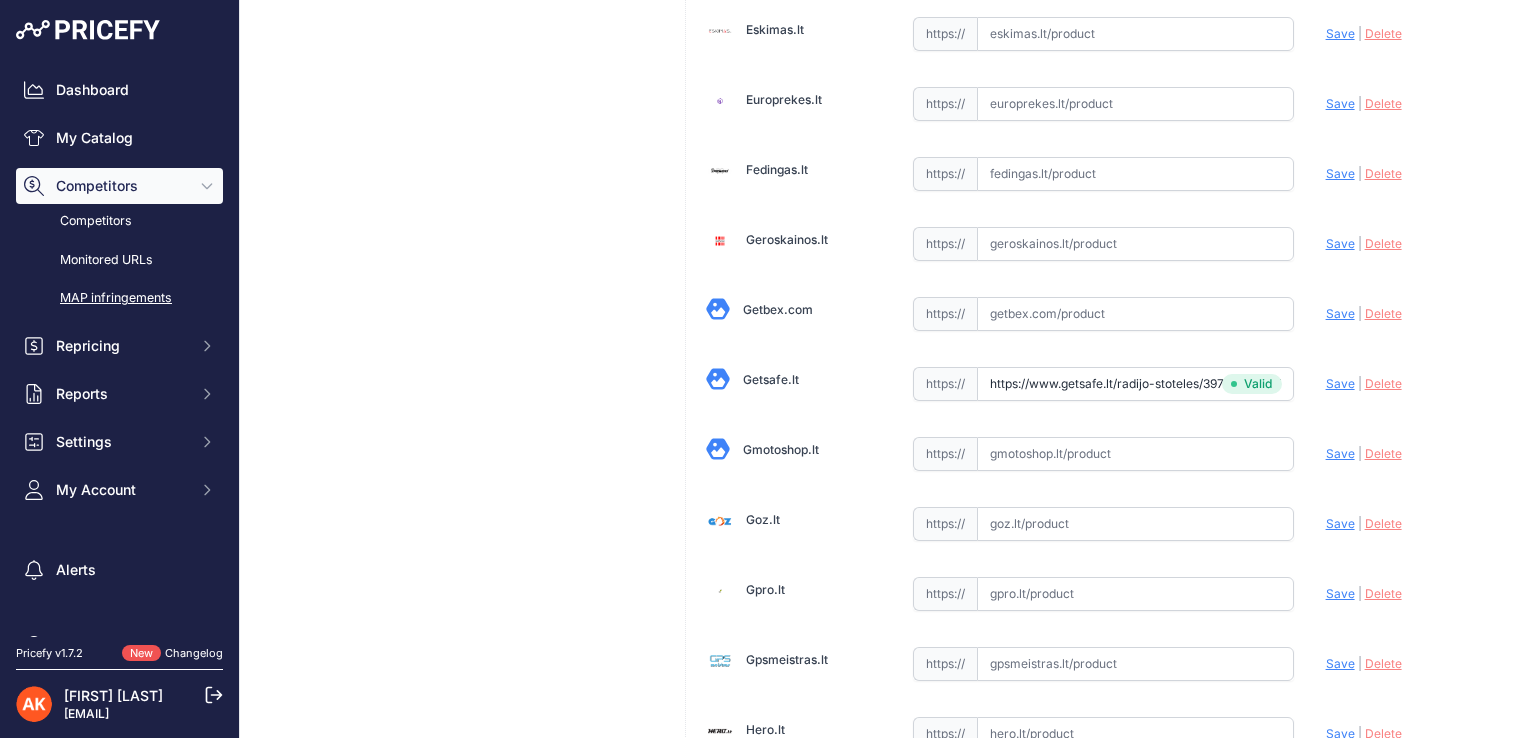 scroll, scrollTop: 1520, scrollLeft: 0, axis: vertical 